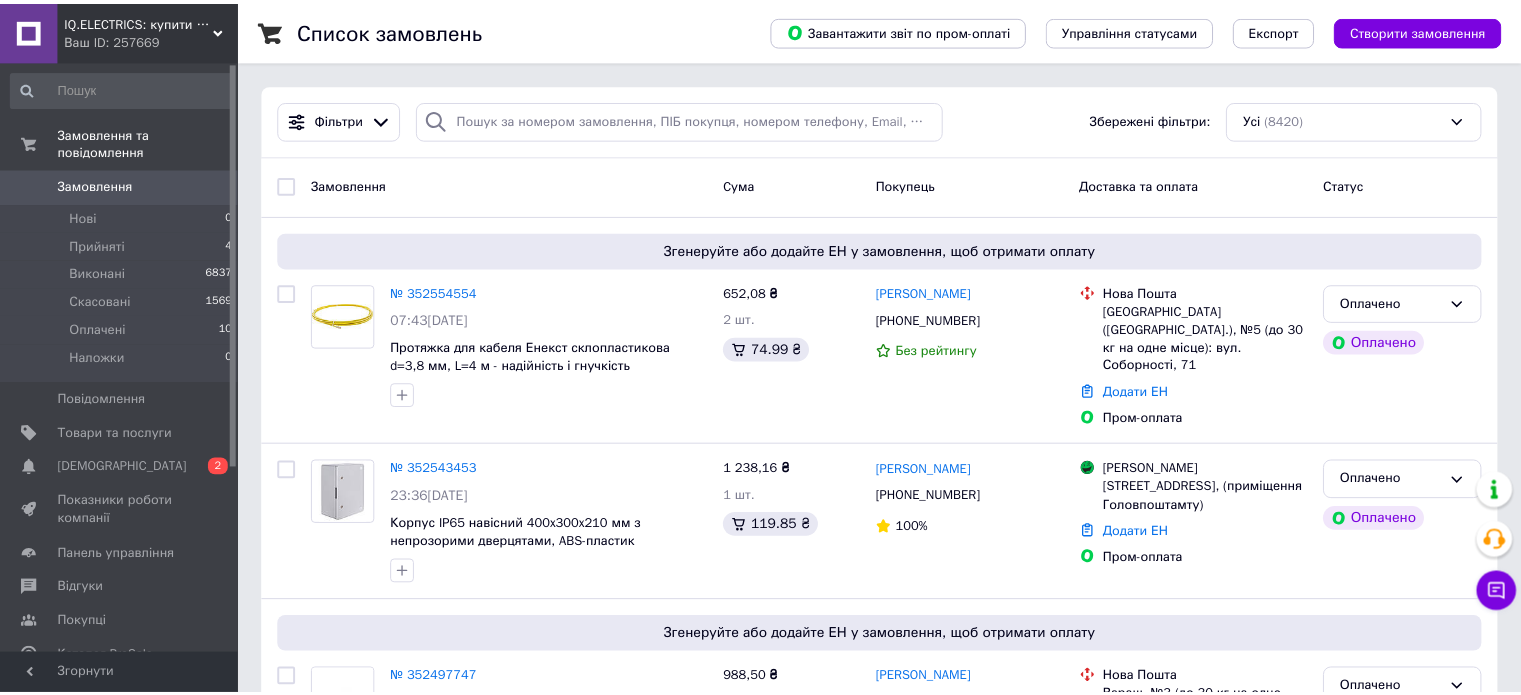 scroll, scrollTop: 0, scrollLeft: 0, axis: both 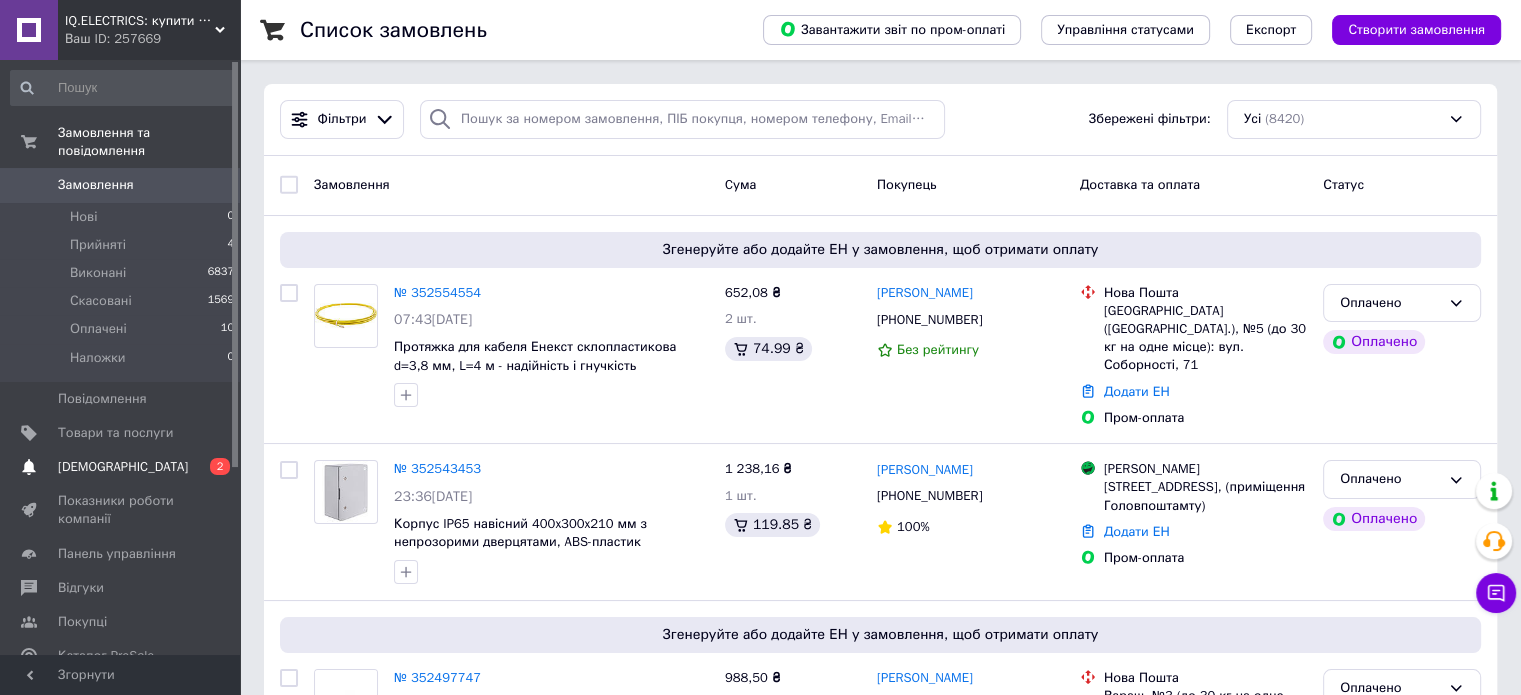 click on "[DEMOGRAPHIC_DATA]" at bounding box center [123, 467] 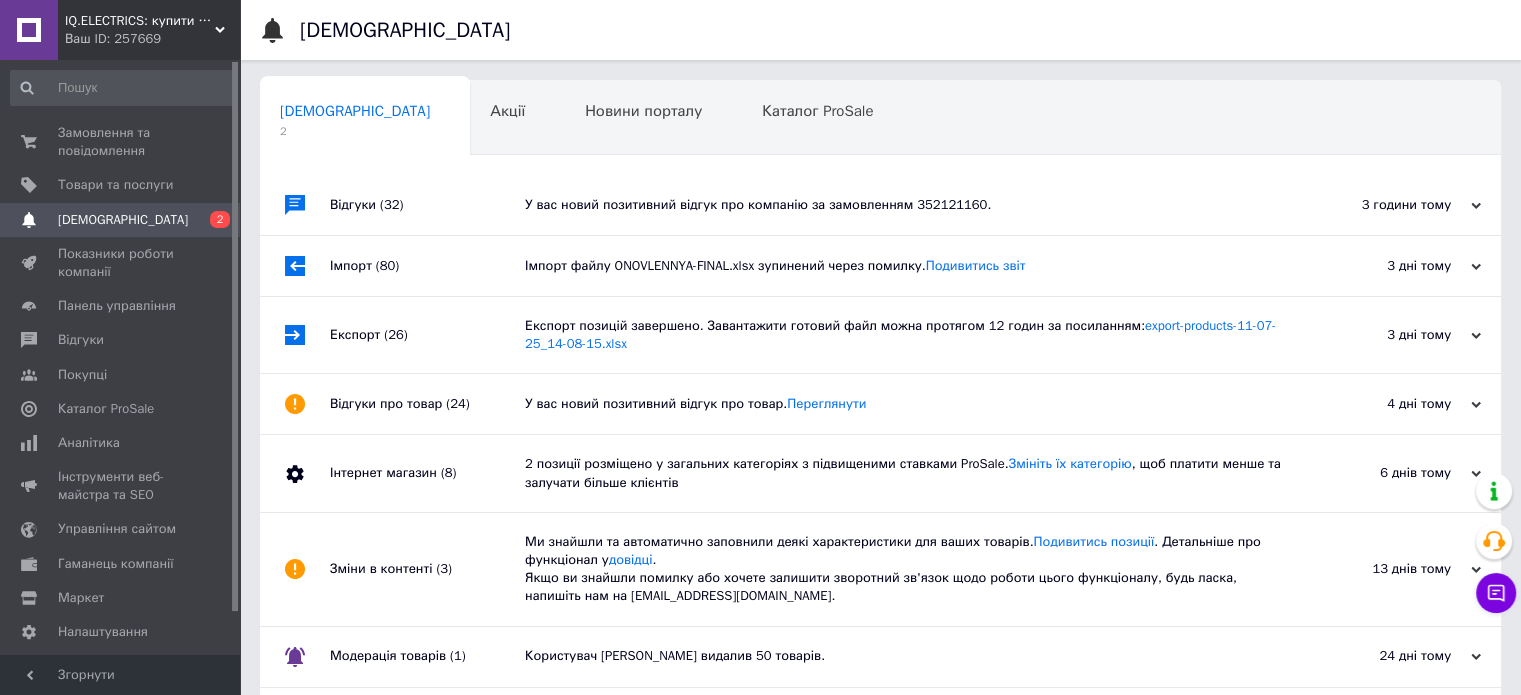 click on "У вас новий позитивний відгук про компанію за замовленням 352121160." at bounding box center (903, 205) 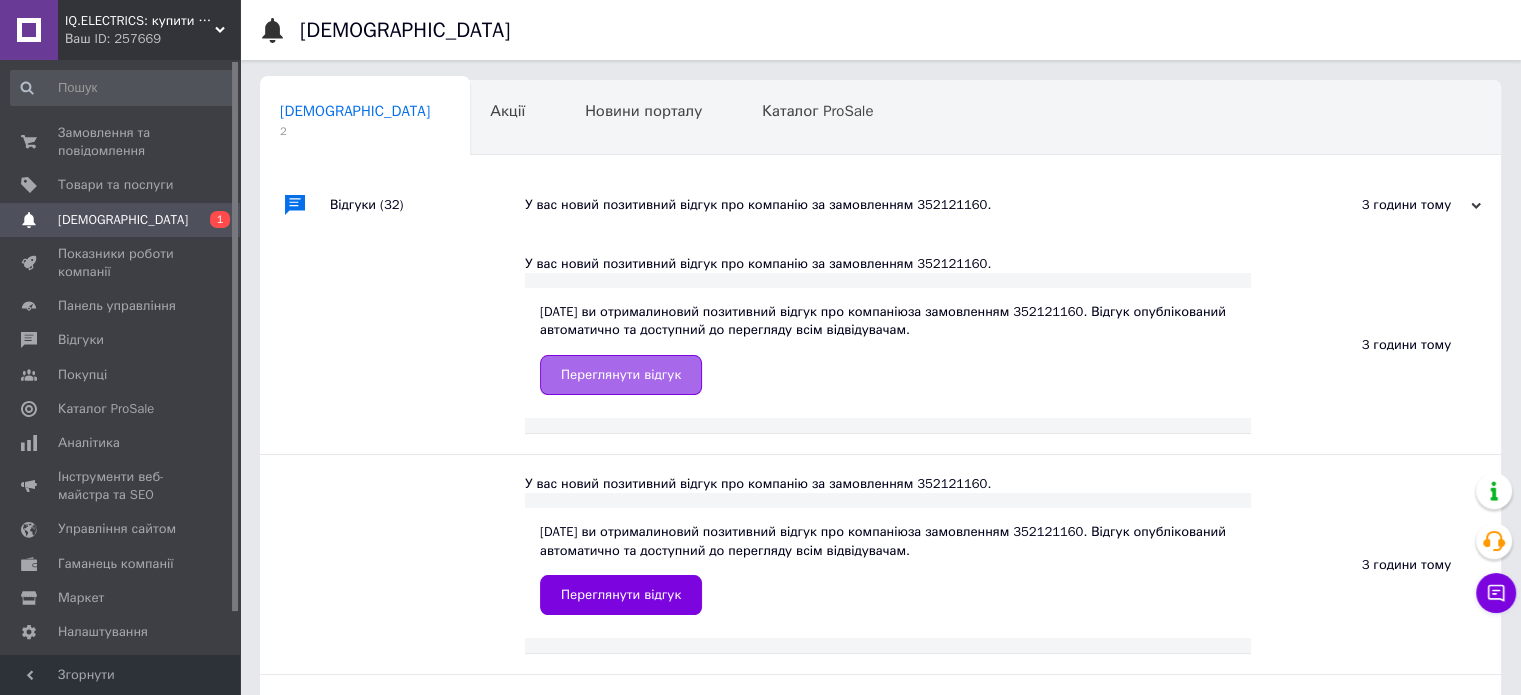 click on "Переглянути відгук" at bounding box center (621, 375) 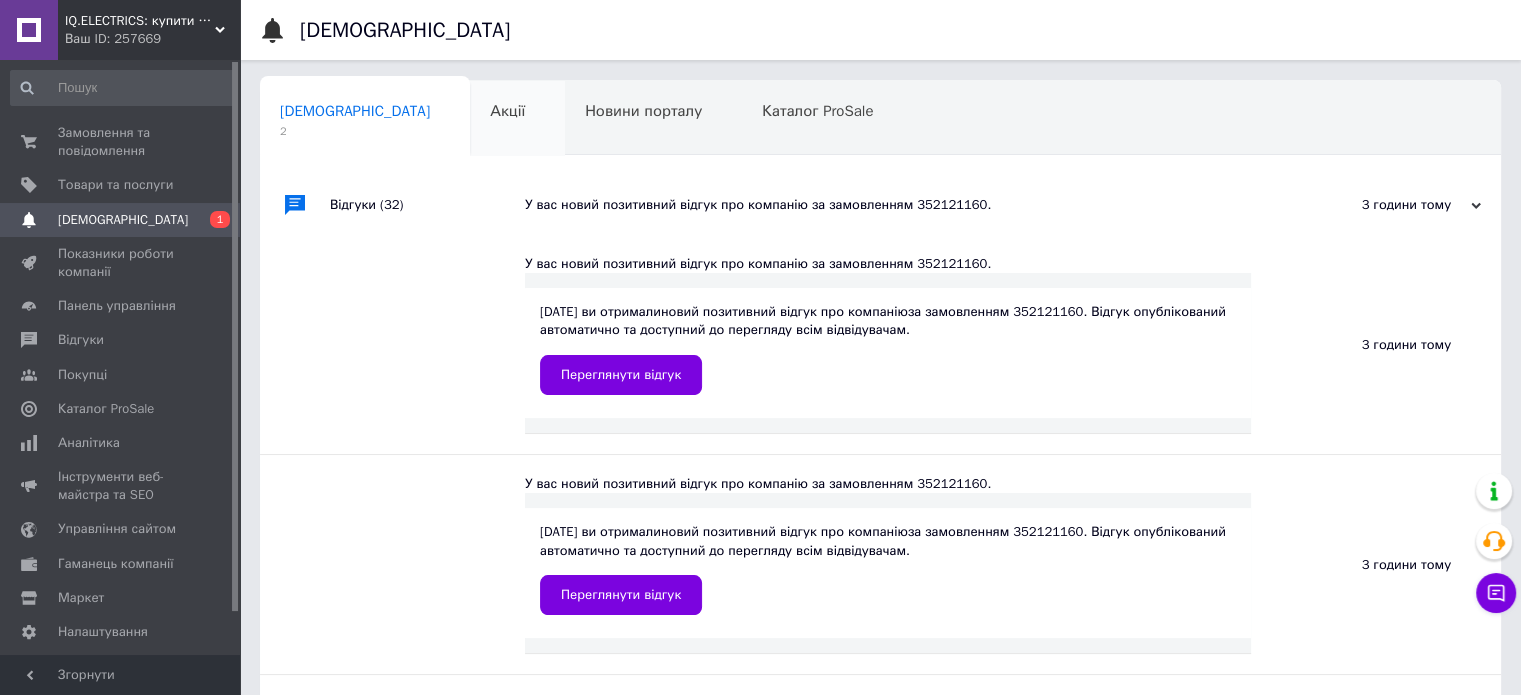 click on "Акції 0" at bounding box center [517, 119] 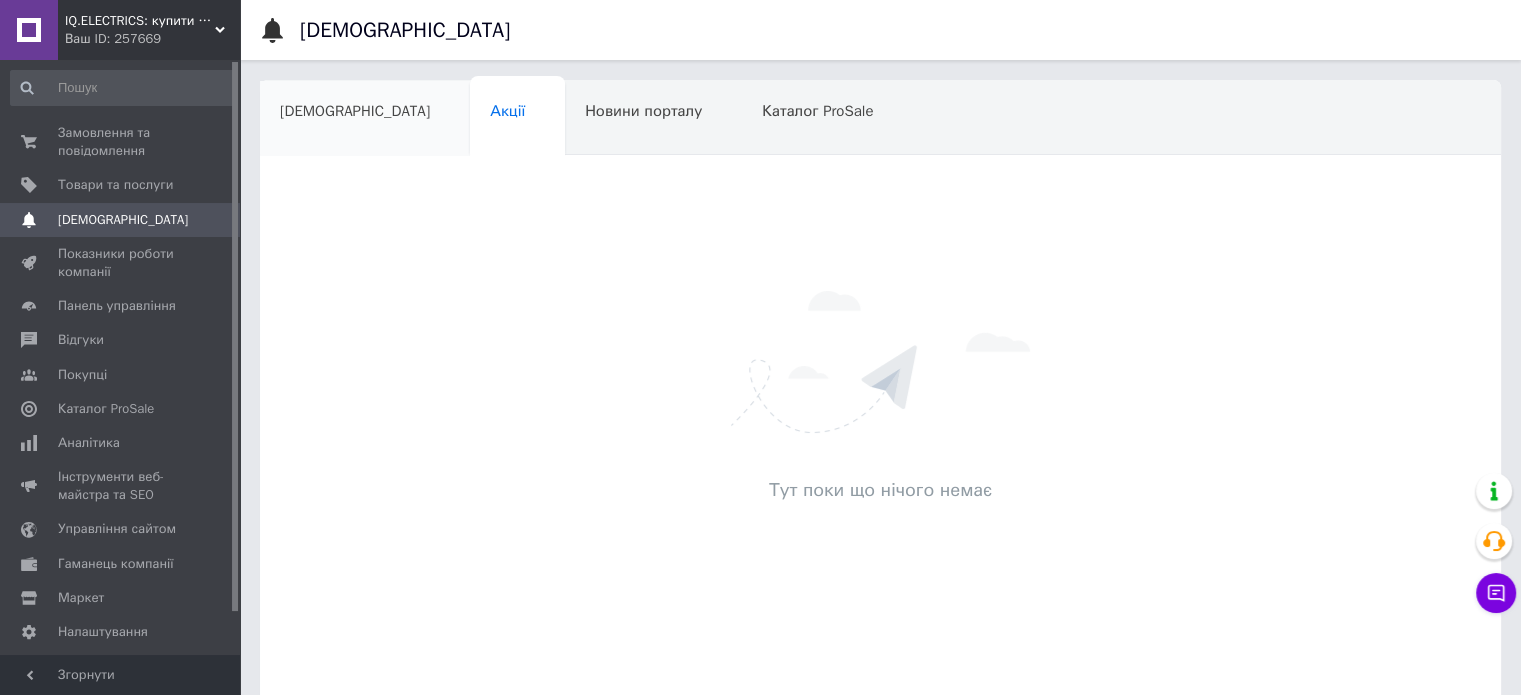 click on "[DEMOGRAPHIC_DATA]" at bounding box center (355, 111) 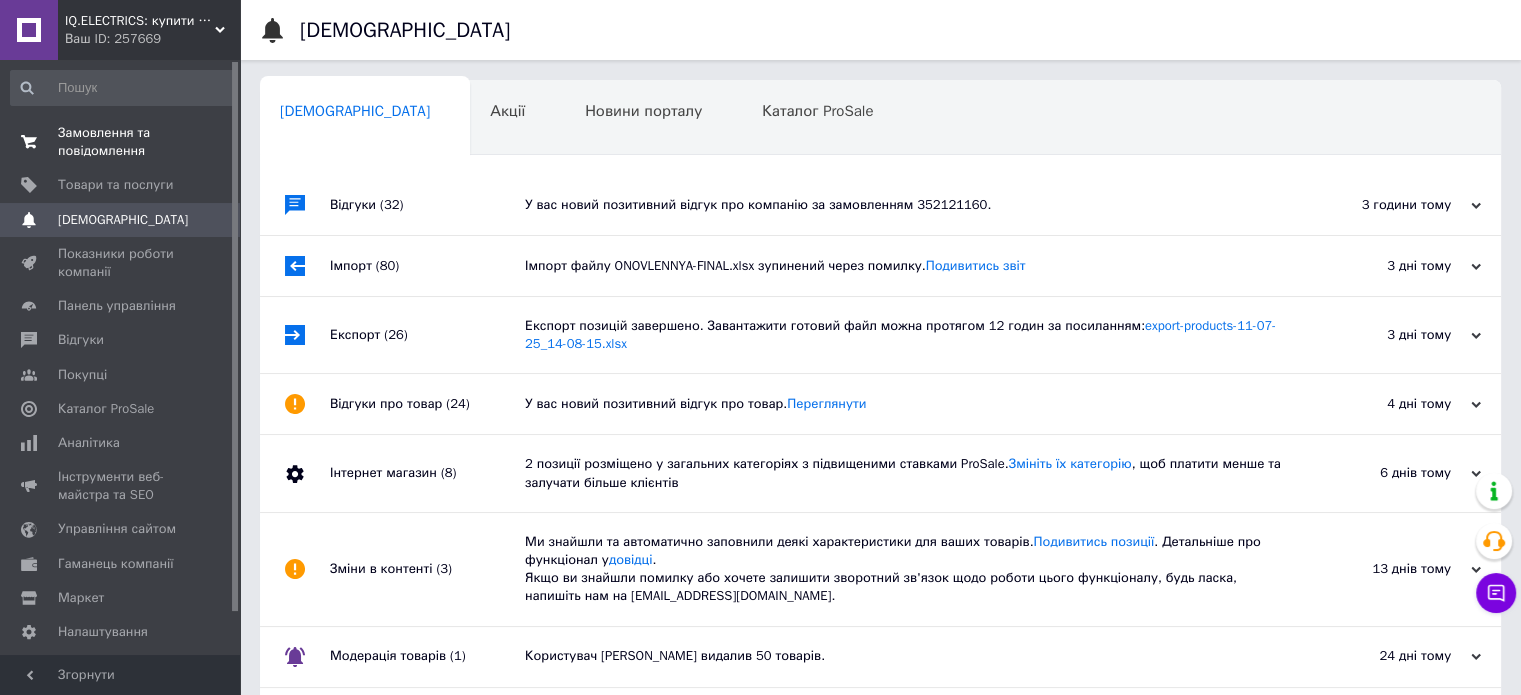 click on "Замовлення та повідомлення" at bounding box center [121, 142] 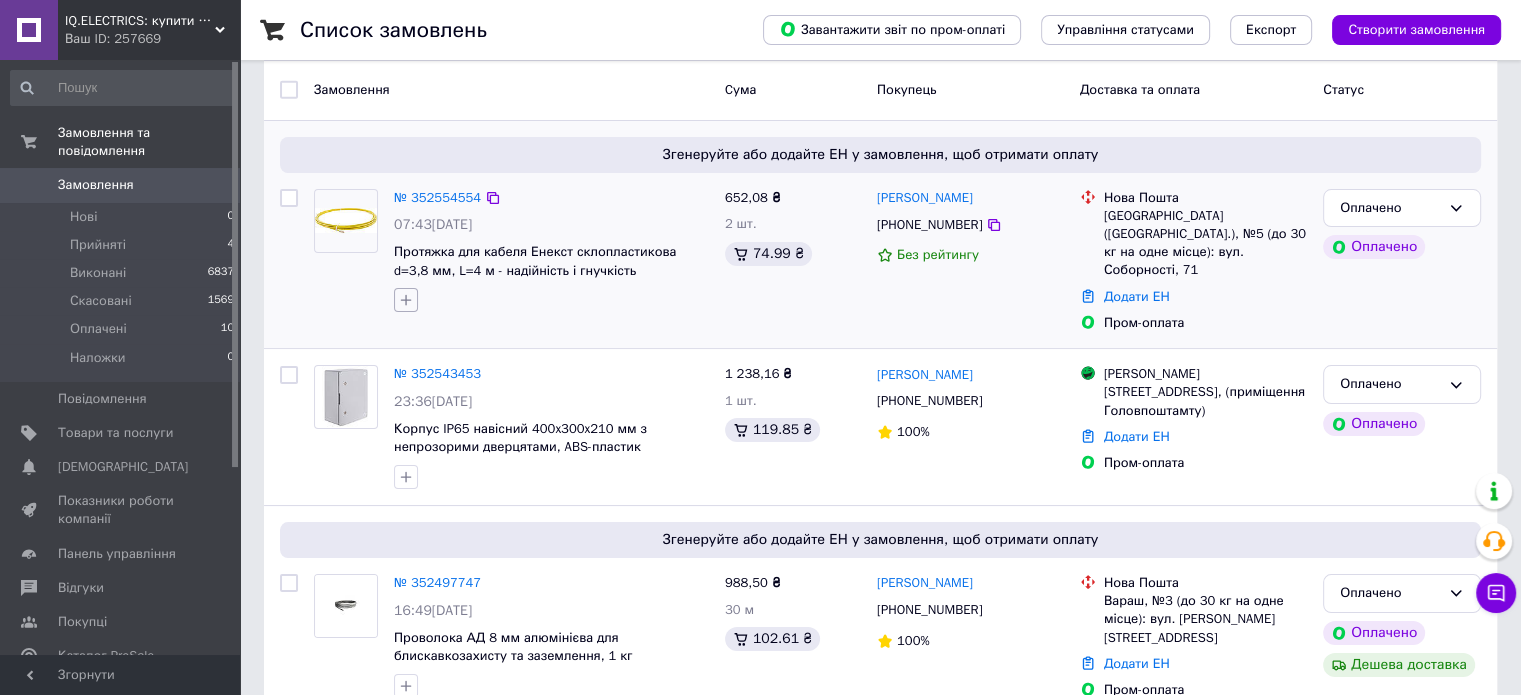 scroll, scrollTop: 100, scrollLeft: 0, axis: vertical 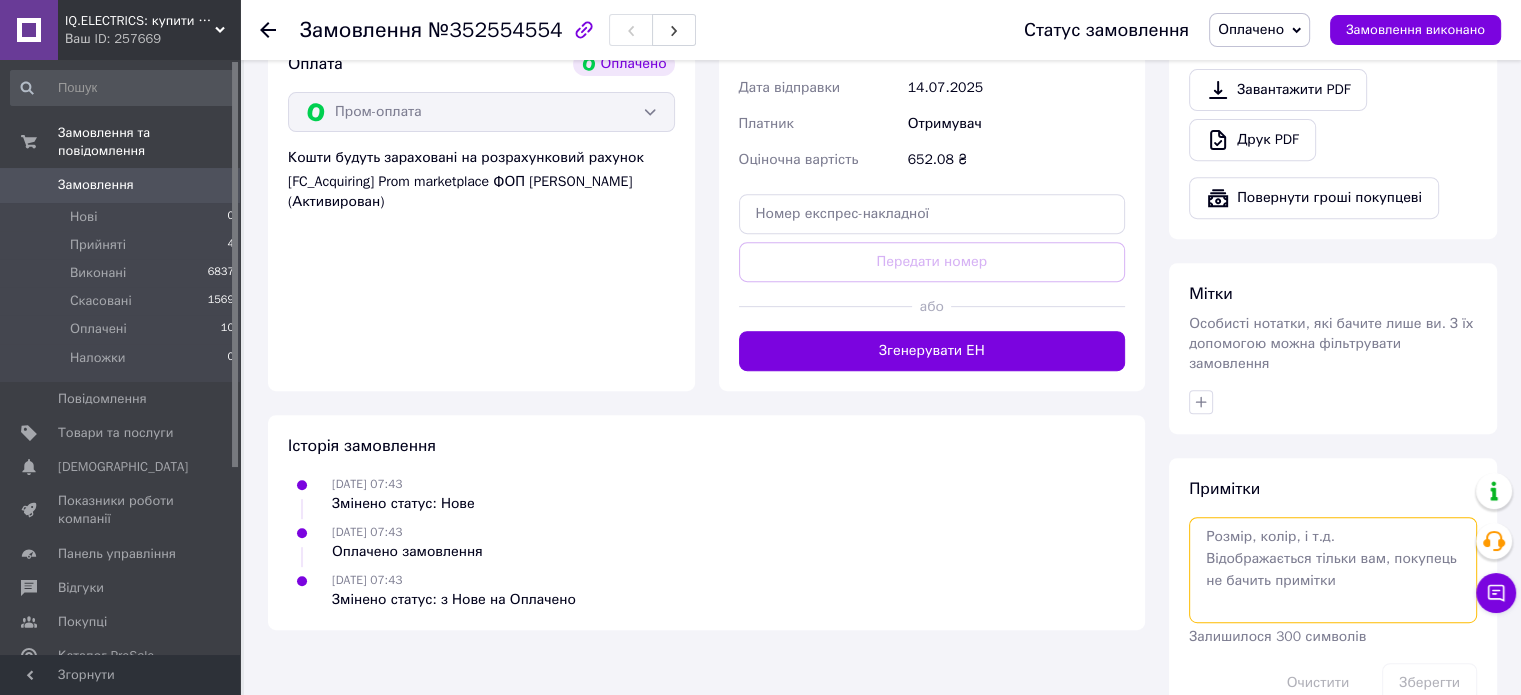 click at bounding box center [1333, 570] 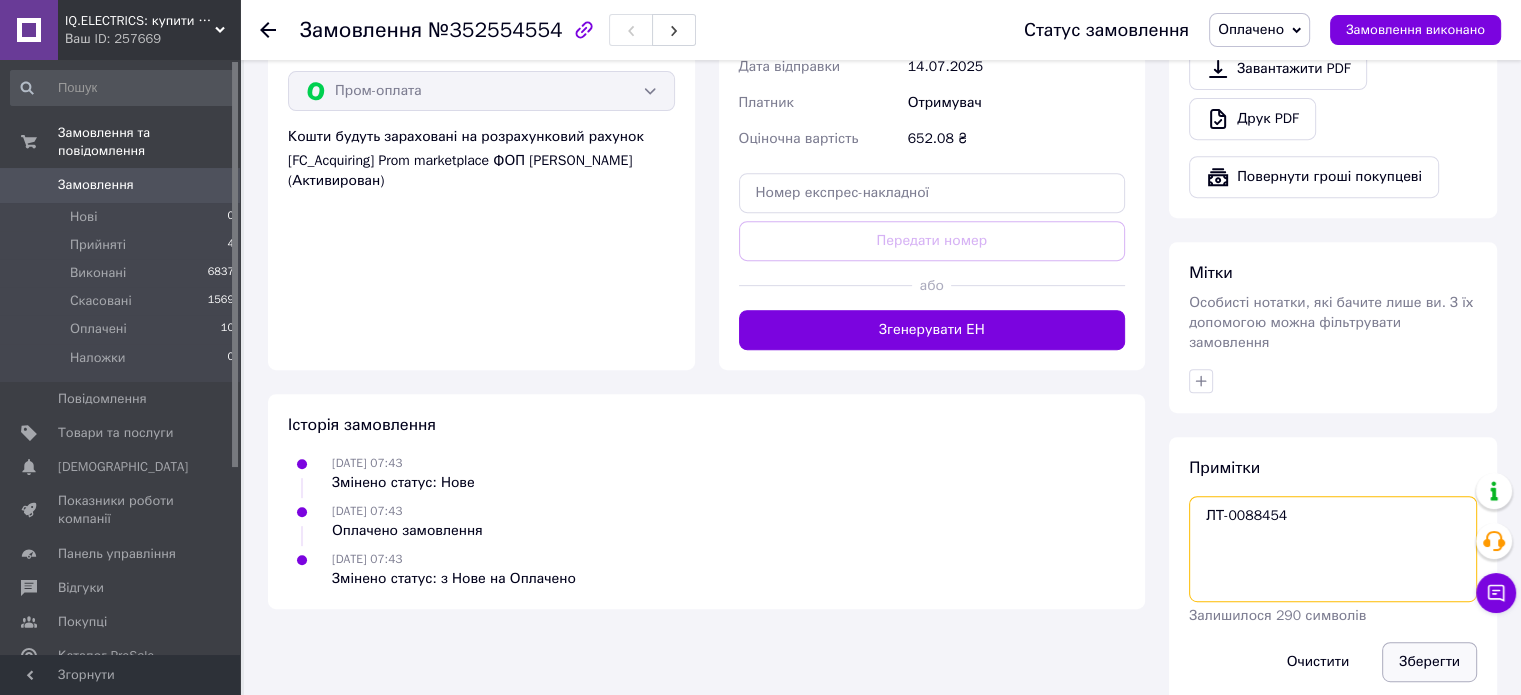 scroll, scrollTop: 830, scrollLeft: 0, axis: vertical 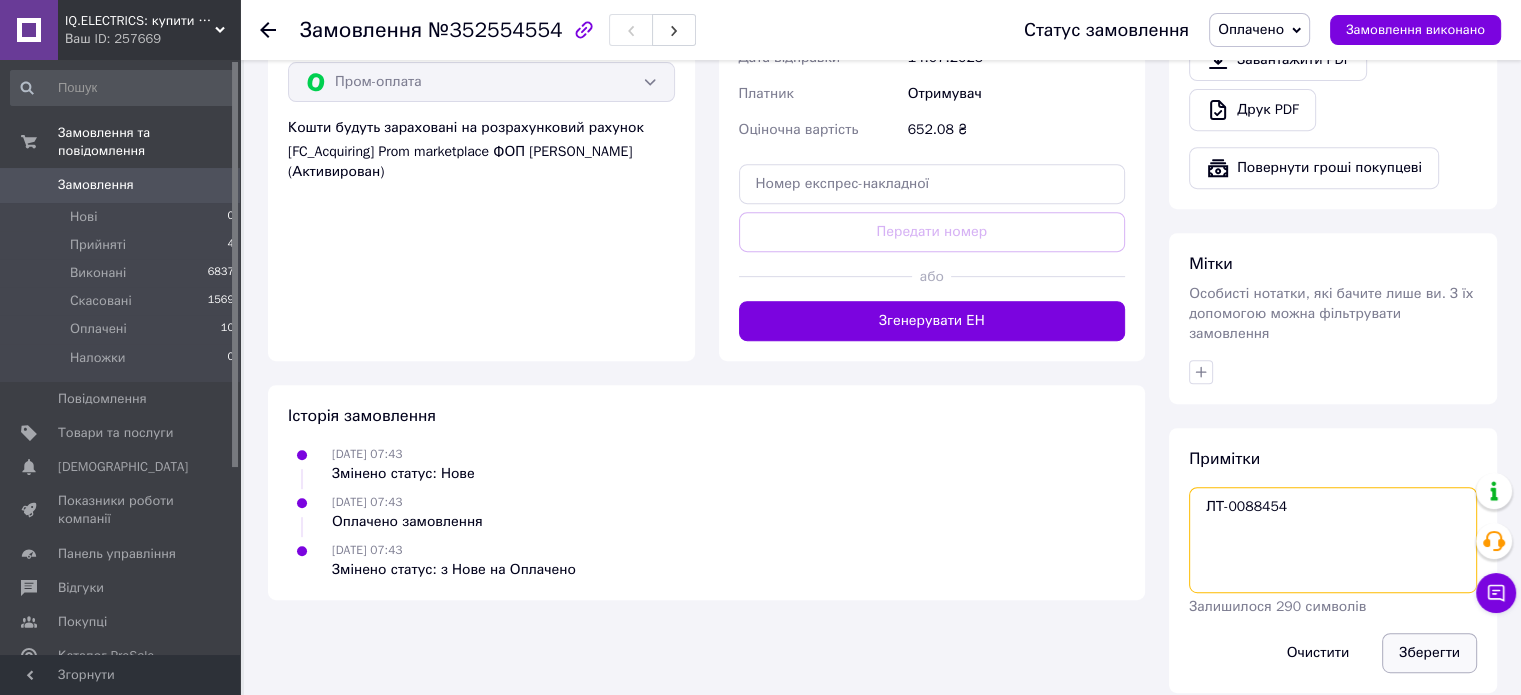 type on "ЛТ-0088454" 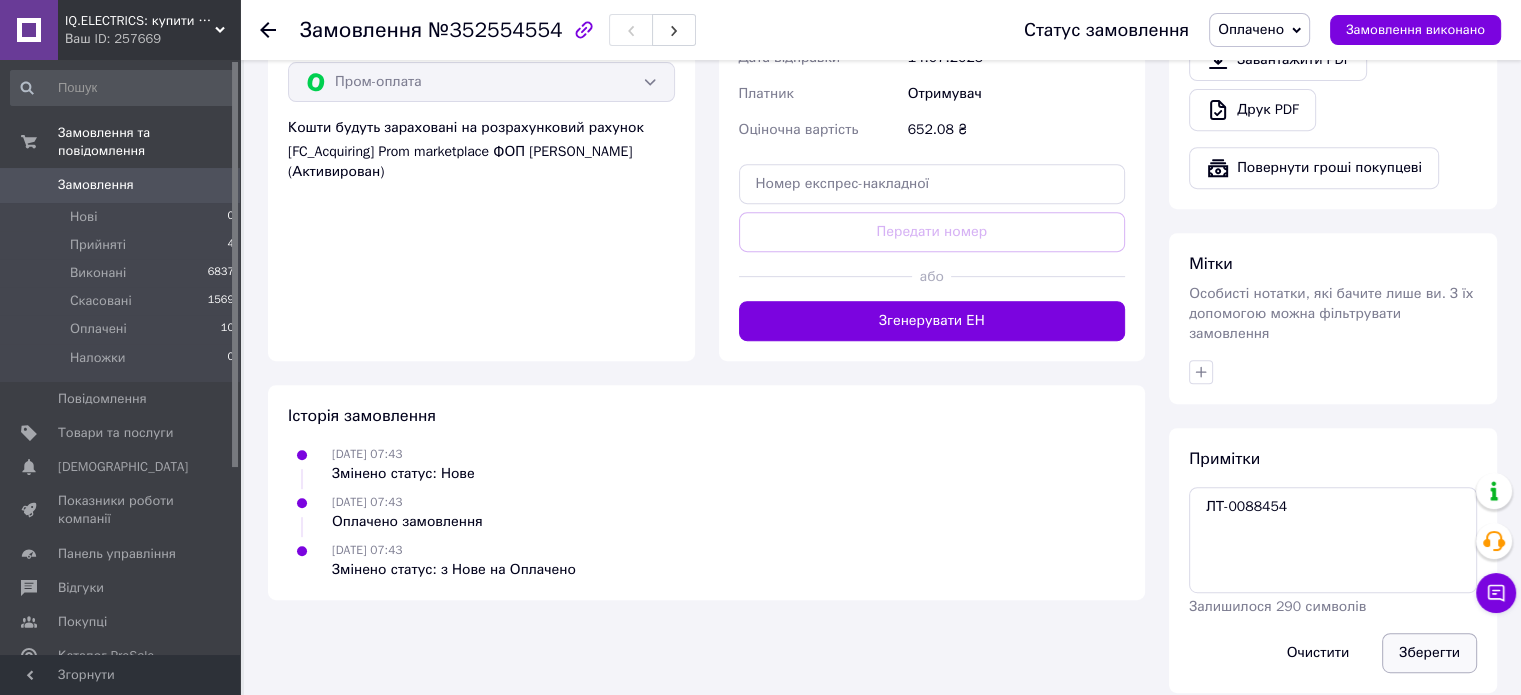 click on "Зберегти" at bounding box center (1429, 653) 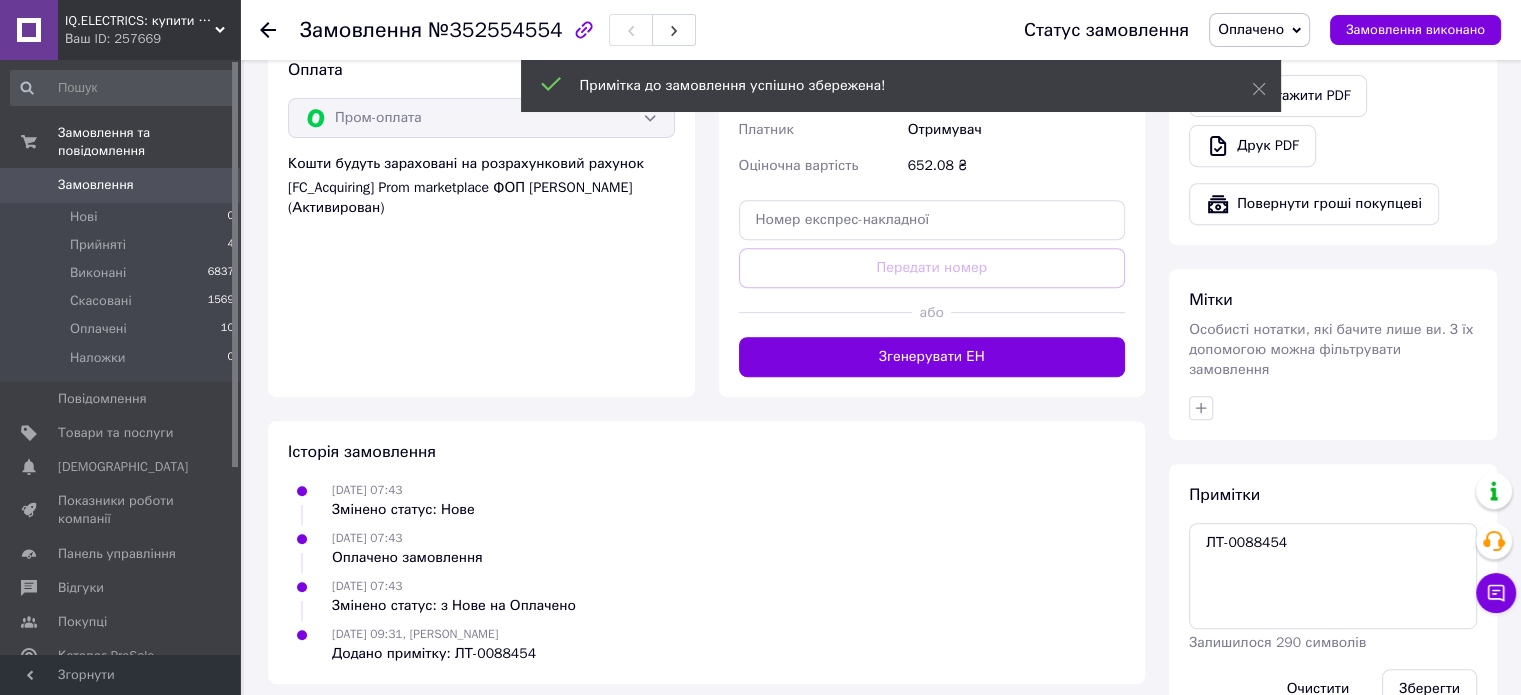 scroll, scrollTop: 830, scrollLeft: 0, axis: vertical 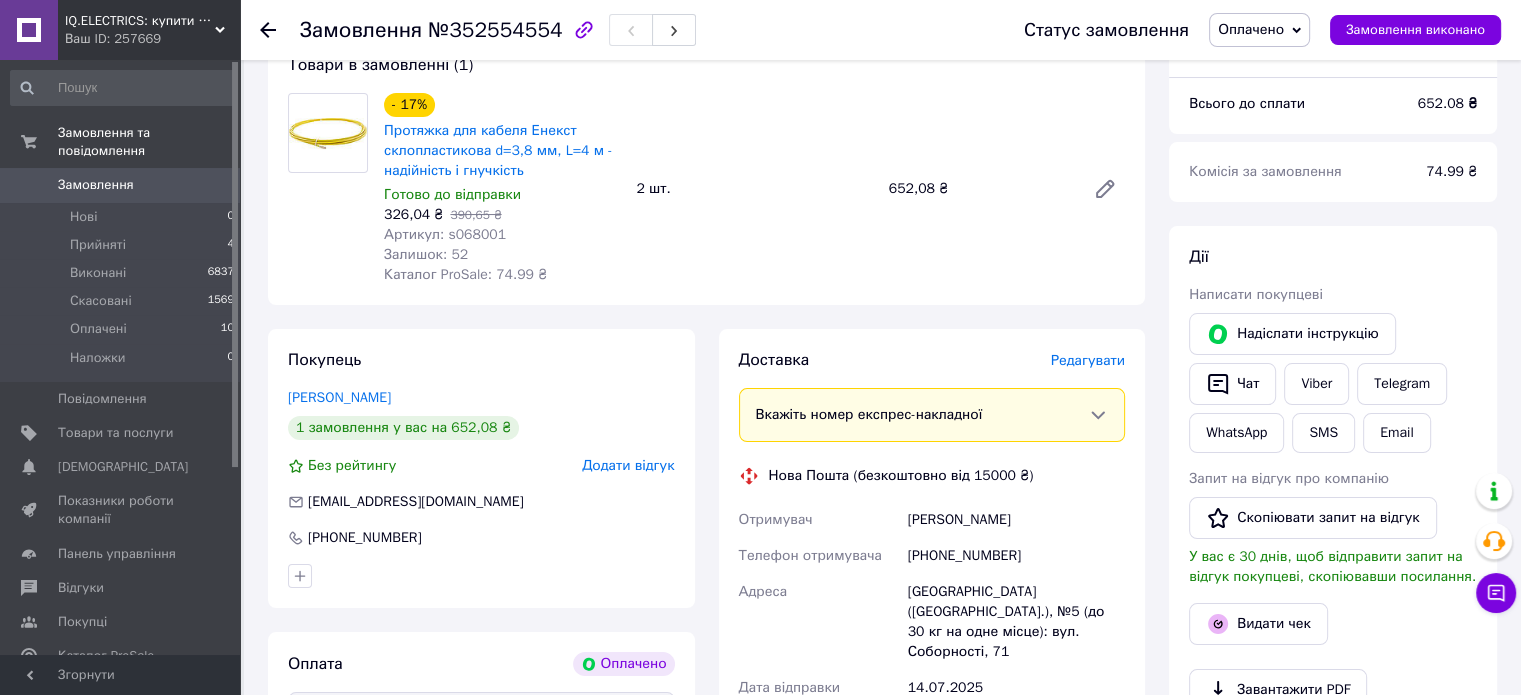 type 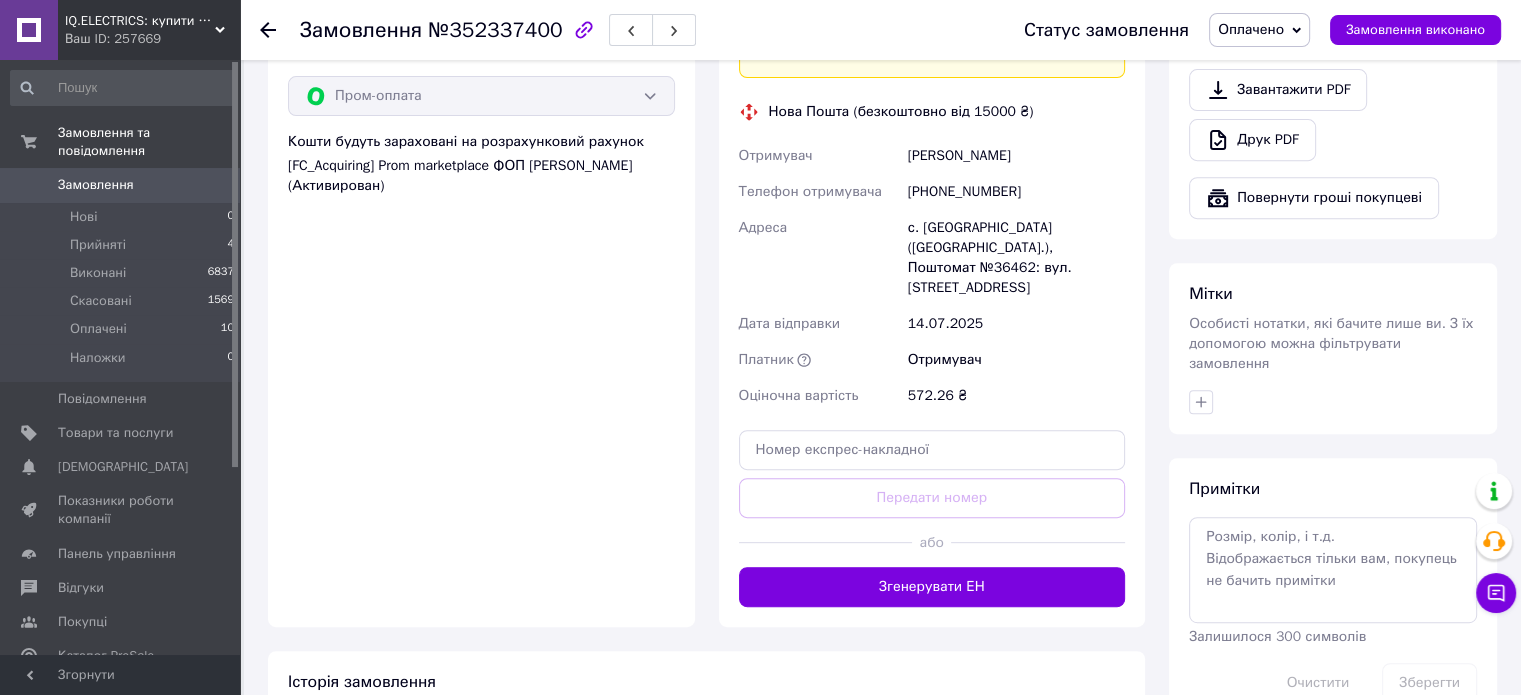 scroll, scrollTop: 1000, scrollLeft: 0, axis: vertical 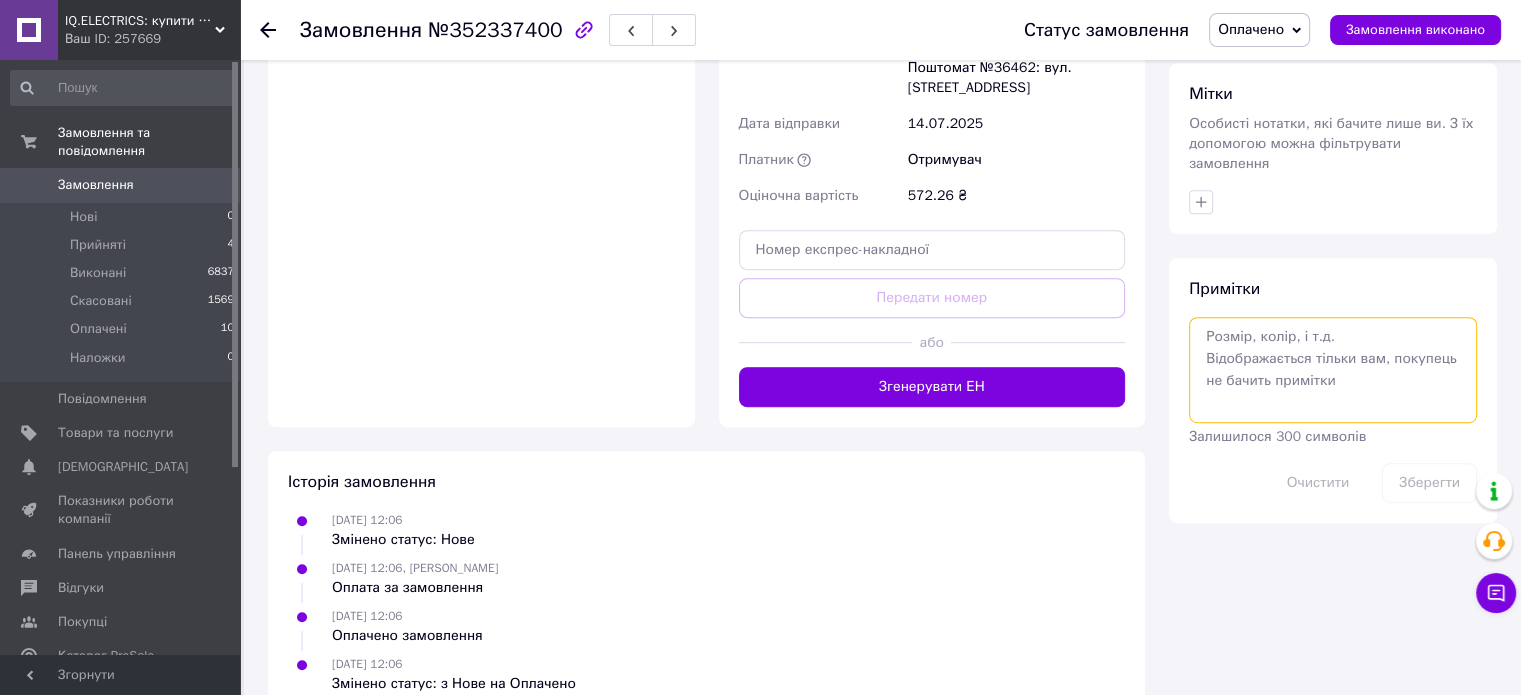 click at bounding box center [1333, 370] 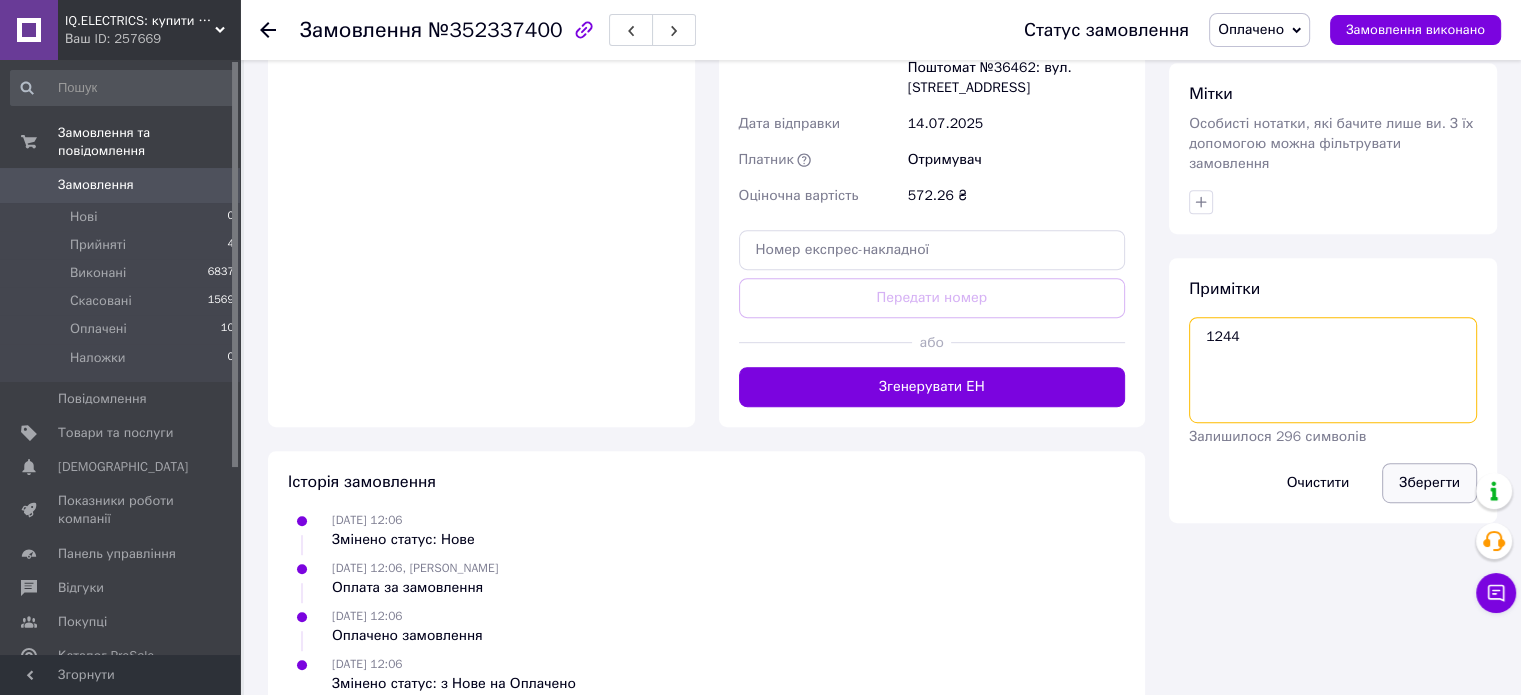 type on "1244" 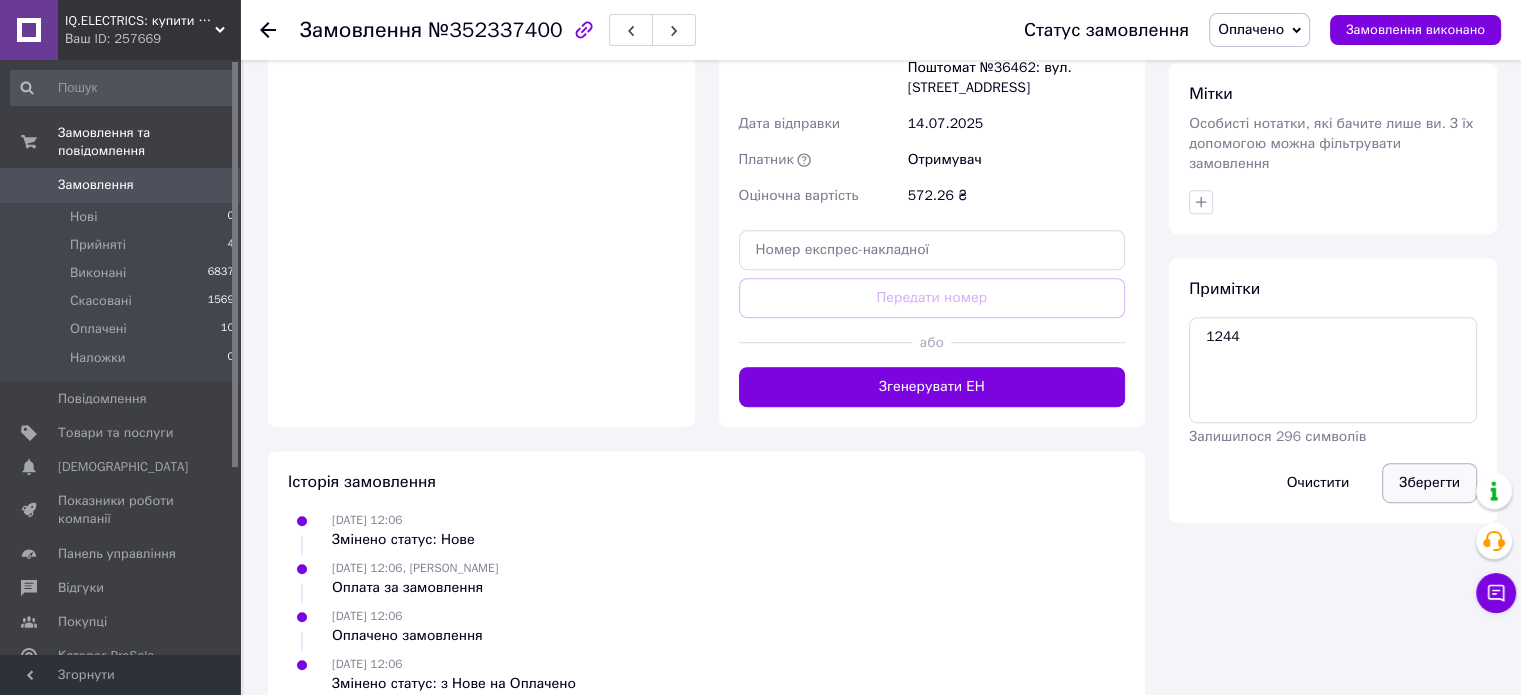 click on "Зберегти" at bounding box center [1429, 483] 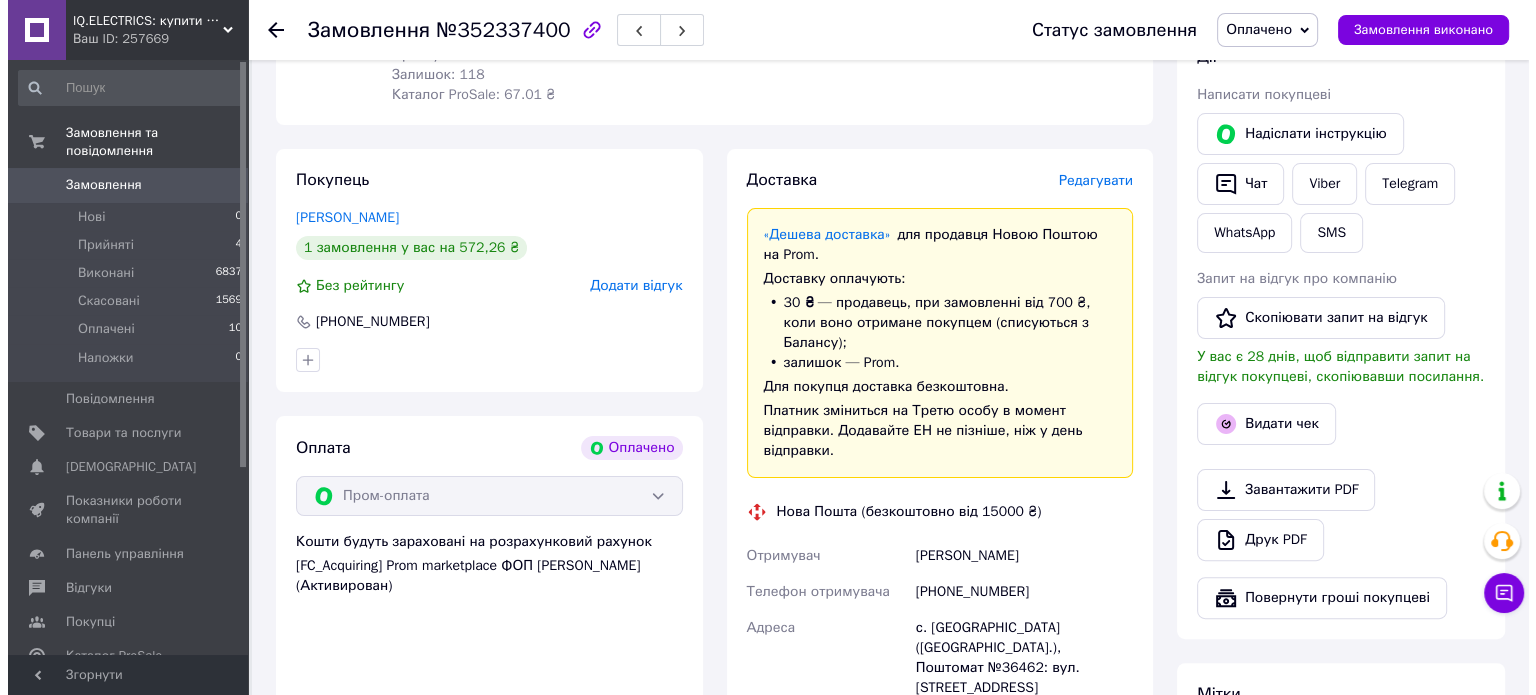 scroll, scrollTop: 400, scrollLeft: 0, axis: vertical 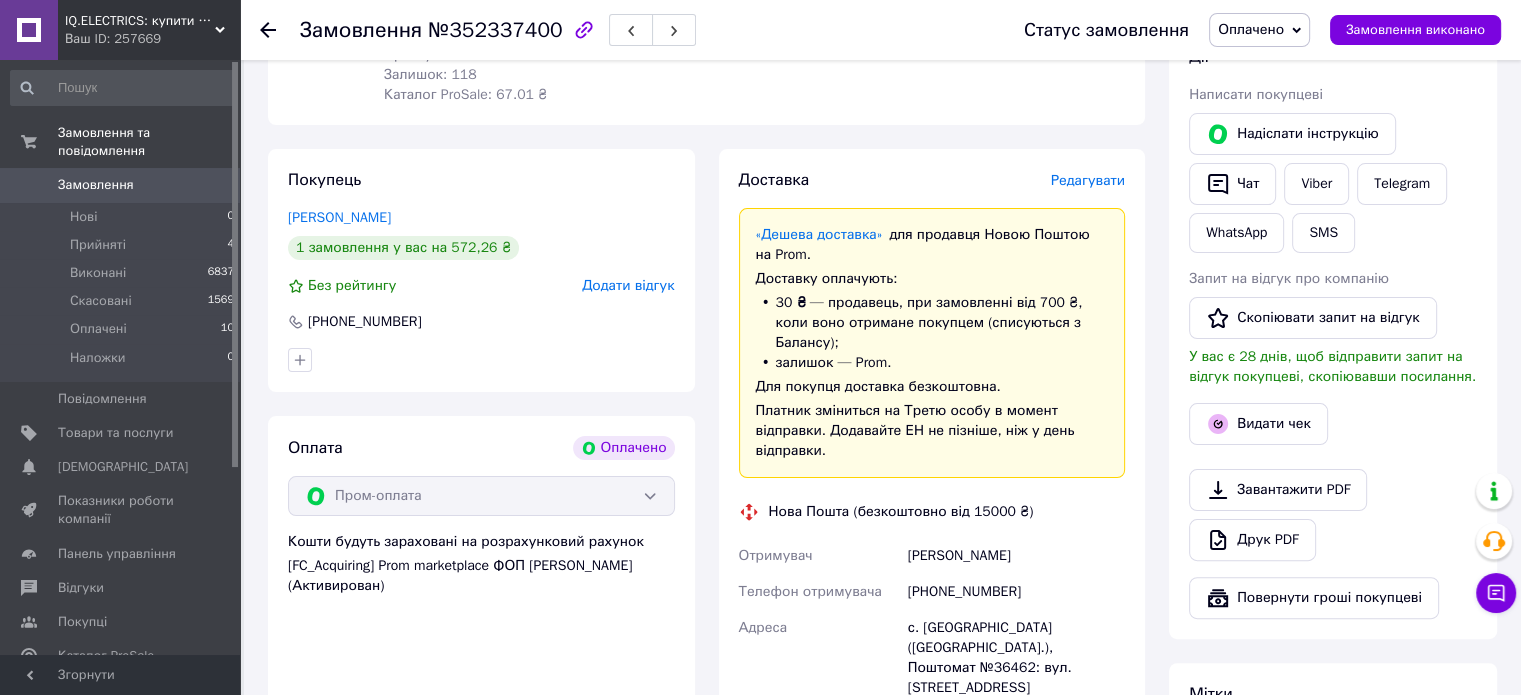 click on "Редагувати" at bounding box center (1088, 180) 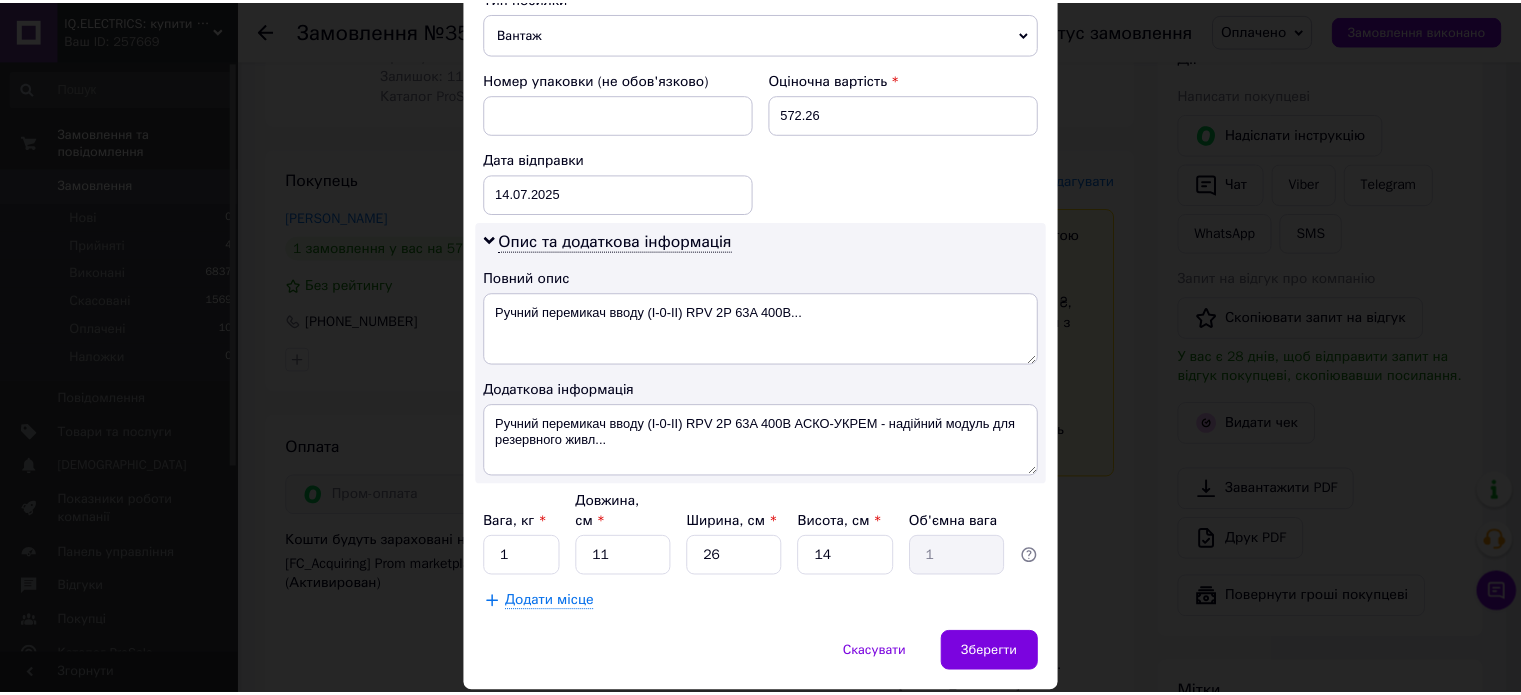 scroll, scrollTop: 850, scrollLeft: 0, axis: vertical 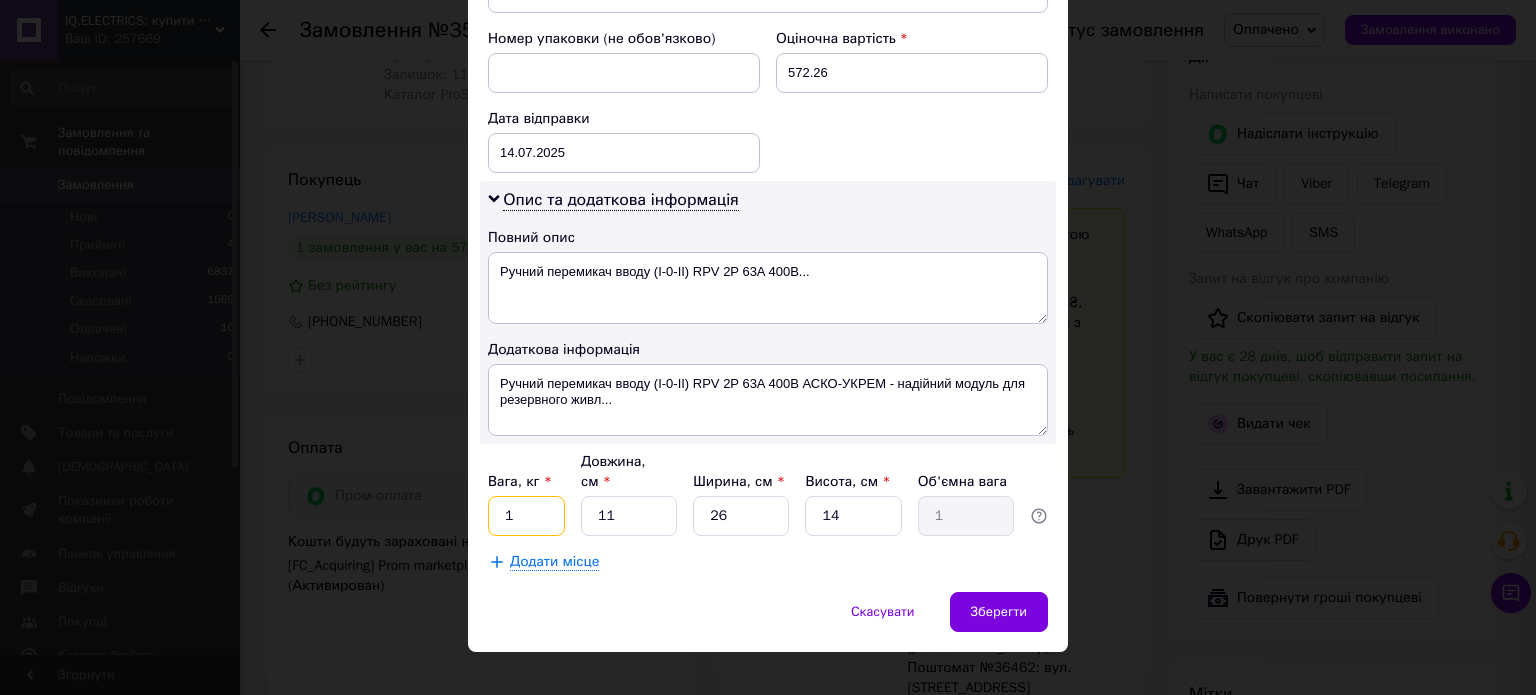 click on "1" at bounding box center [526, 516] 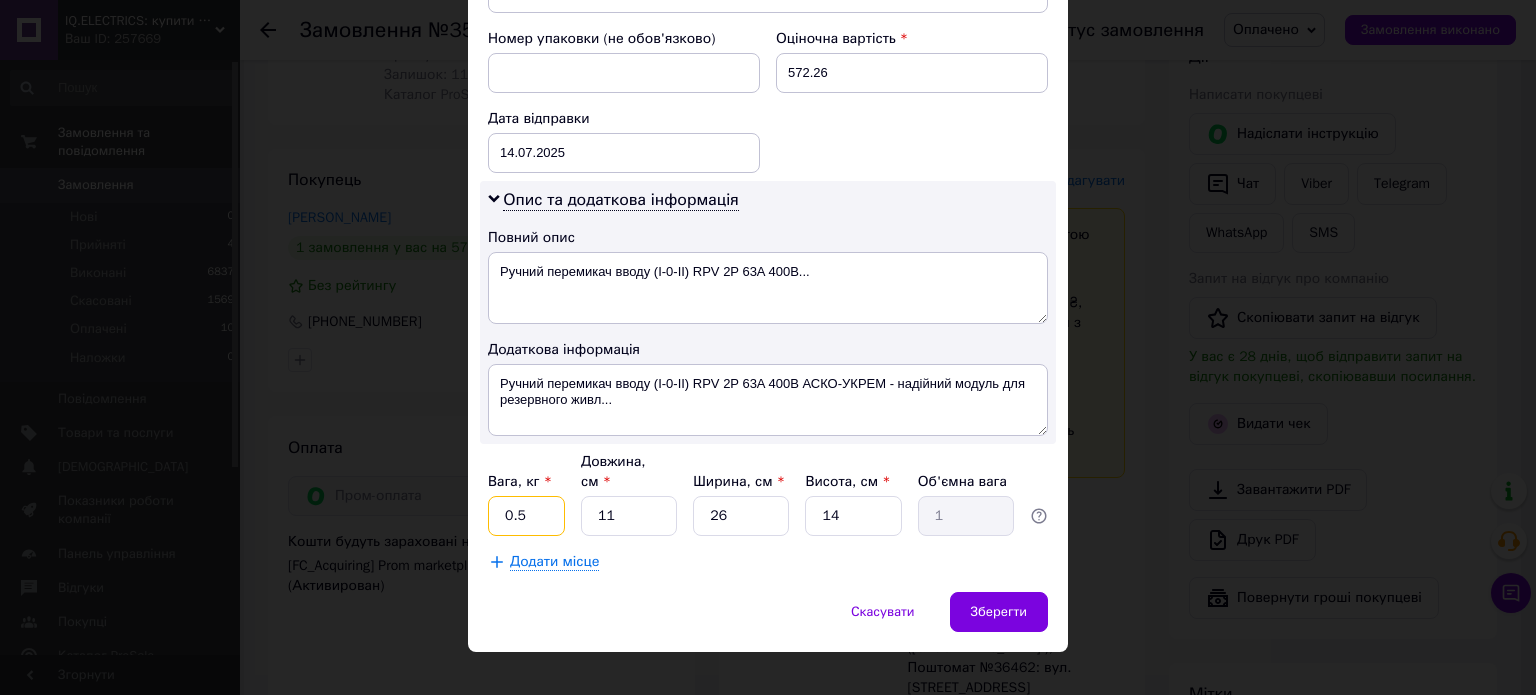 type on "0.5" 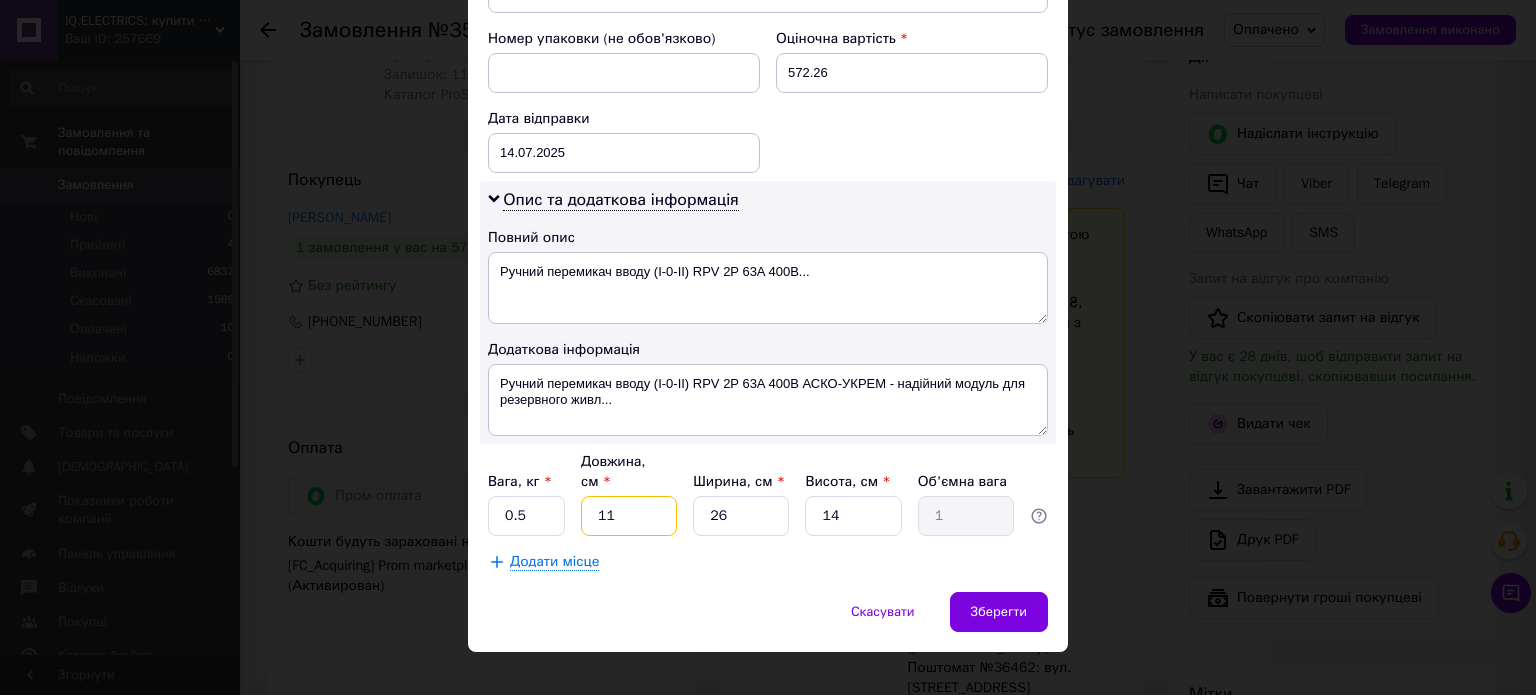 type on "1" 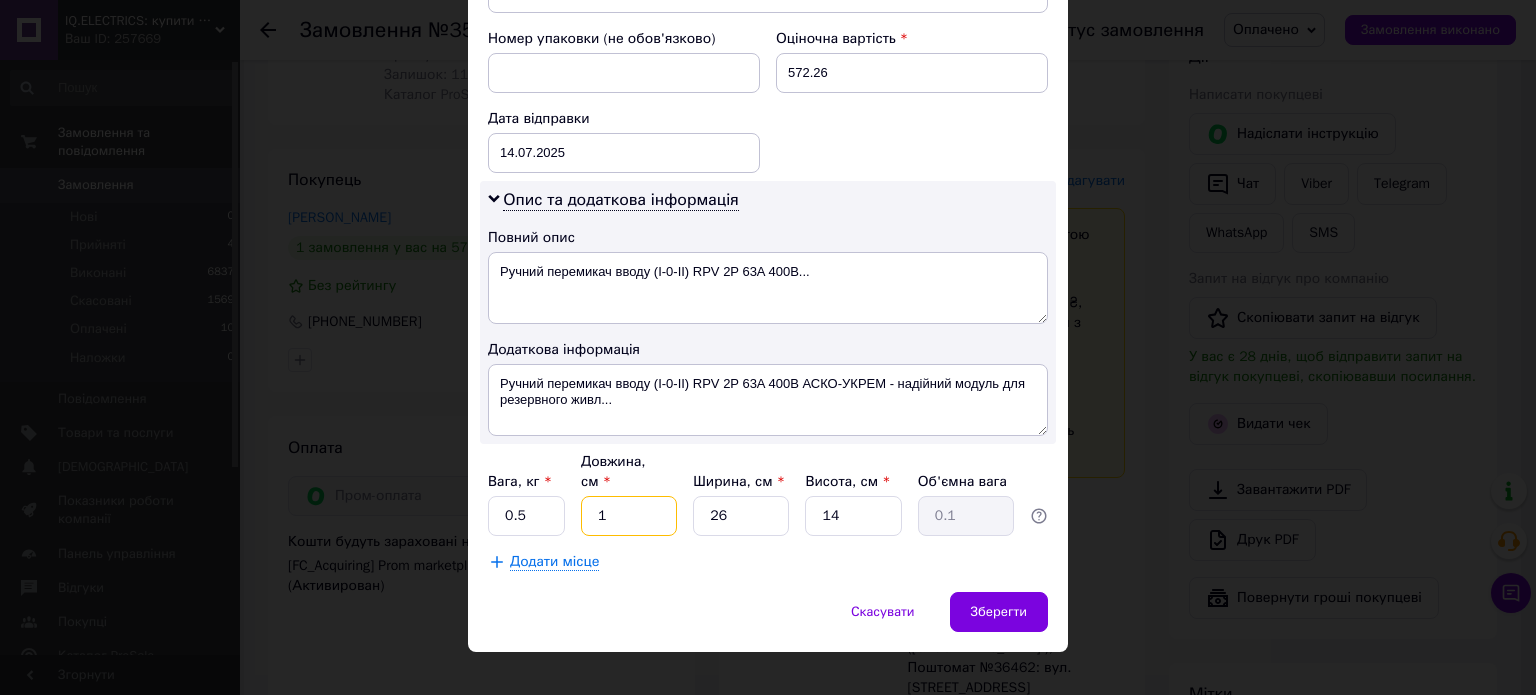 type on "15" 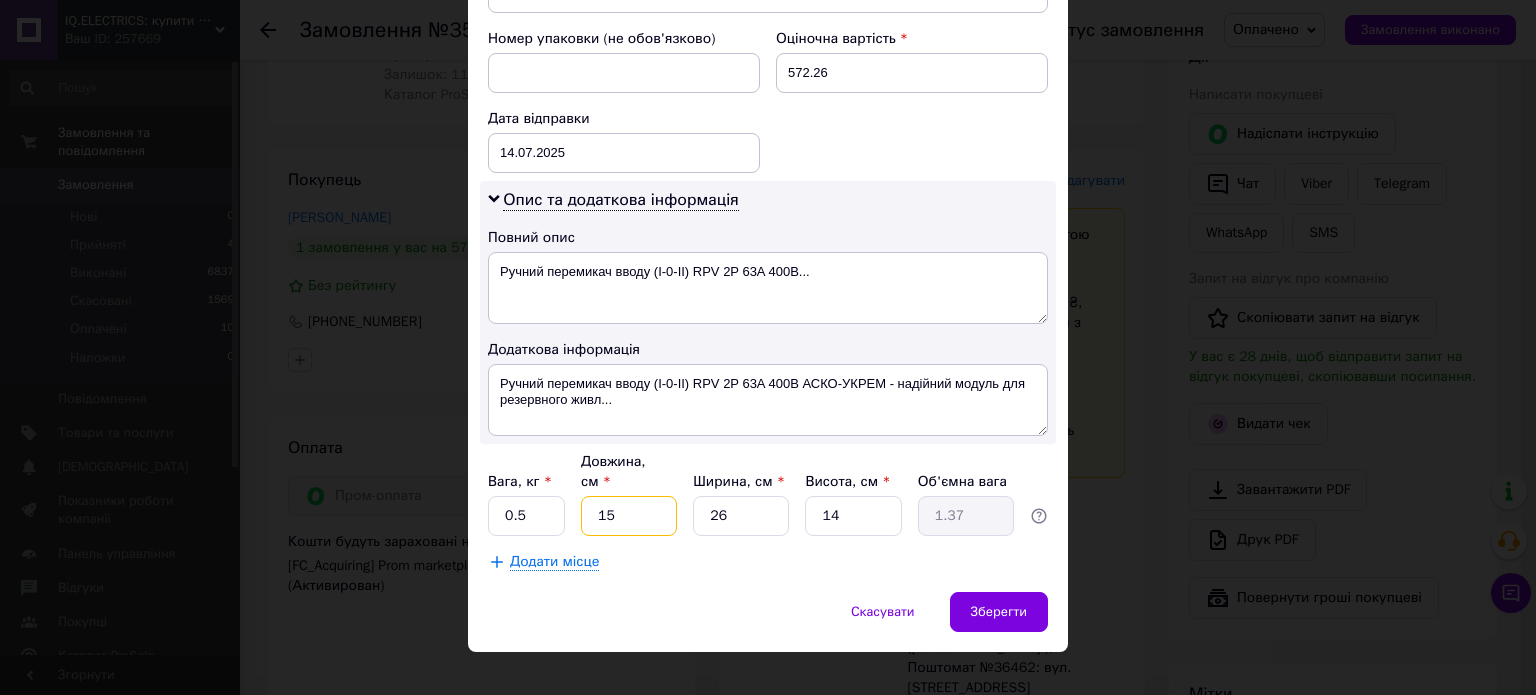 type on "15" 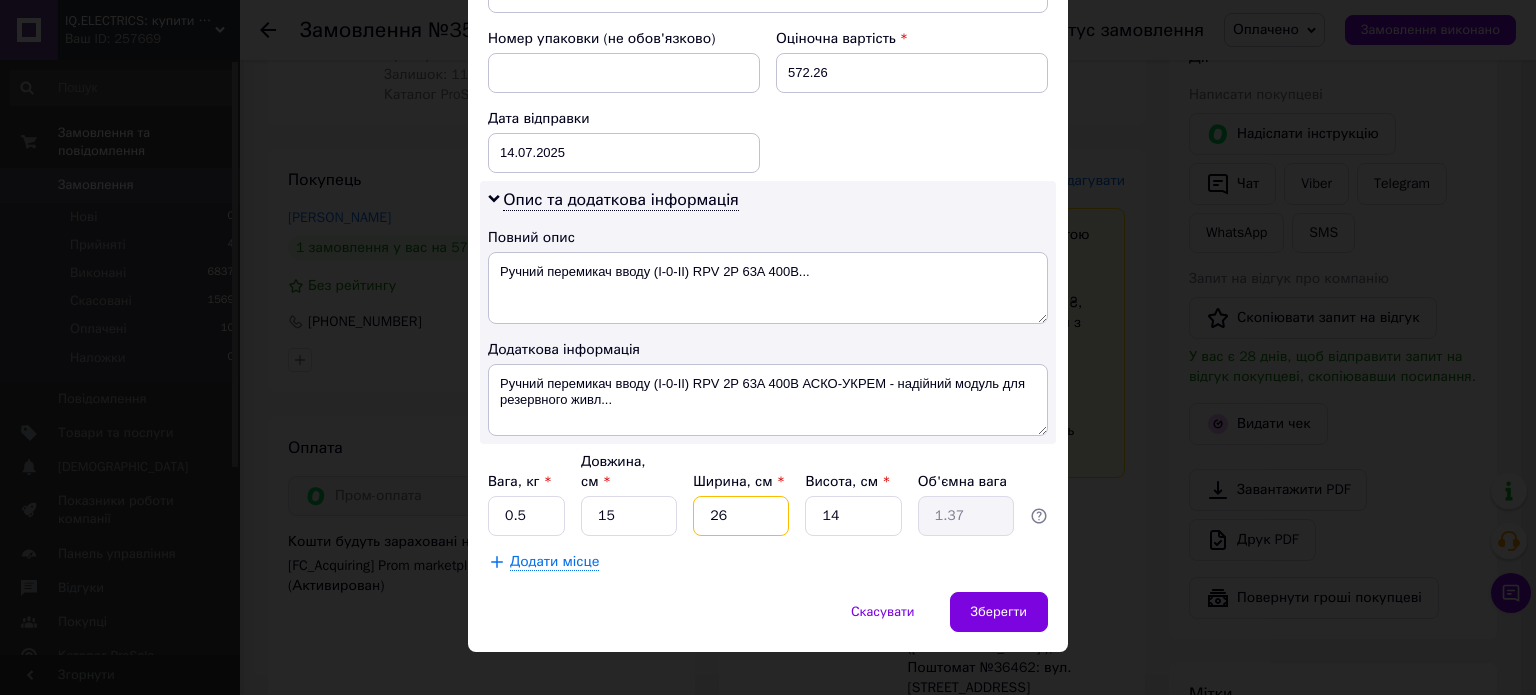 type on "9" 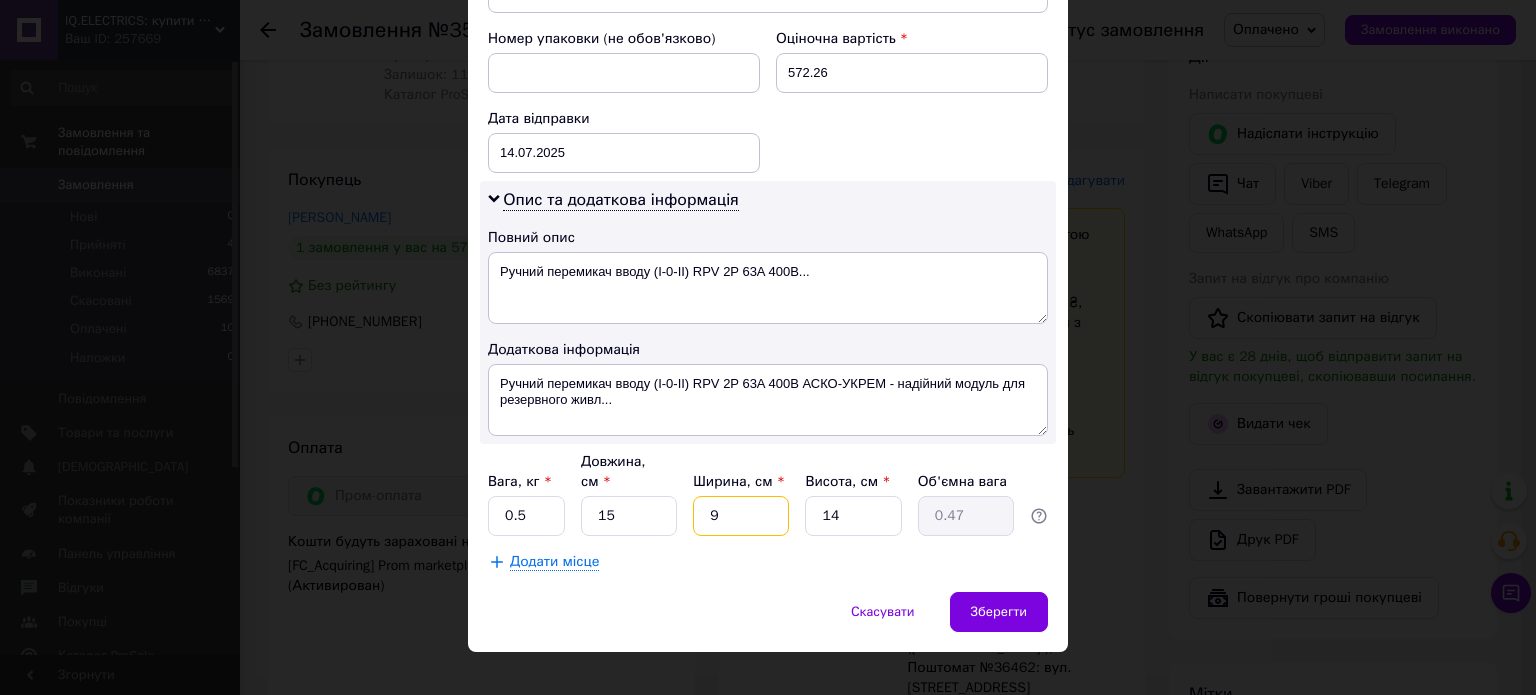 type on "9" 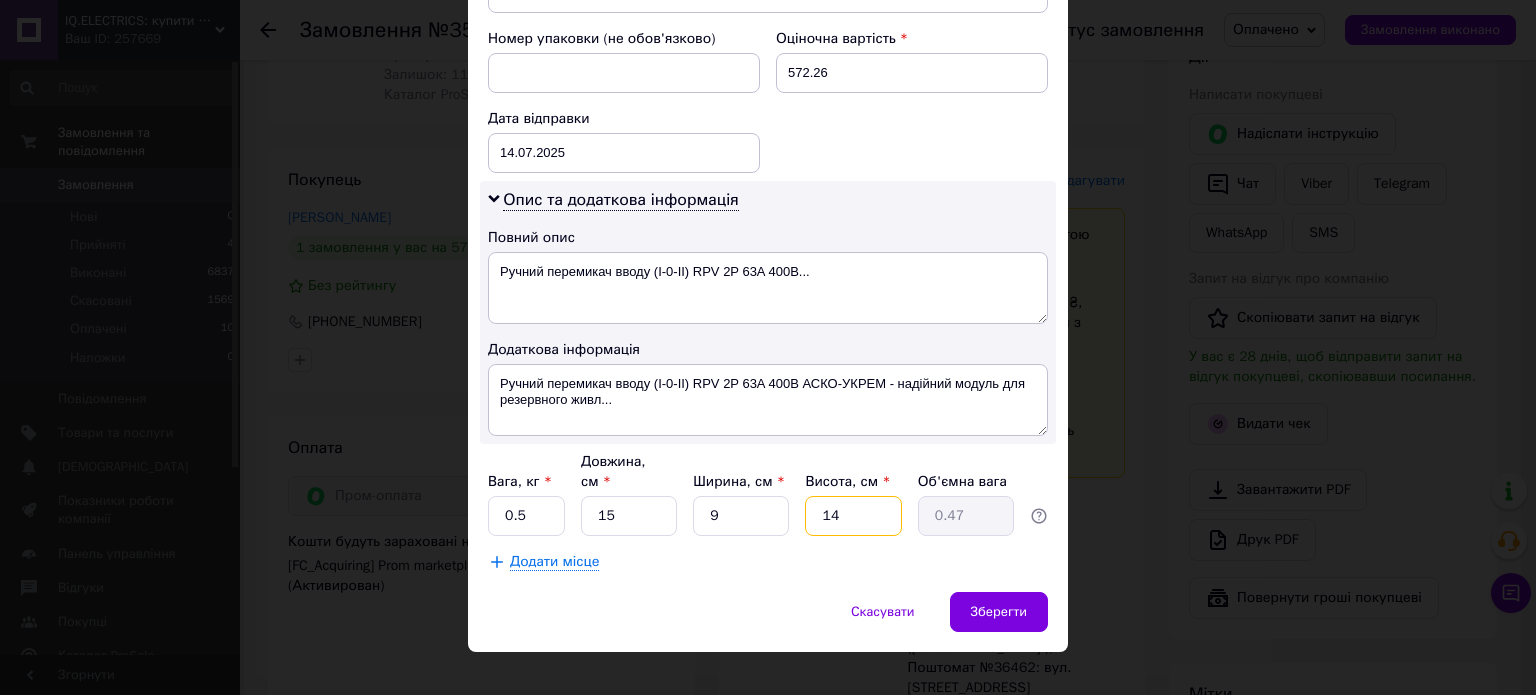 type on "8" 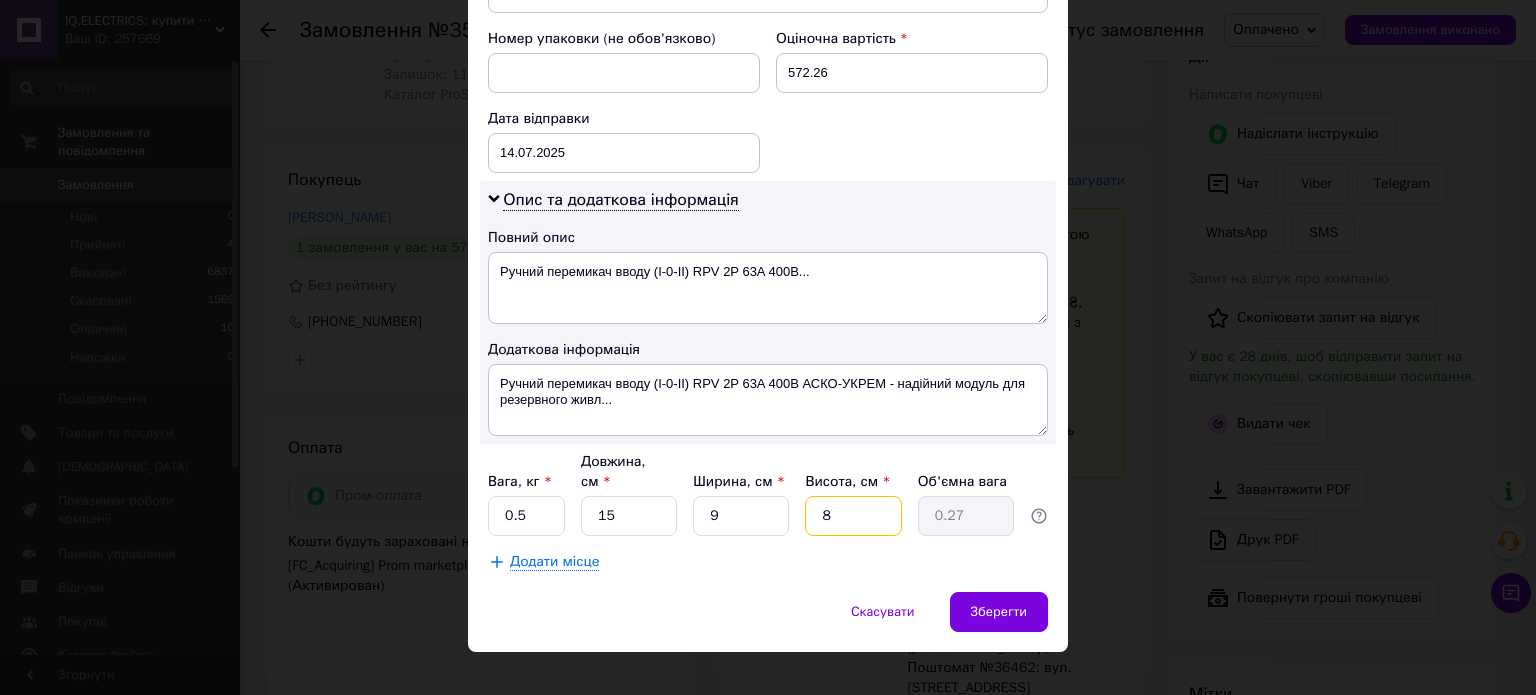 type on "8" 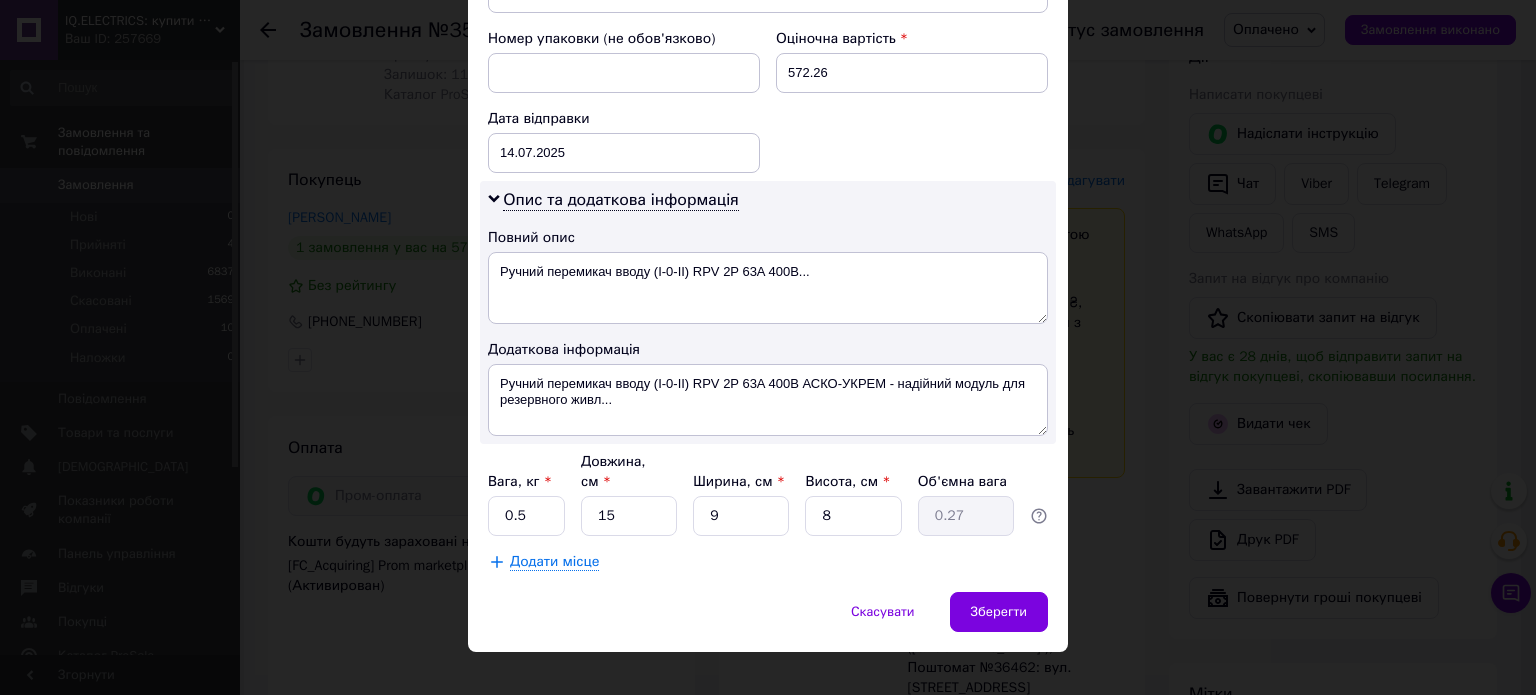 type 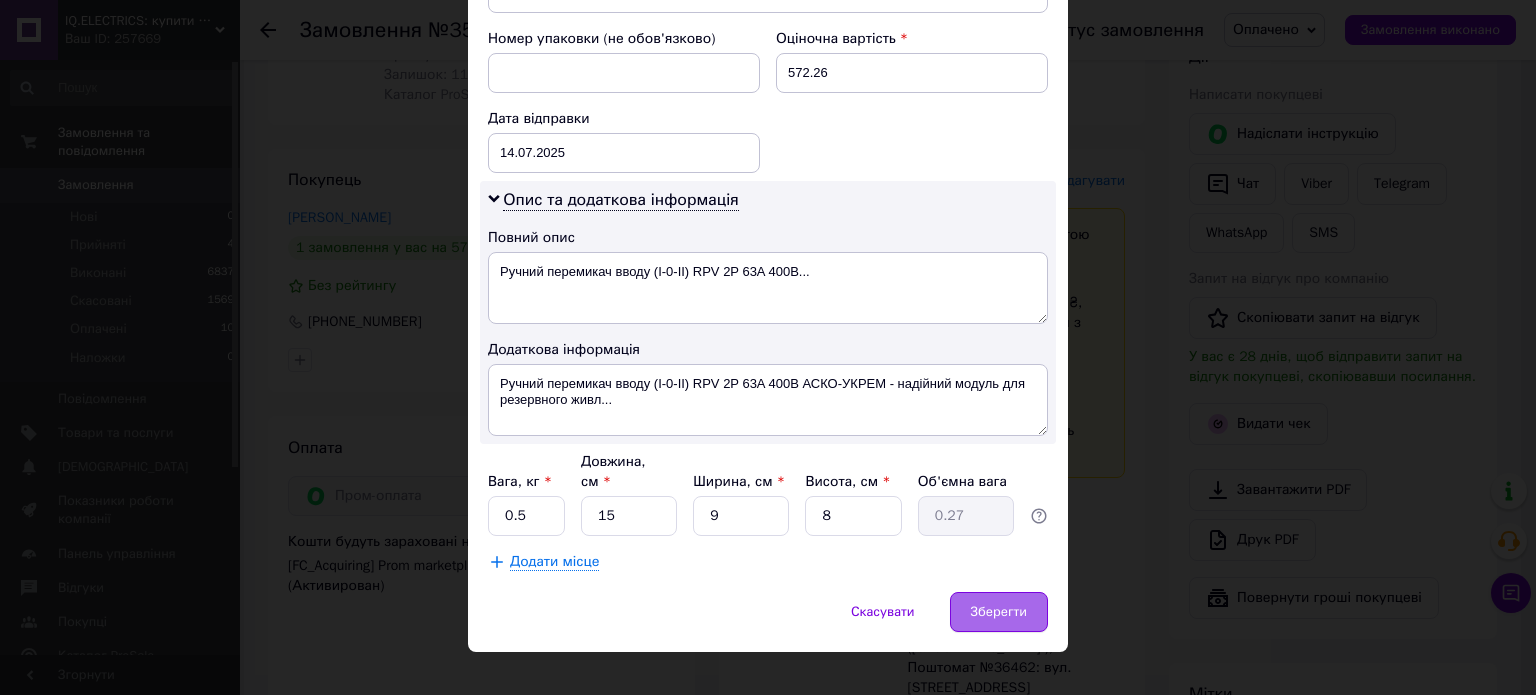 click on "Зберегти" at bounding box center [999, 612] 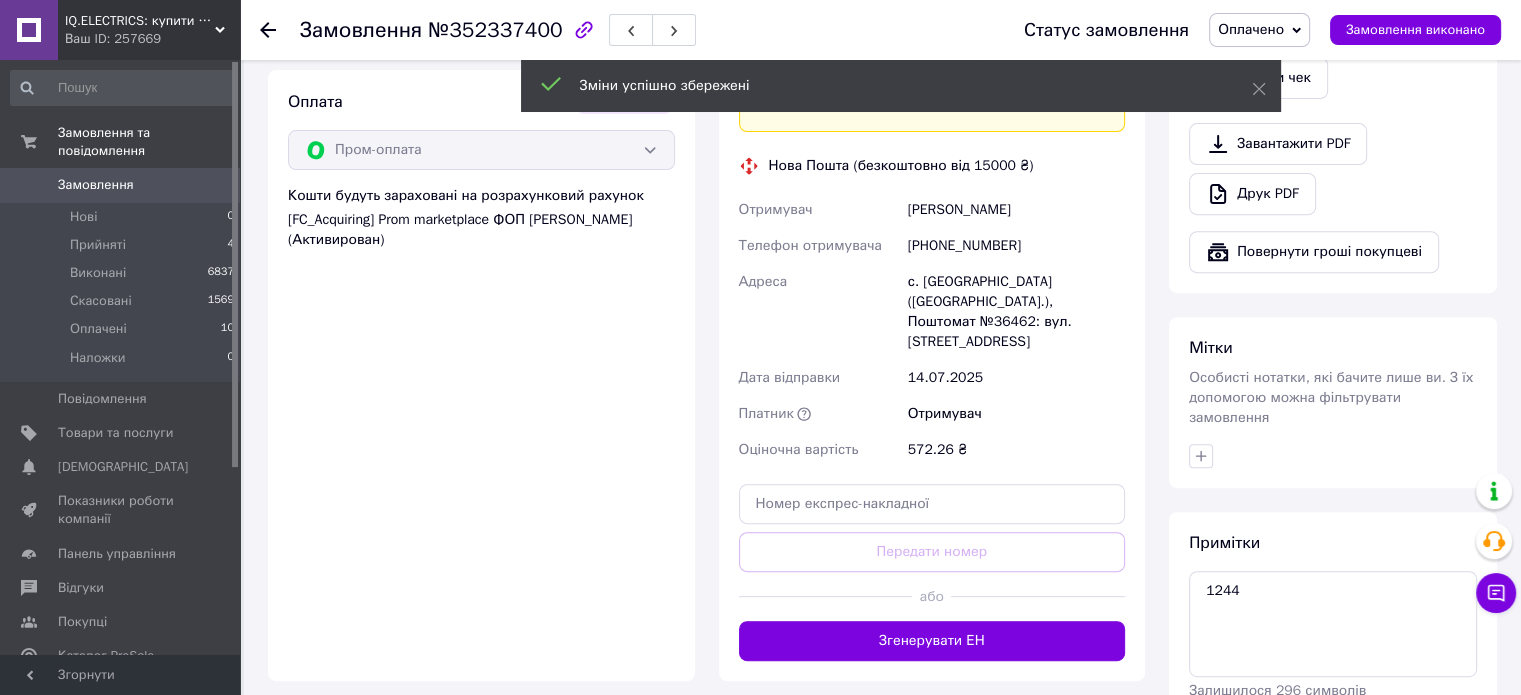 scroll, scrollTop: 900, scrollLeft: 0, axis: vertical 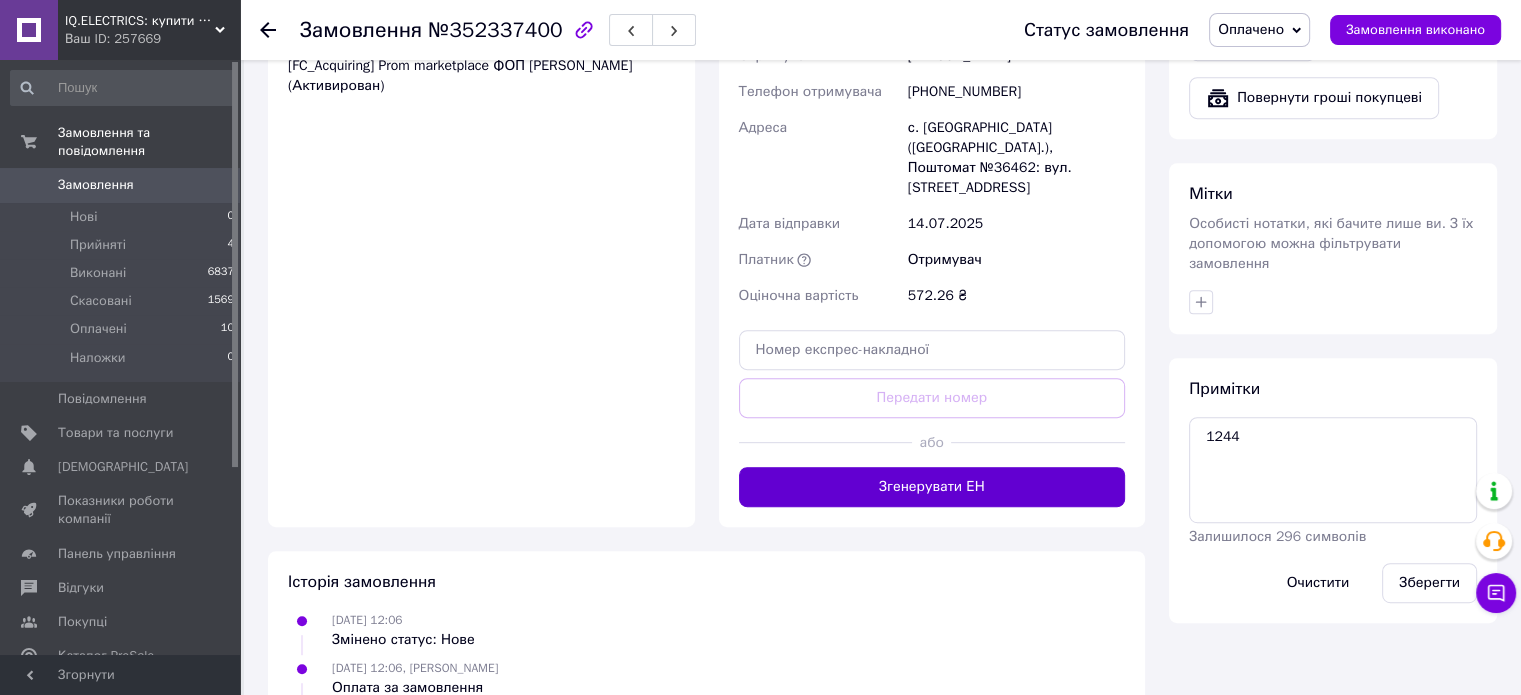 click on "Згенерувати ЕН" at bounding box center (932, 487) 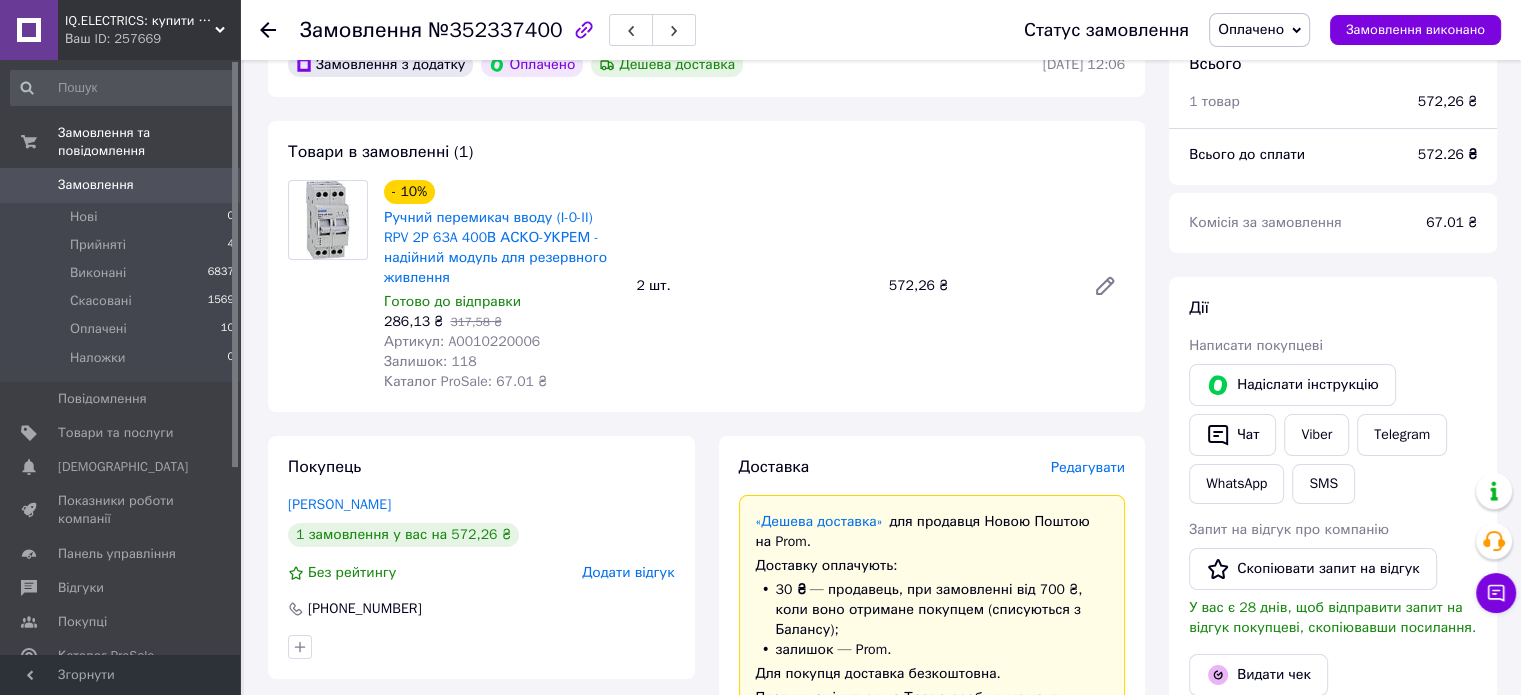 scroll, scrollTop: 0, scrollLeft: 0, axis: both 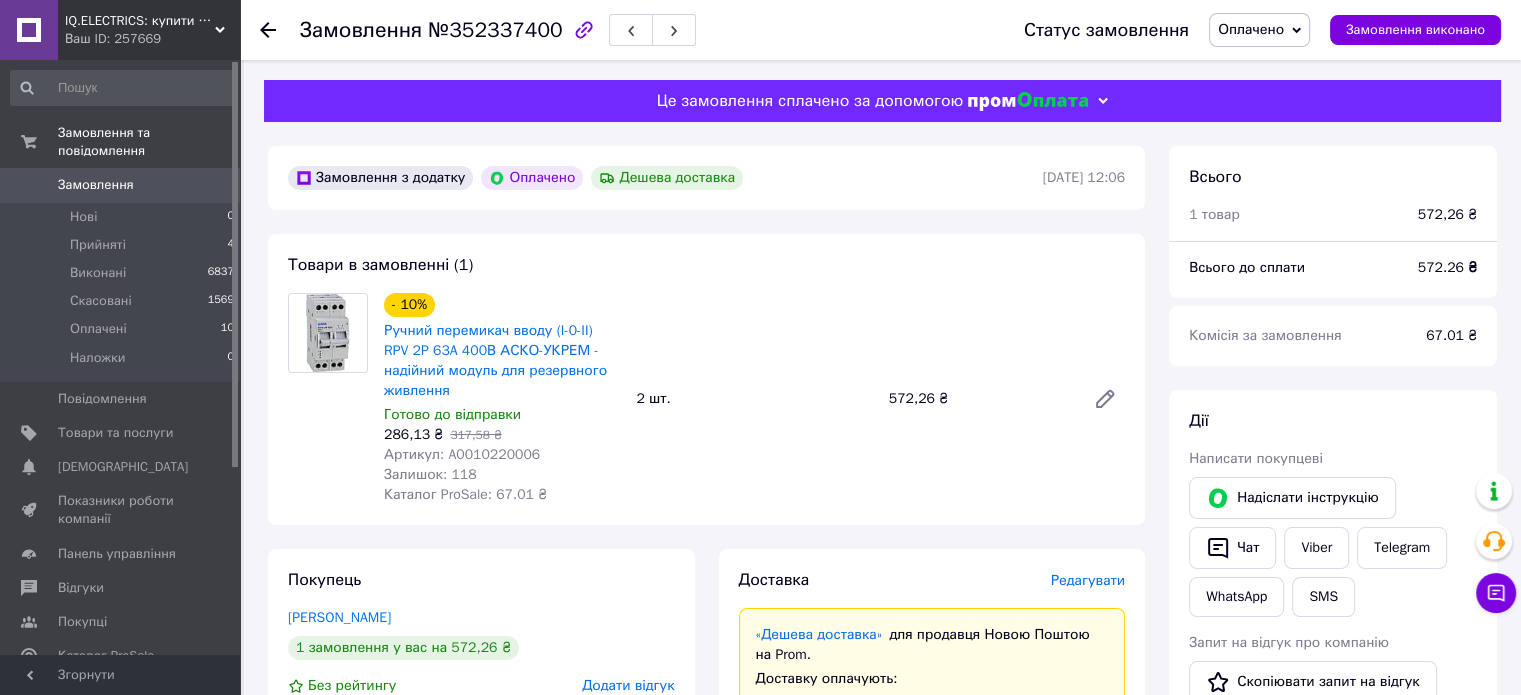 click on "№352337400" at bounding box center [495, 30] 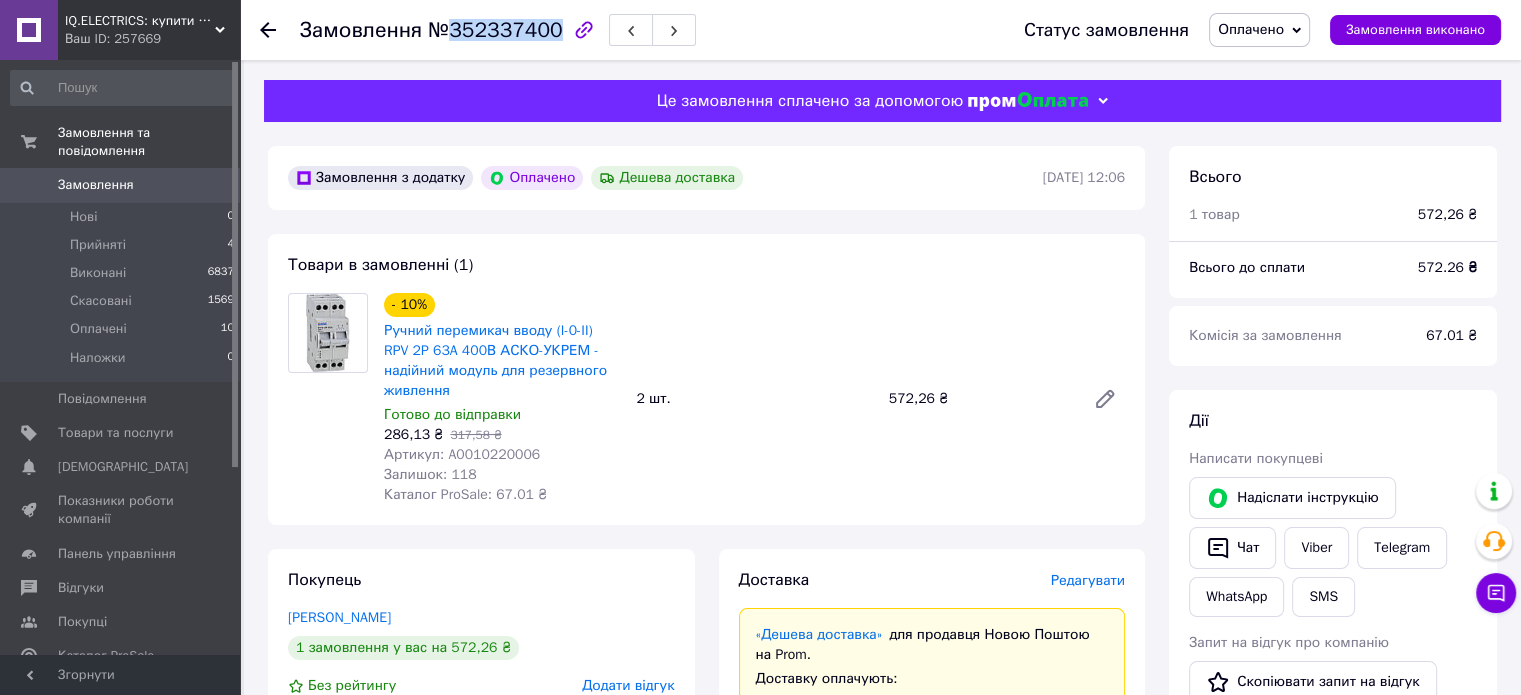 click on "№352337400" at bounding box center (495, 30) 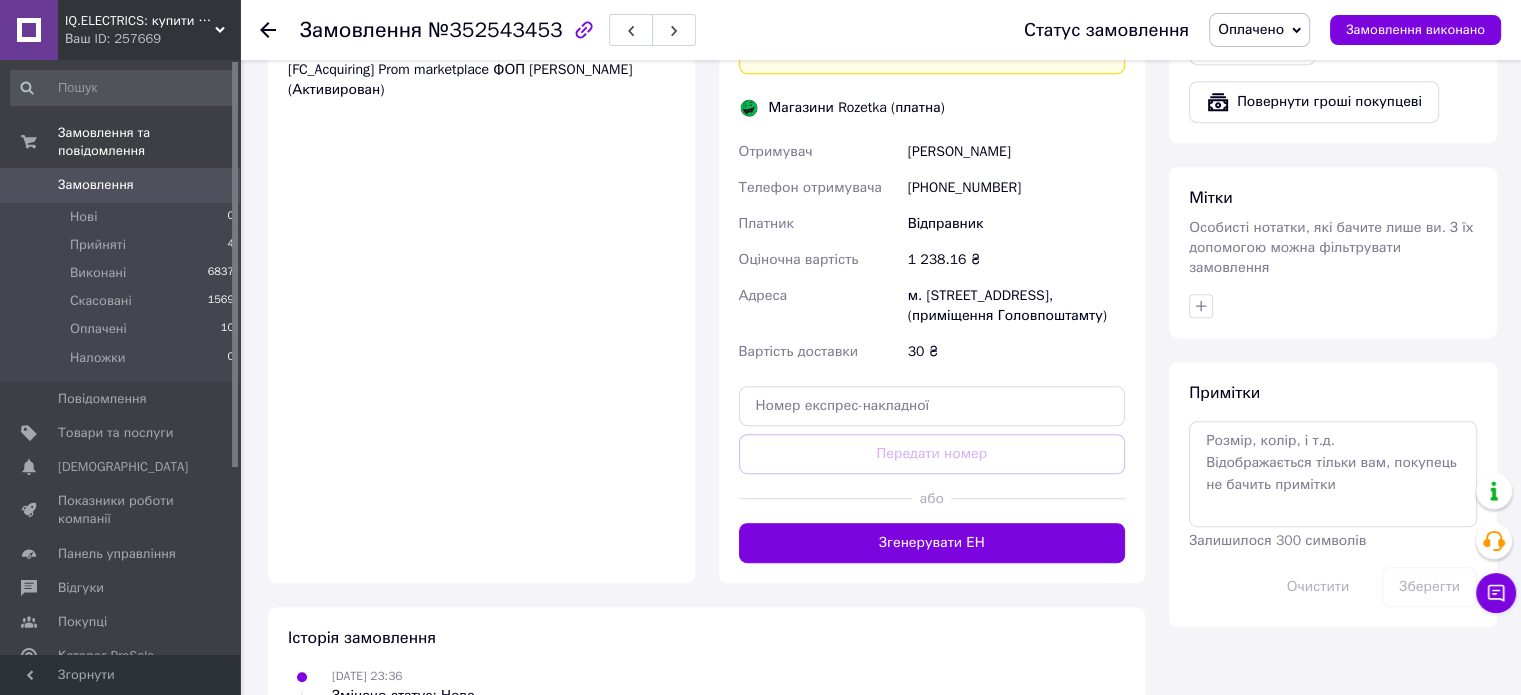 scroll, scrollTop: 900, scrollLeft: 0, axis: vertical 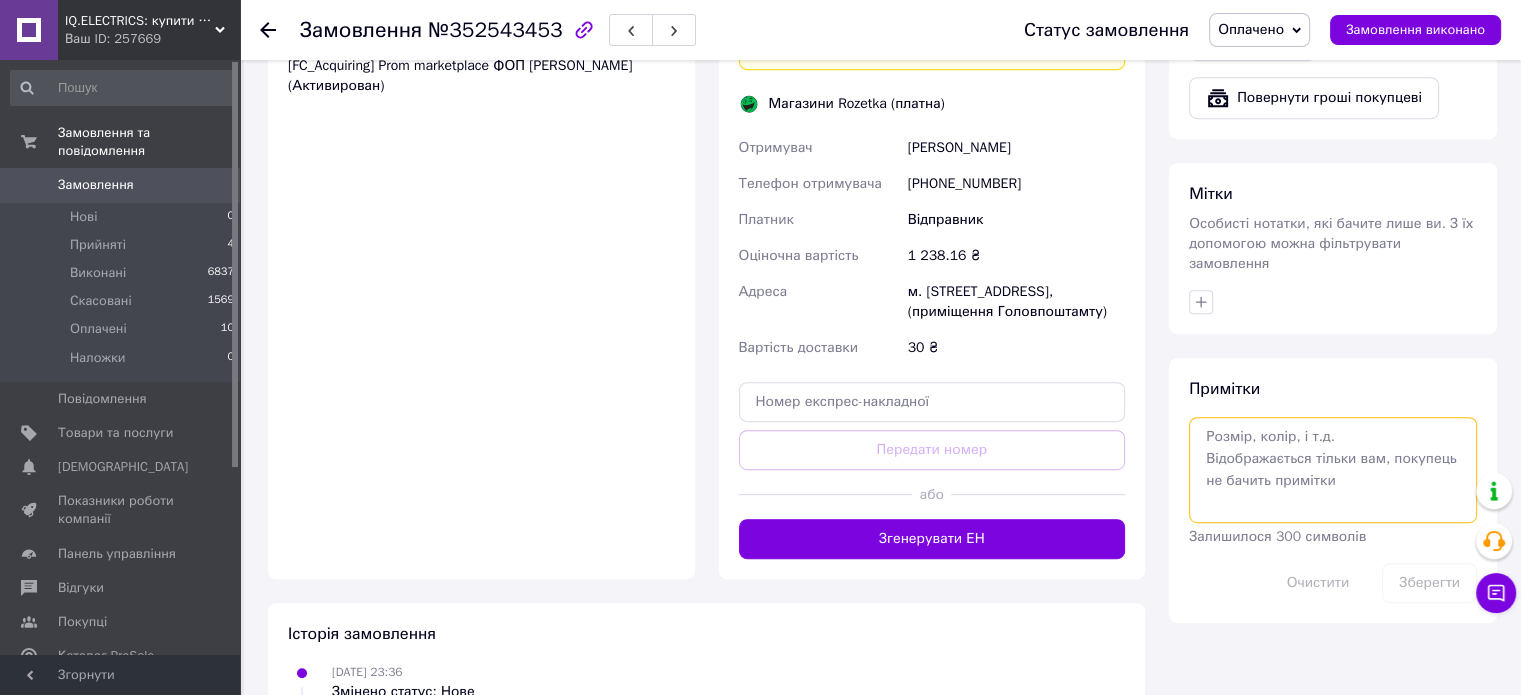 click at bounding box center [1333, 470] 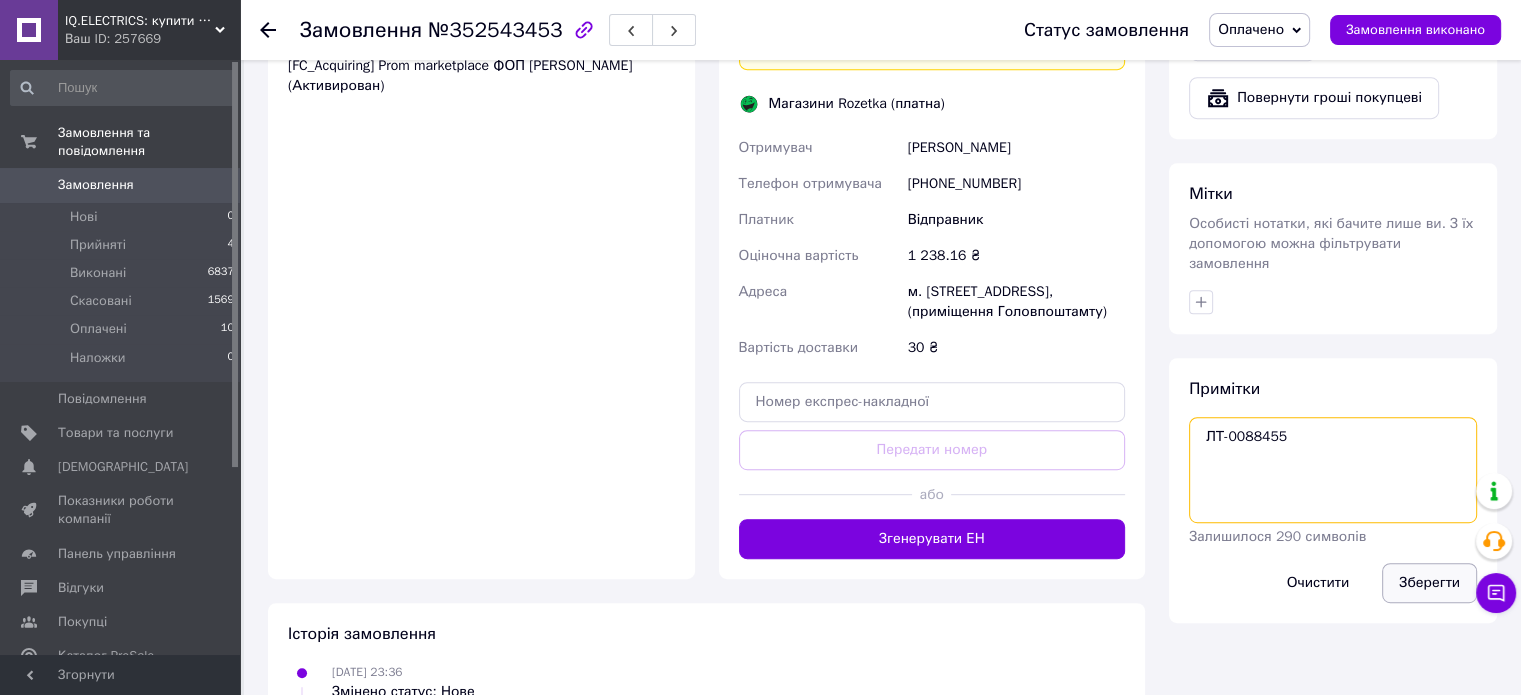 type on "ЛТ-0088455" 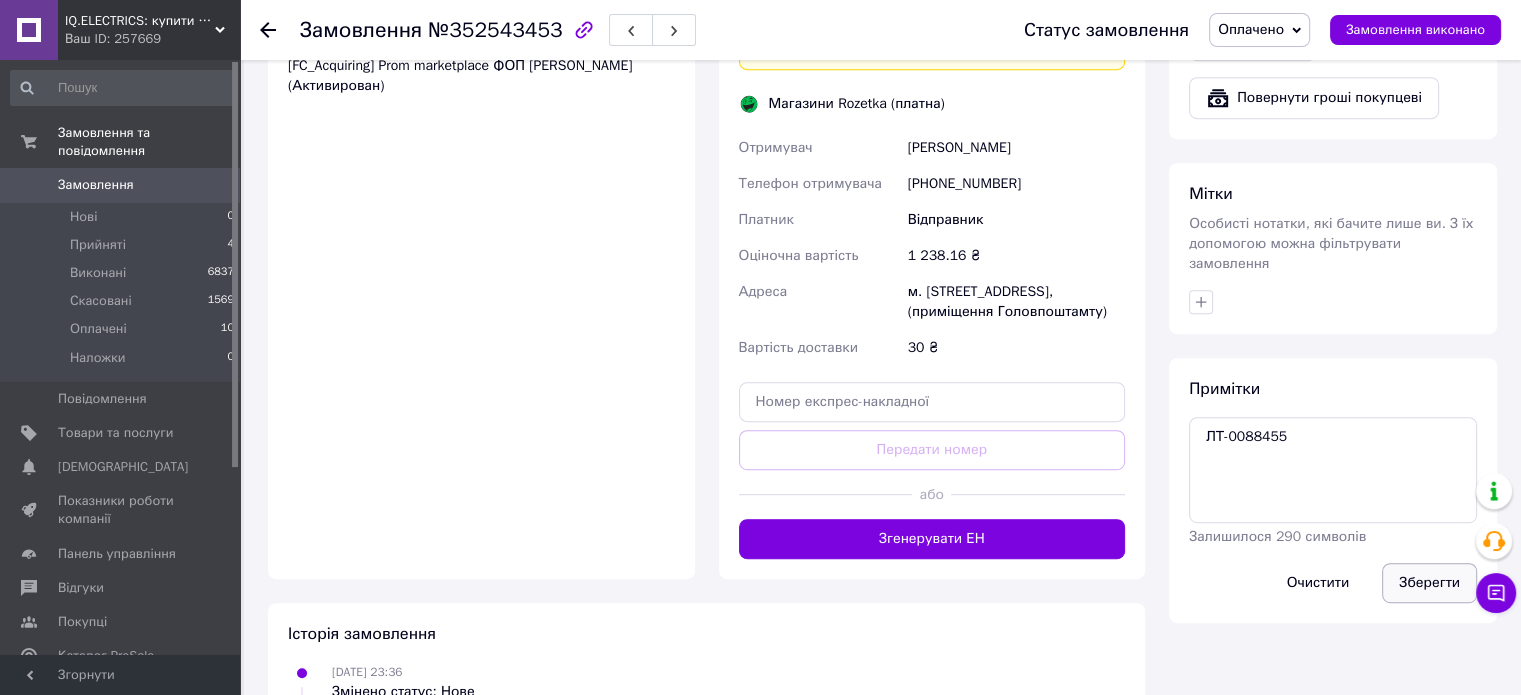 click on "Зберегти" at bounding box center [1429, 583] 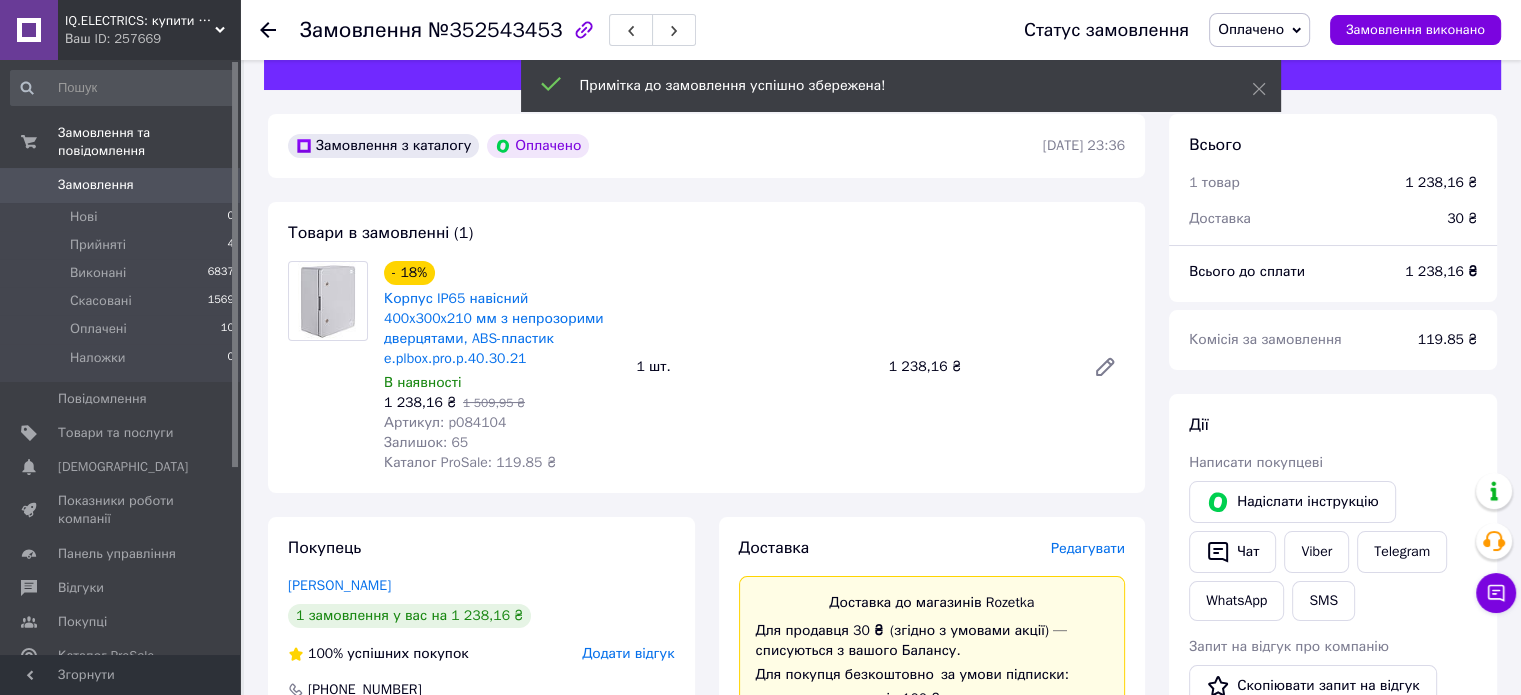 scroll, scrollTop: 0, scrollLeft: 0, axis: both 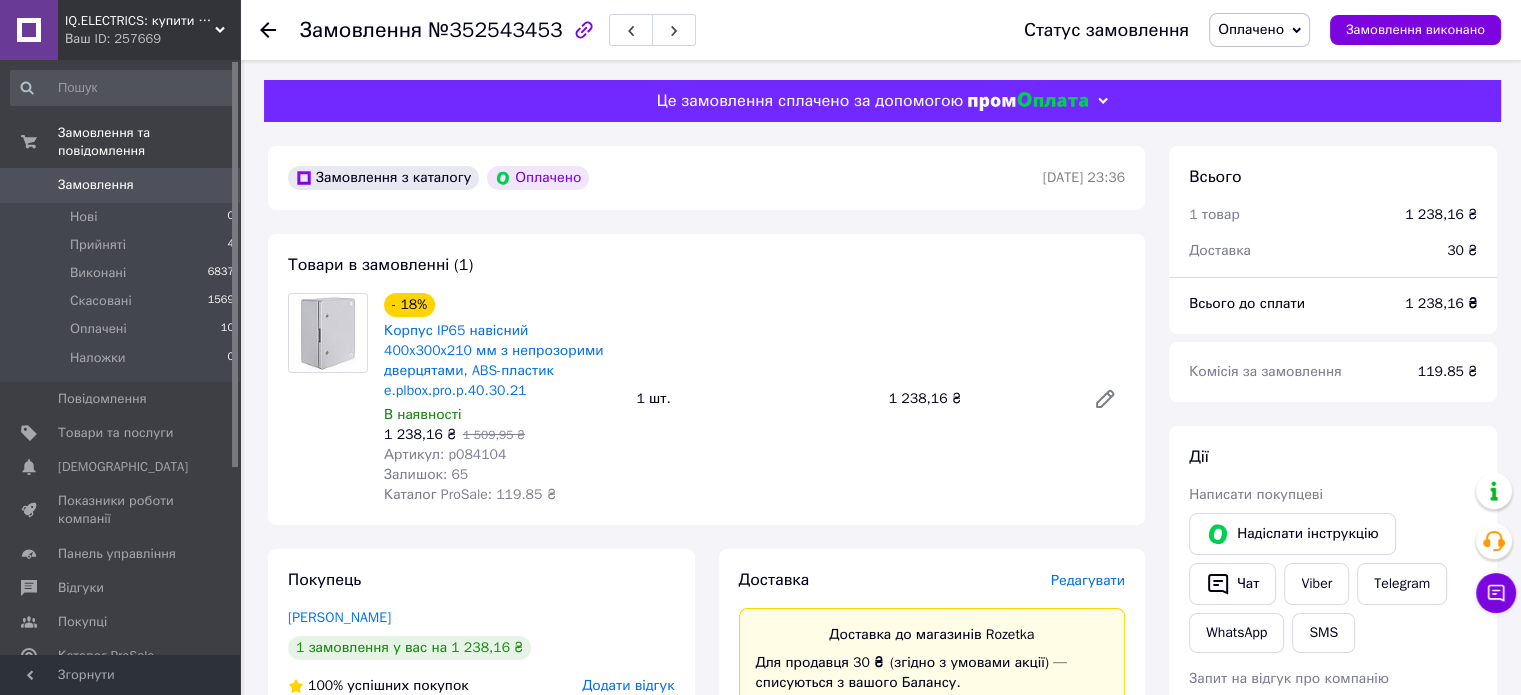 type 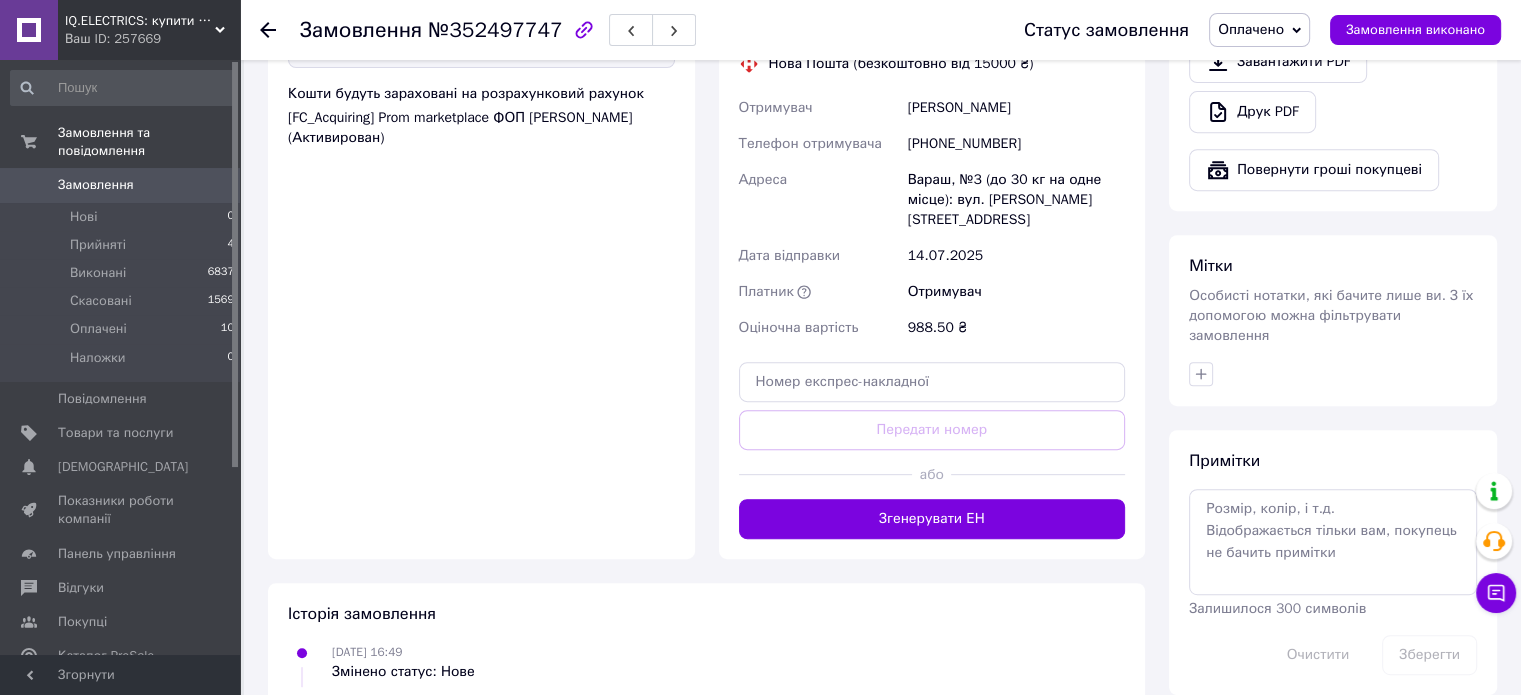 scroll, scrollTop: 900, scrollLeft: 0, axis: vertical 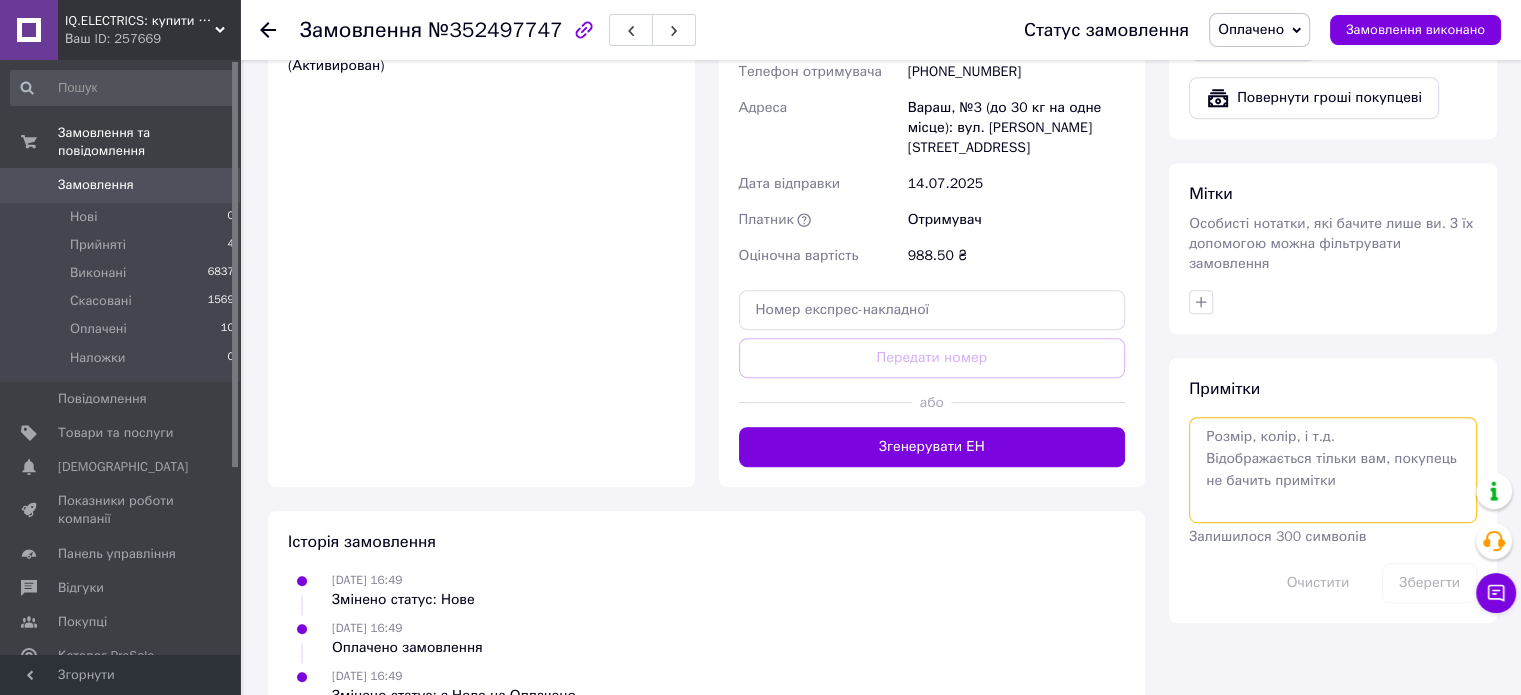 click at bounding box center [1333, 470] 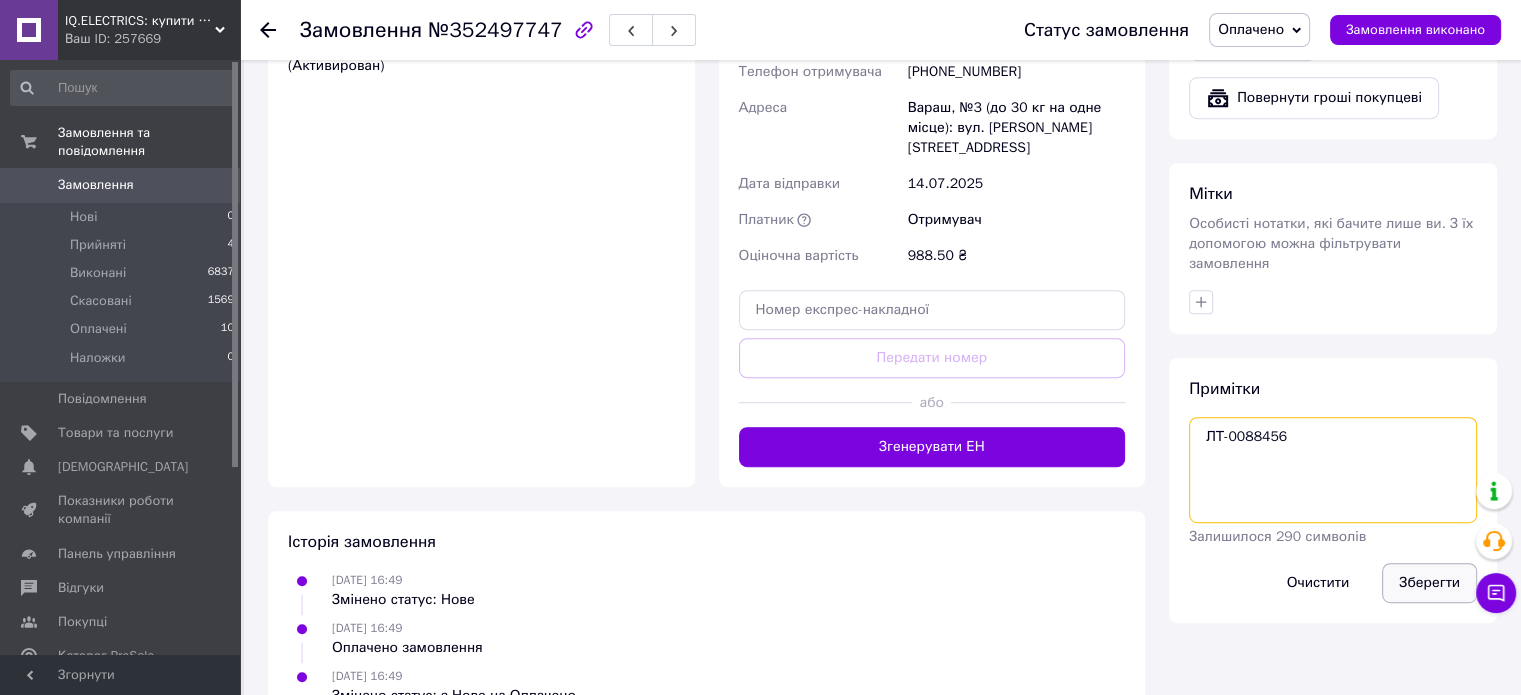 type on "ЛТ-0088456" 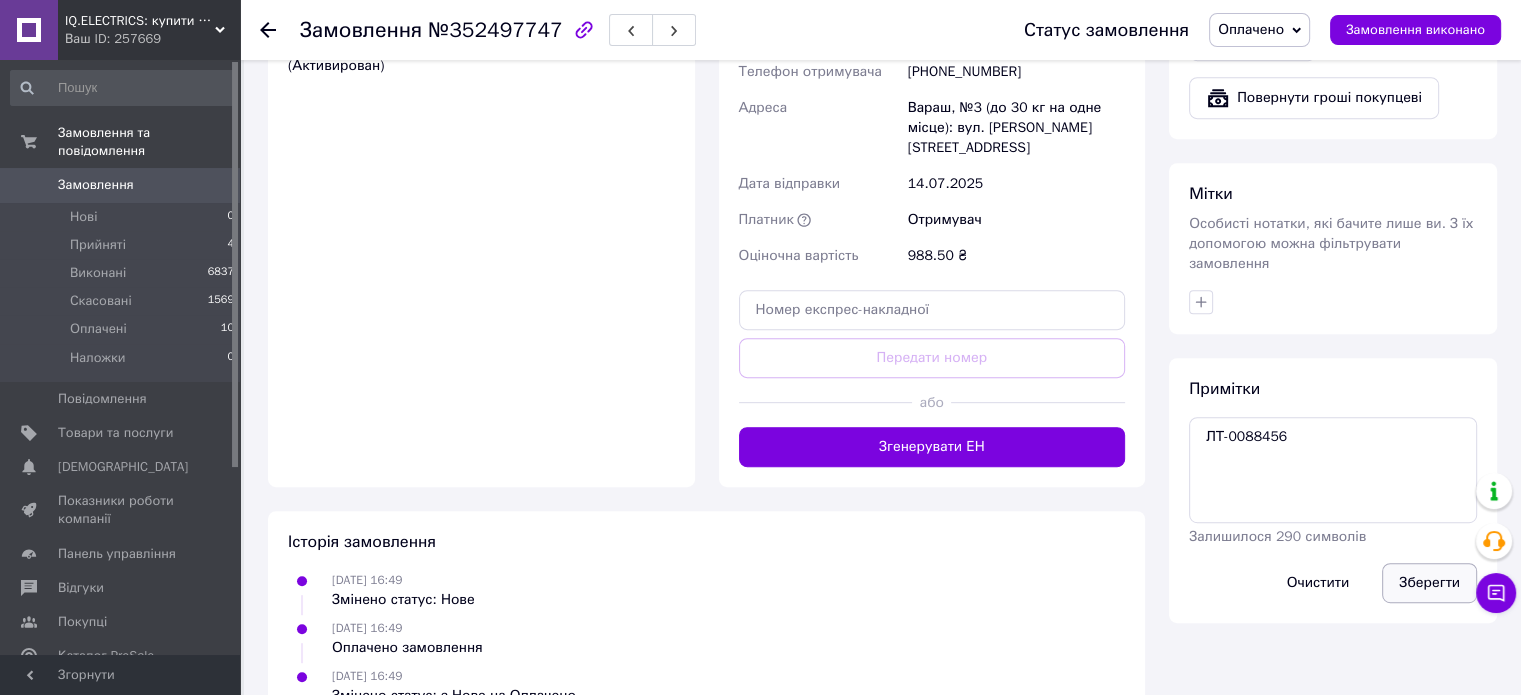 click on "Зберегти" at bounding box center (1429, 583) 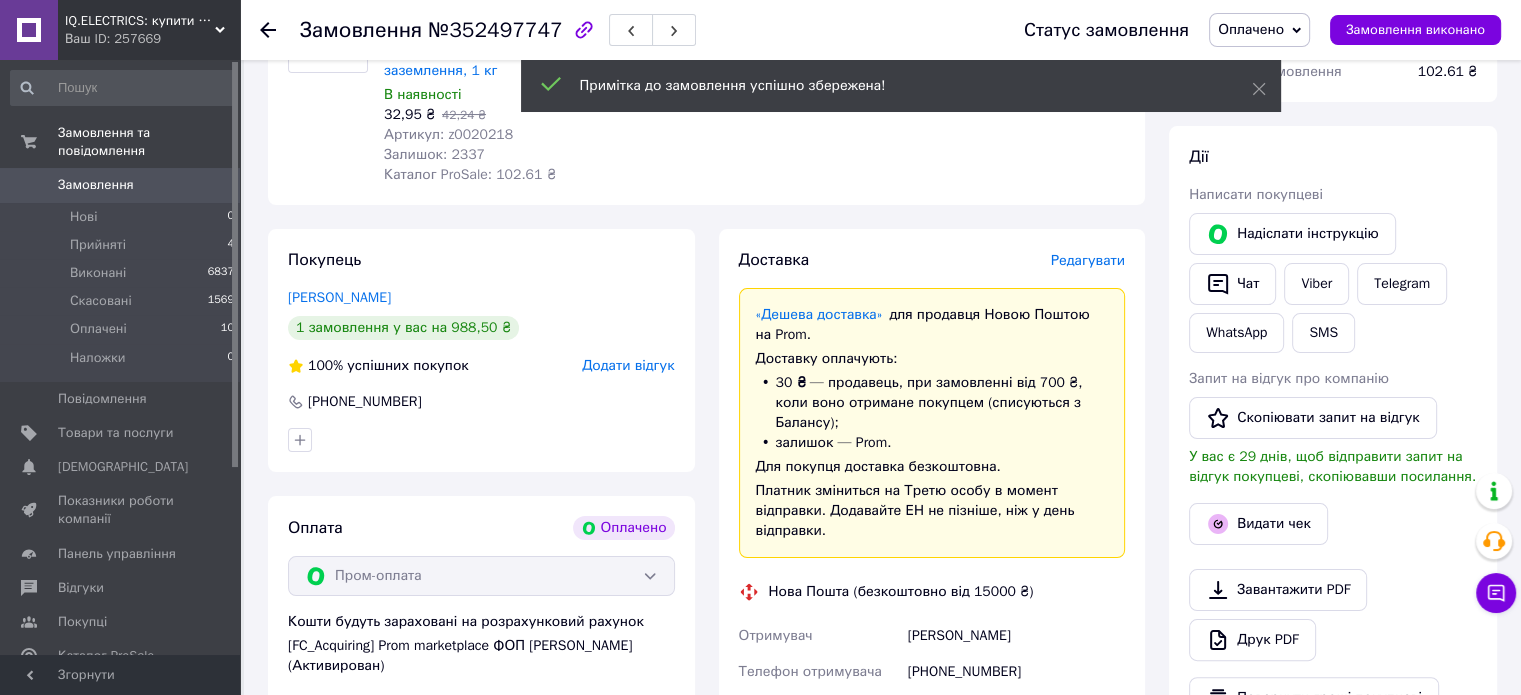 scroll, scrollTop: 0, scrollLeft: 0, axis: both 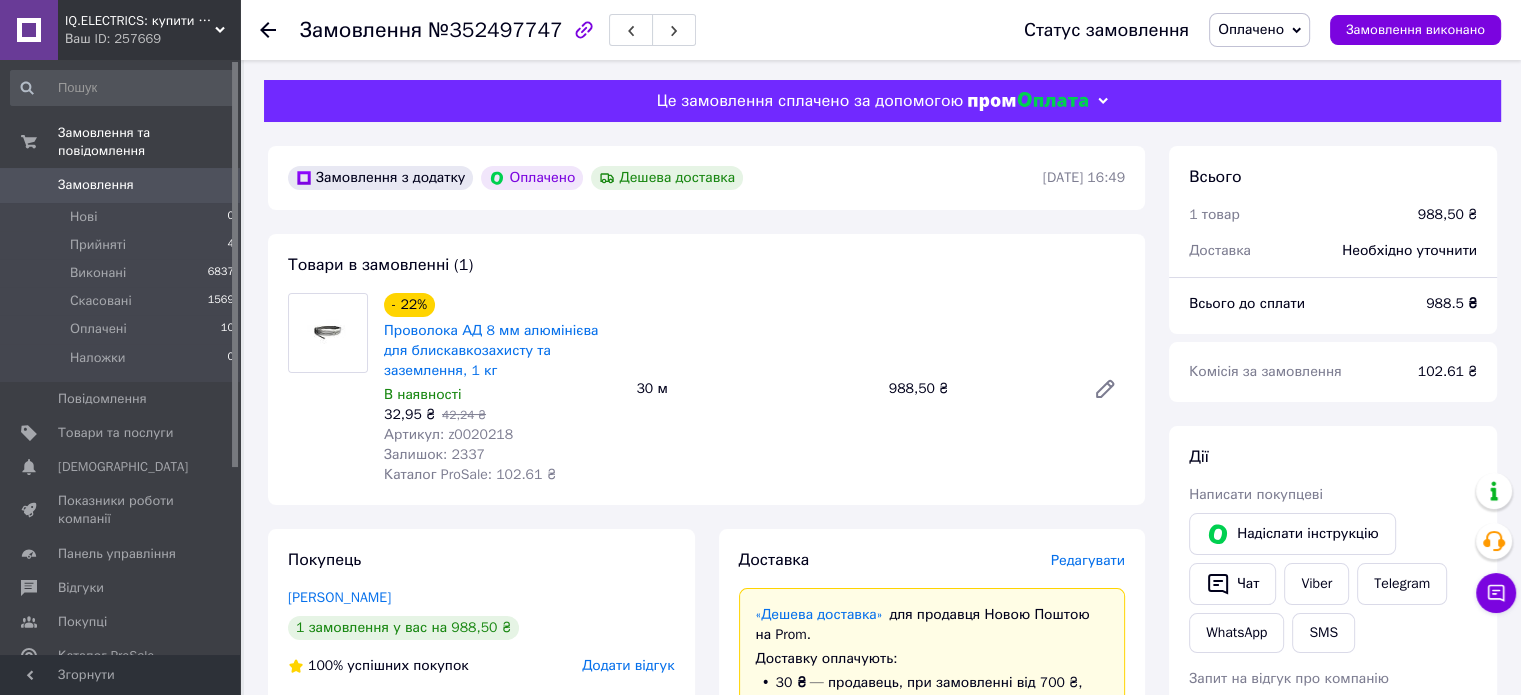 type 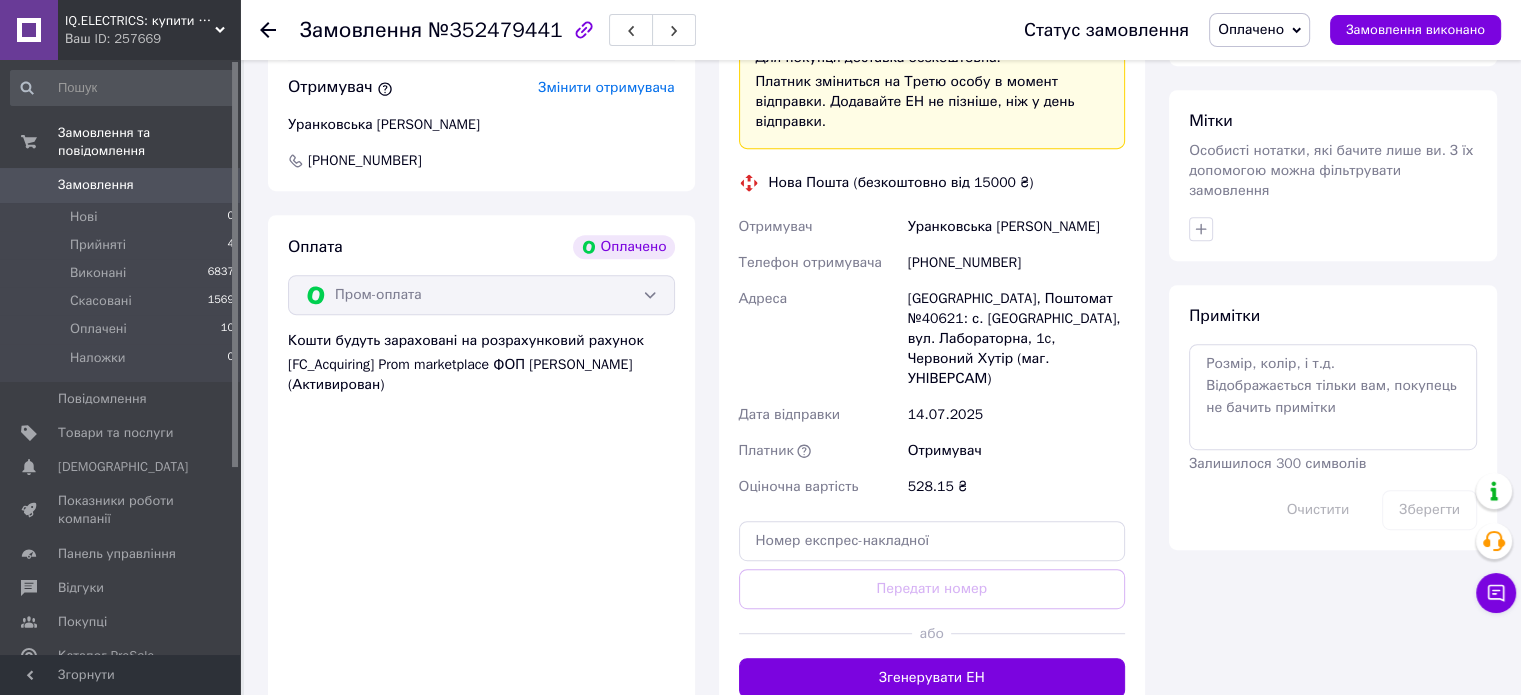 scroll, scrollTop: 1000, scrollLeft: 0, axis: vertical 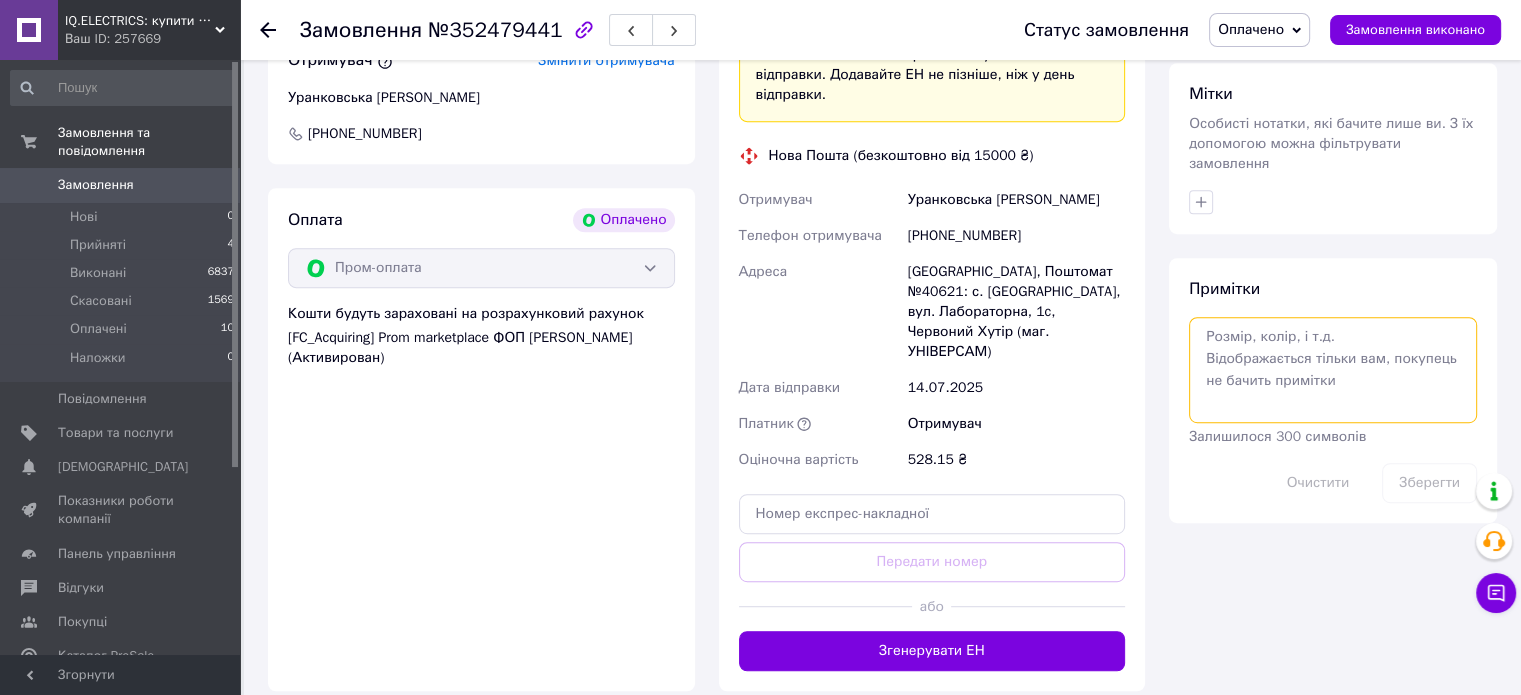 click at bounding box center (1333, 370) 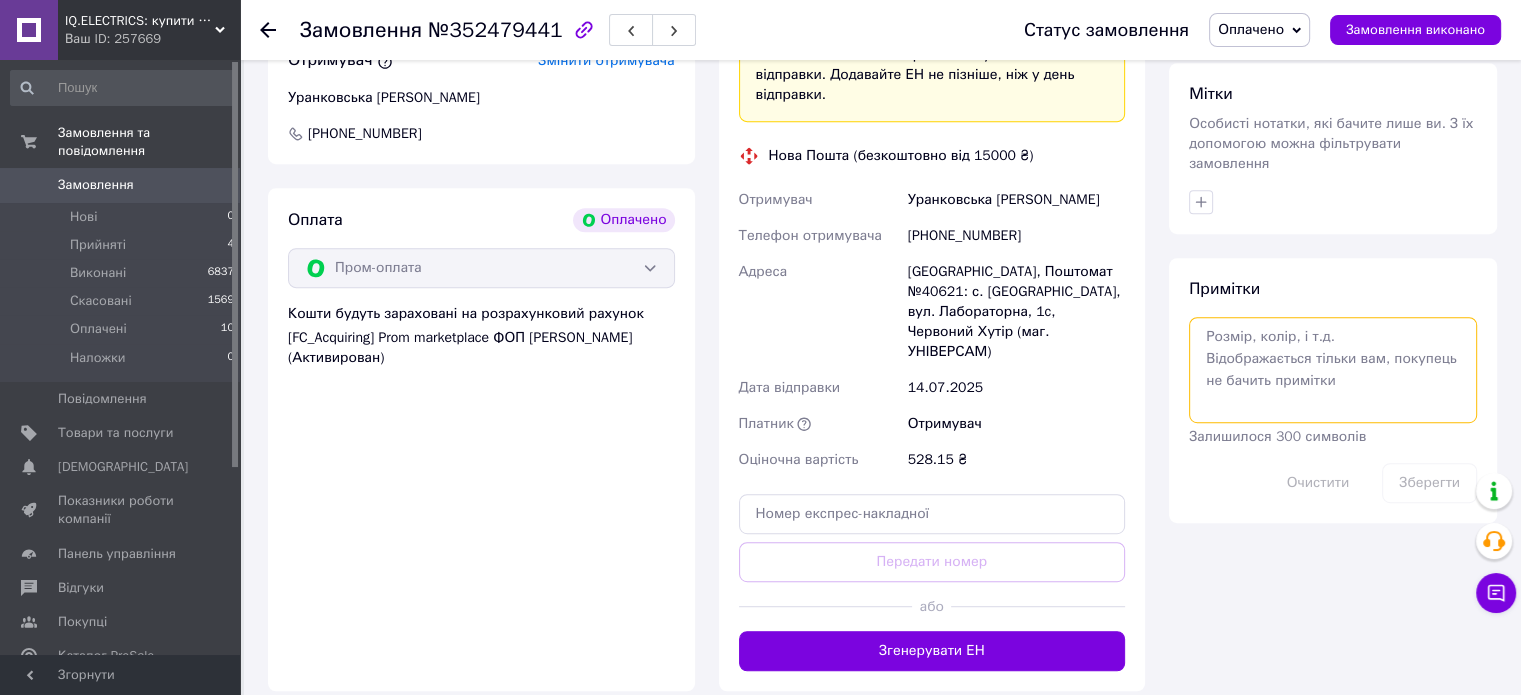 paste on "ЛТ-0088460" 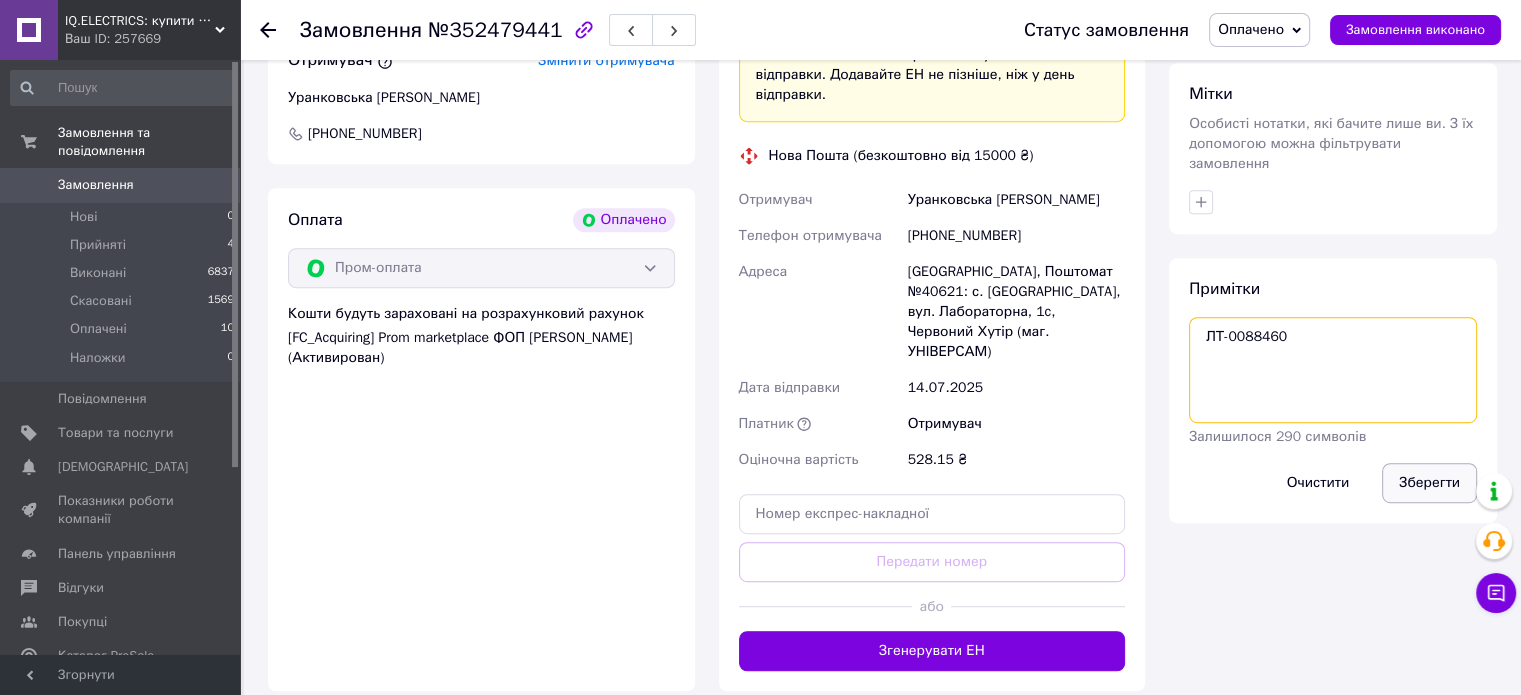 type on "ЛТ-0088460" 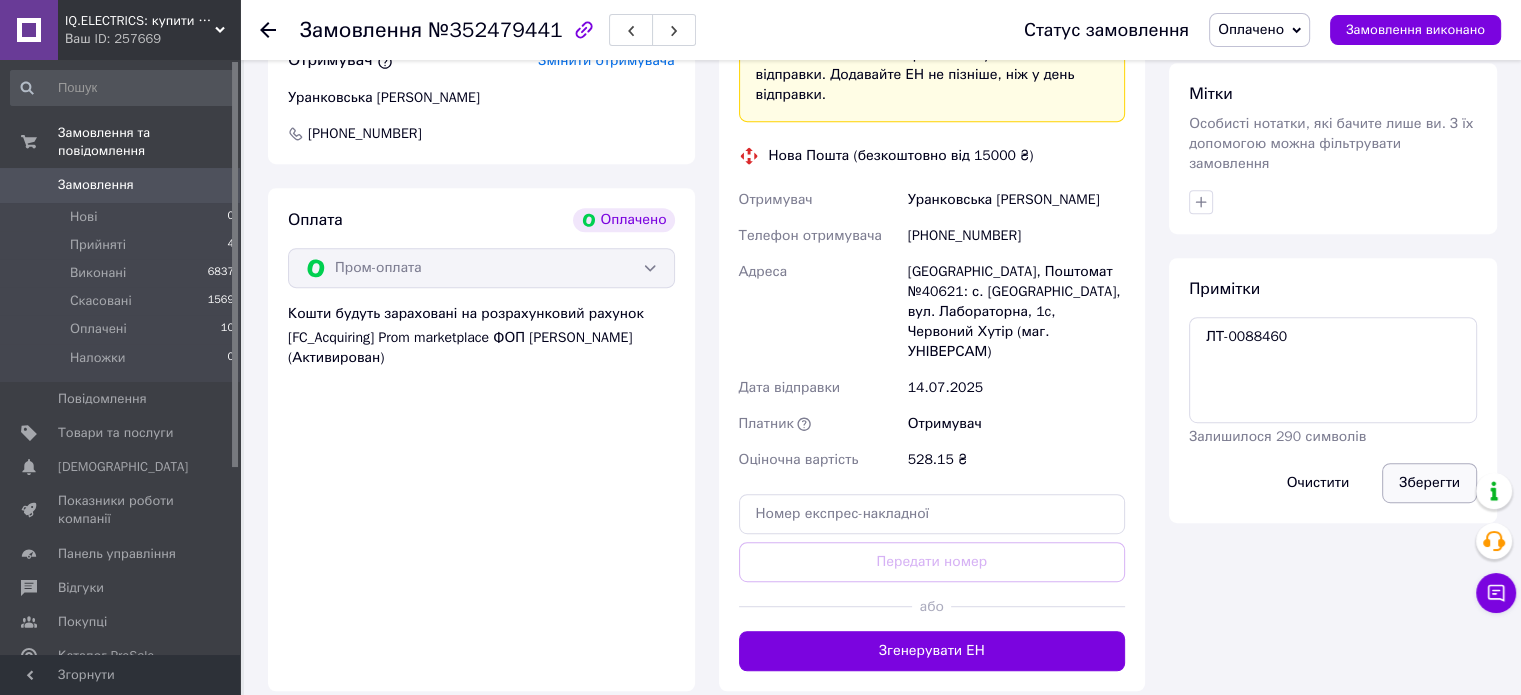 click on "Зберегти" at bounding box center (1429, 483) 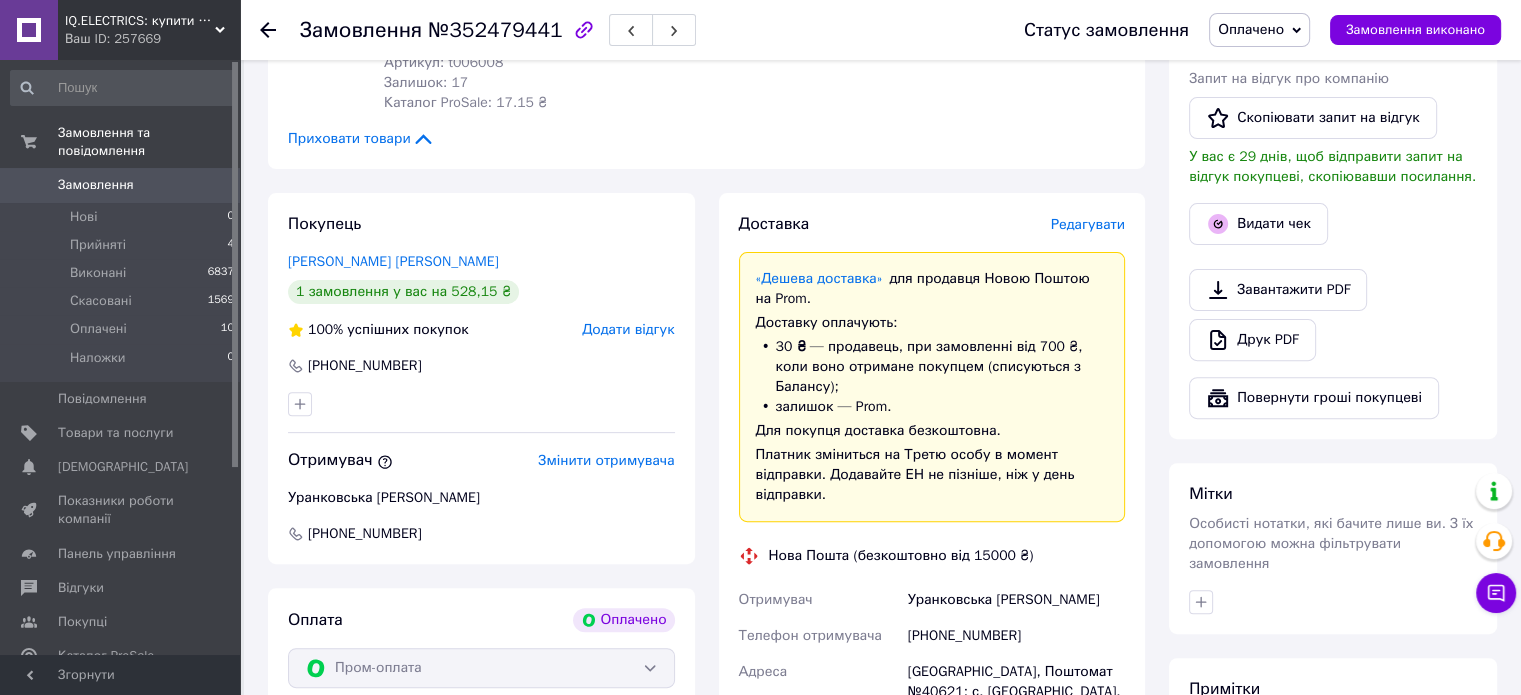 scroll, scrollTop: 0, scrollLeft: 0, axis: both 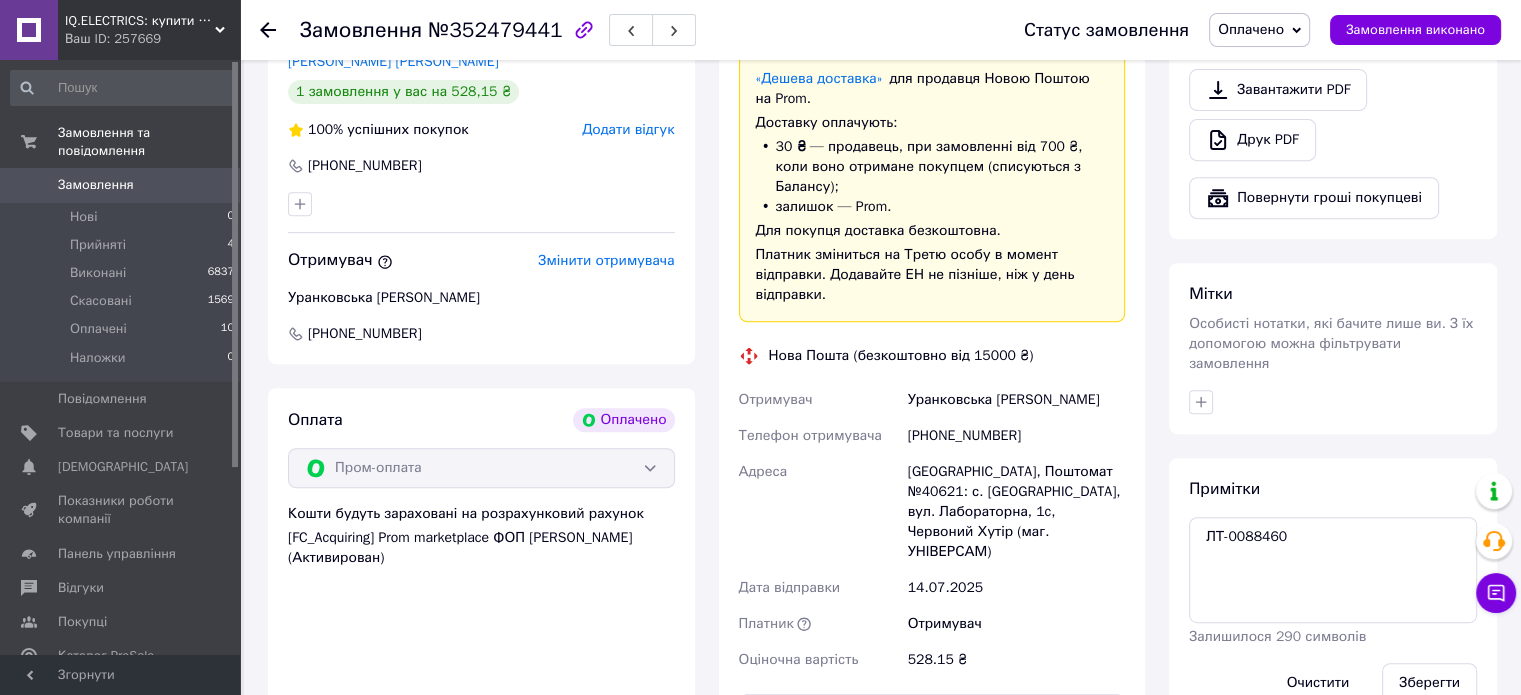 click on "Покупець Уранковський Іван 1 замовлення у вас на 528,15 ₴ 100%   успішних покупок Додати відгук +380682521302 Отримувач   Змінити отримувача Уранковська Марія +380681766282 Оплата Оплачено Пром-оплата Кошти будуть зараховані на розрахунковий рахунок [FC_Acquiring] Prom marketplace ФОП КІРІЧЕНКО ДМИТРО СЕРГІЙОВИЧ (Активирован)" at bounding box center [481, 442] 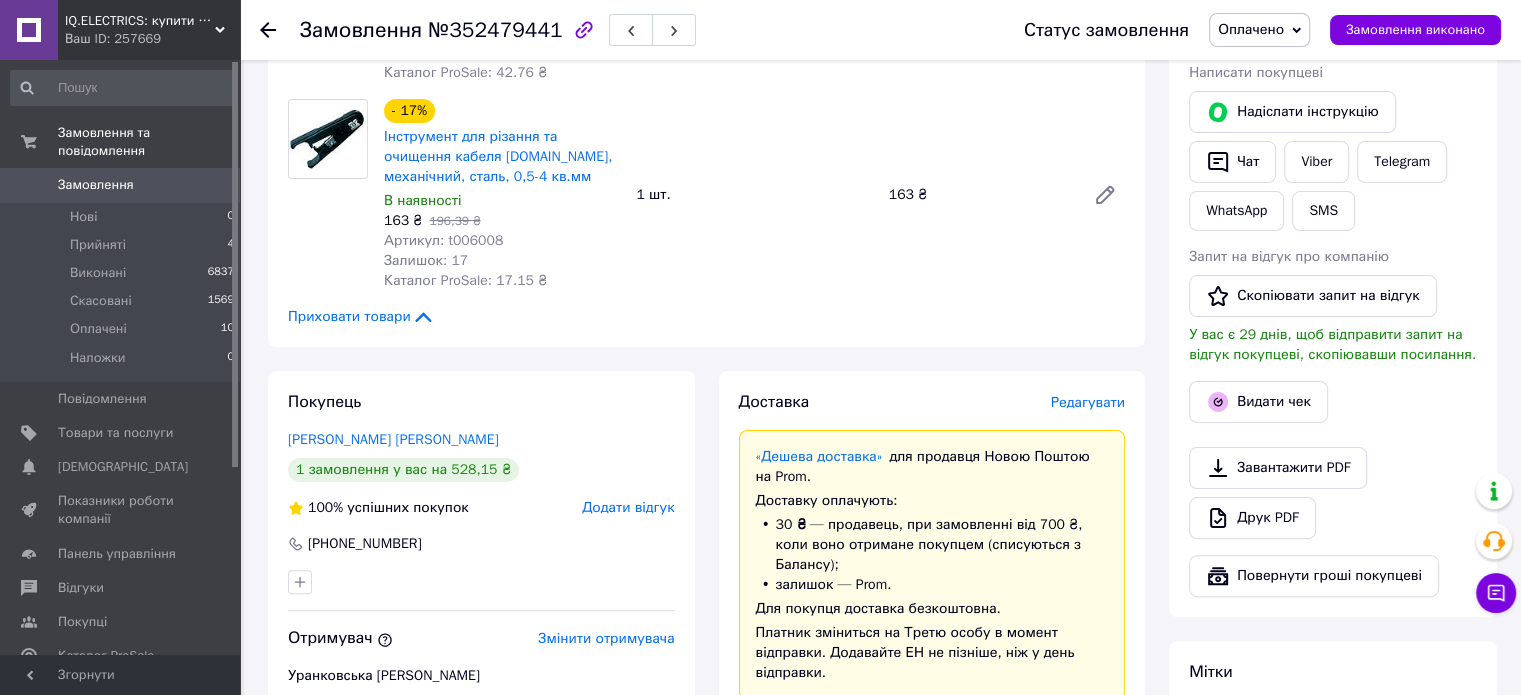 scroll, scrollTop: 0, scrollLeft: 0, axis: both 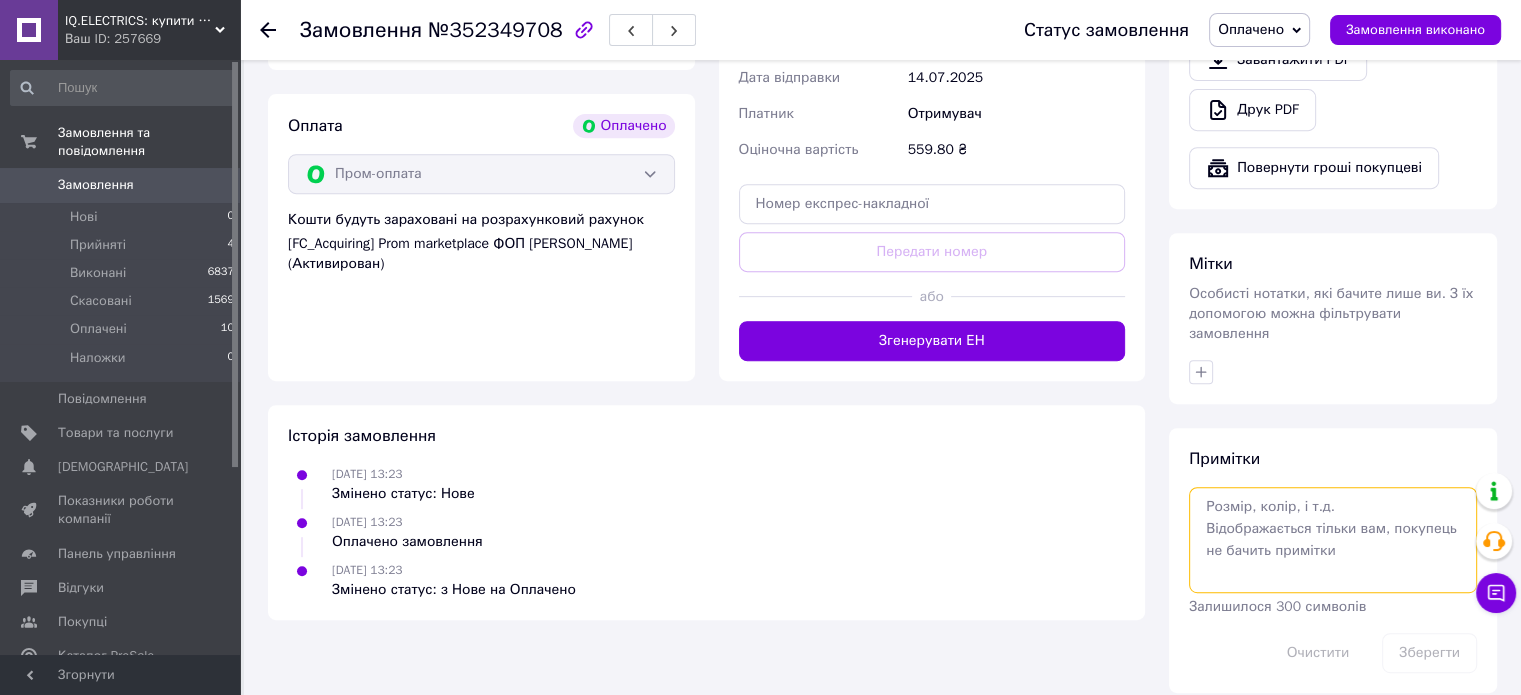 click at bounding box center (1333, 540) 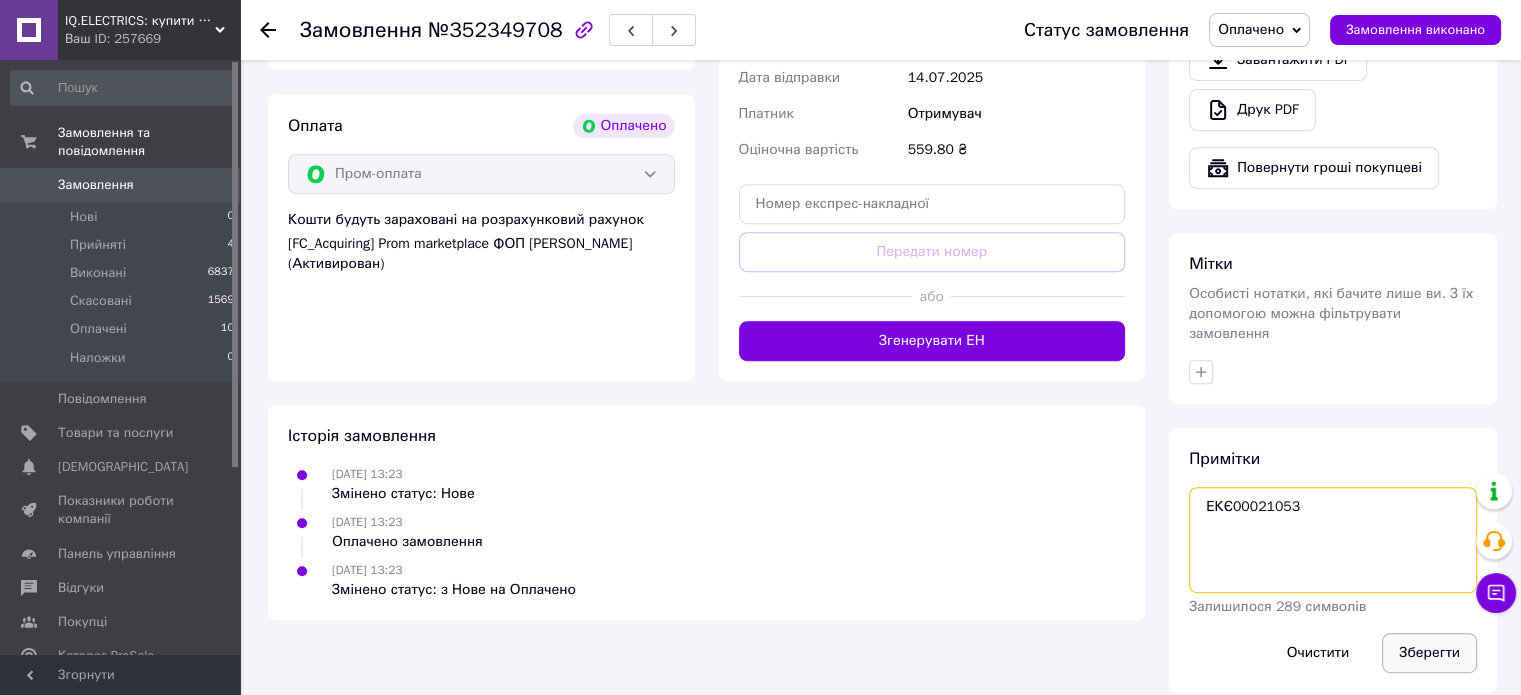 type on "ЕКЄ00021053" 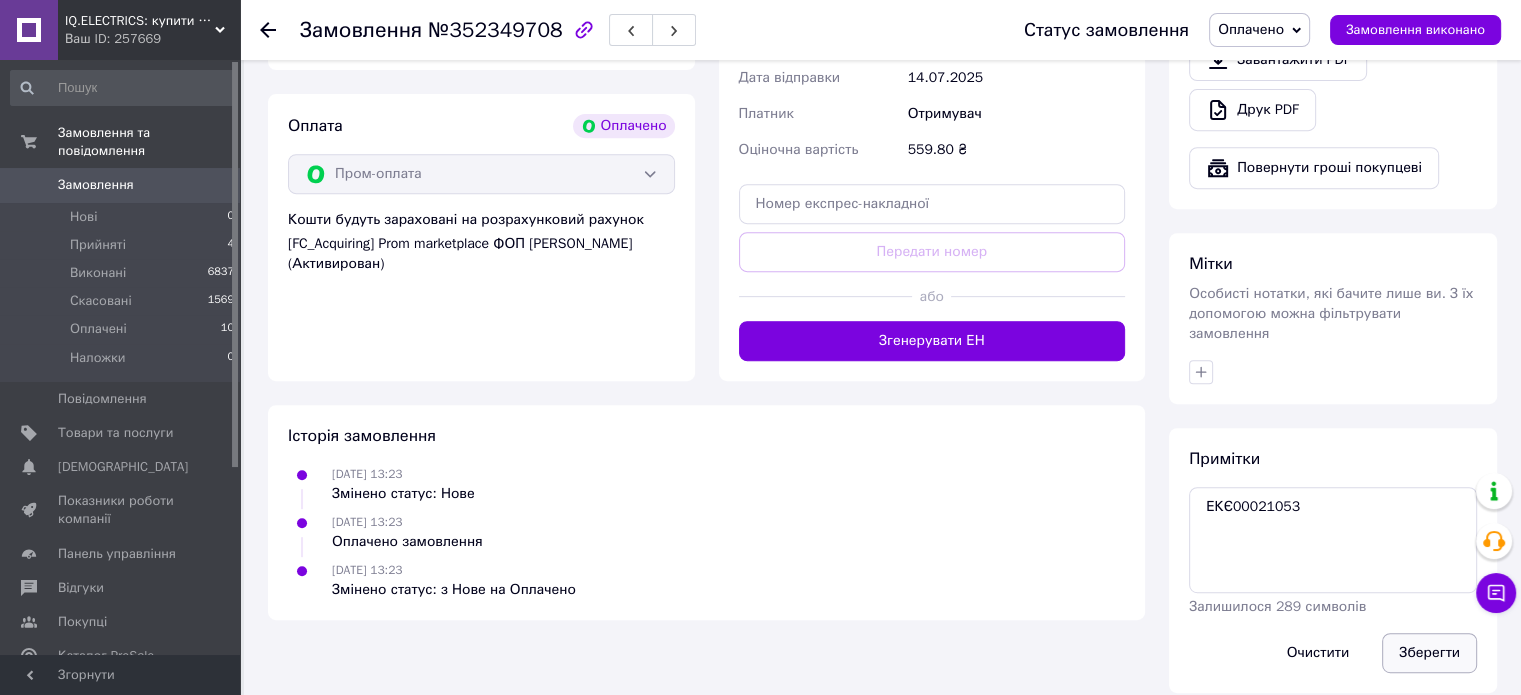 click on "Зберегти" at bounding box center [1429, 653] 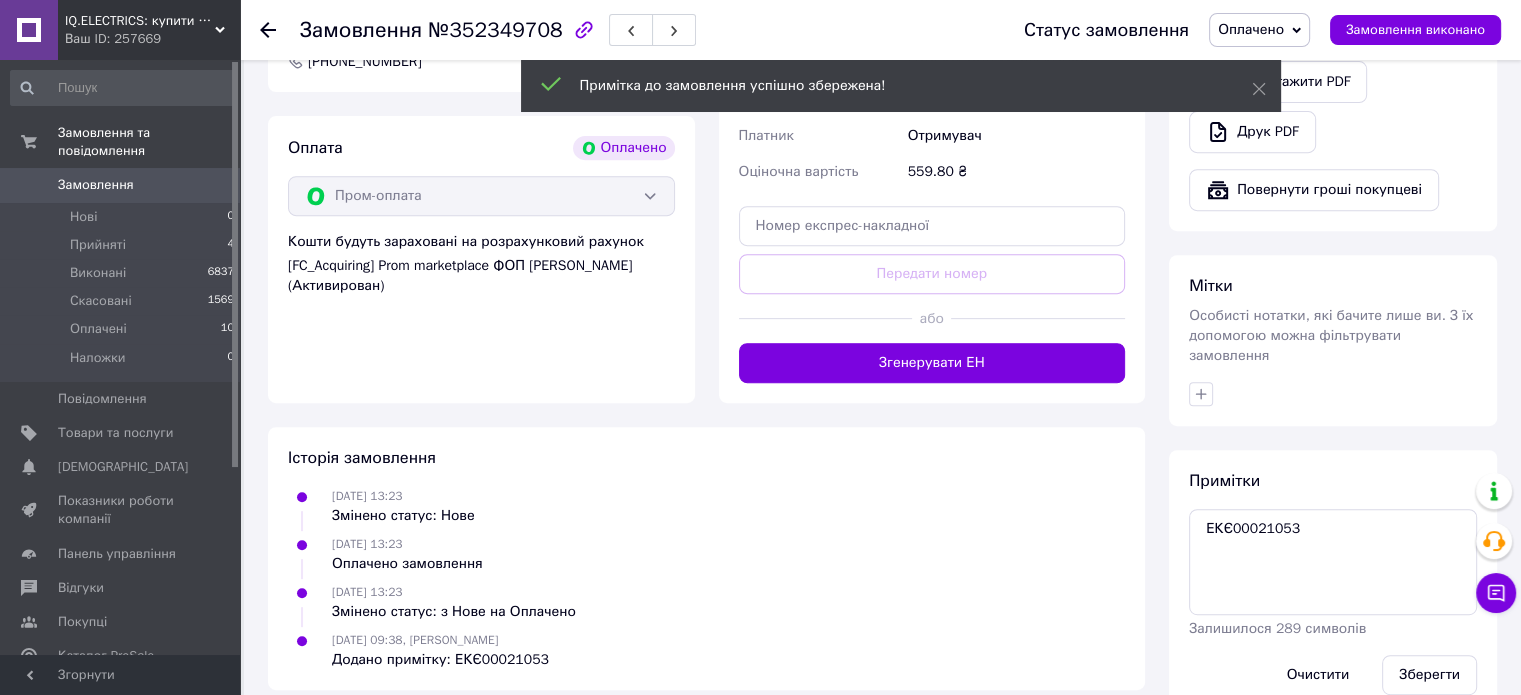 scroll, scrollTop: 830, scrollLeft: 0, axis: vertical 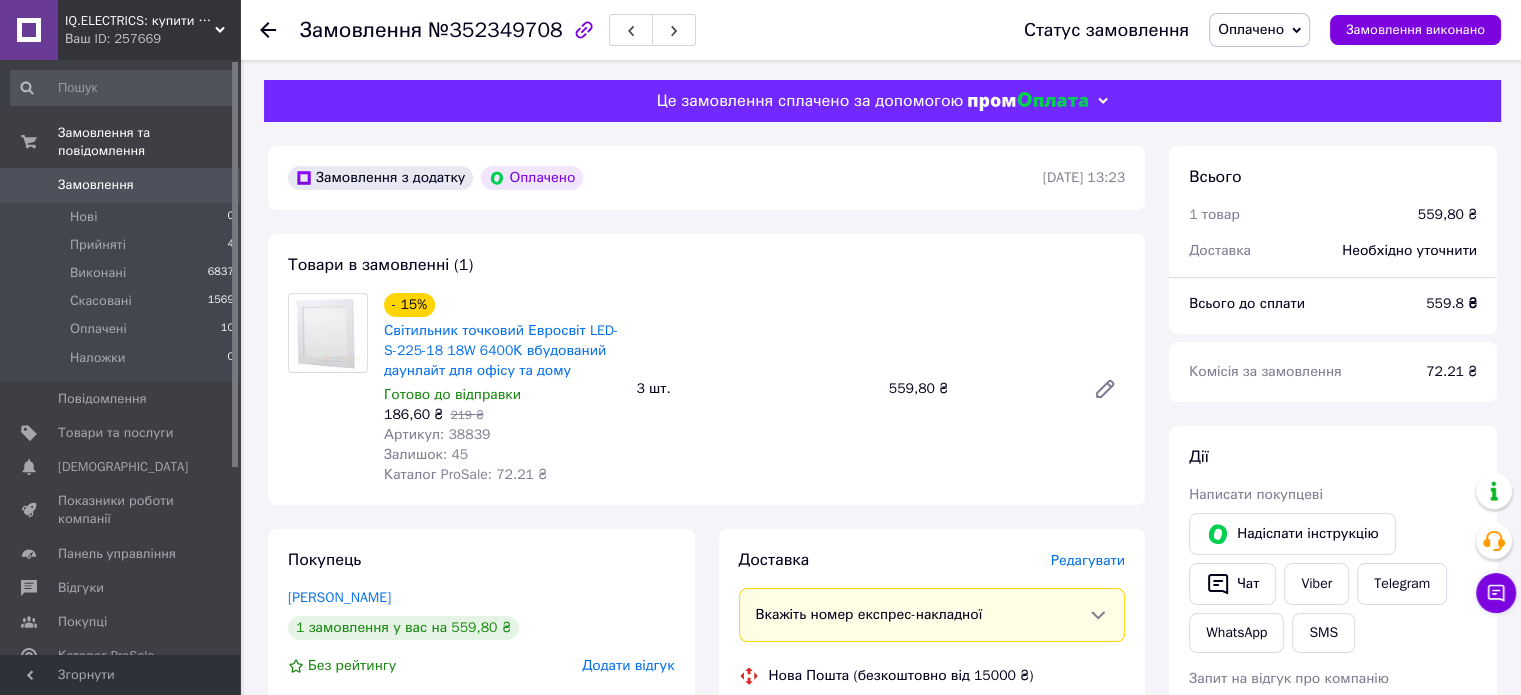 click on "- 15% Світильник точковий Евросвіт LED-S-225-18 18W 6400К вбудований даунлайт для офісу та дому Готово до відправки 186,60 ₴   219 ₴ Артикул: 38839 Залишок: 45 Каталог ProSale: 72.21 ₴  3 шт. 559,80 ₴" at bounding box center (754, 389) 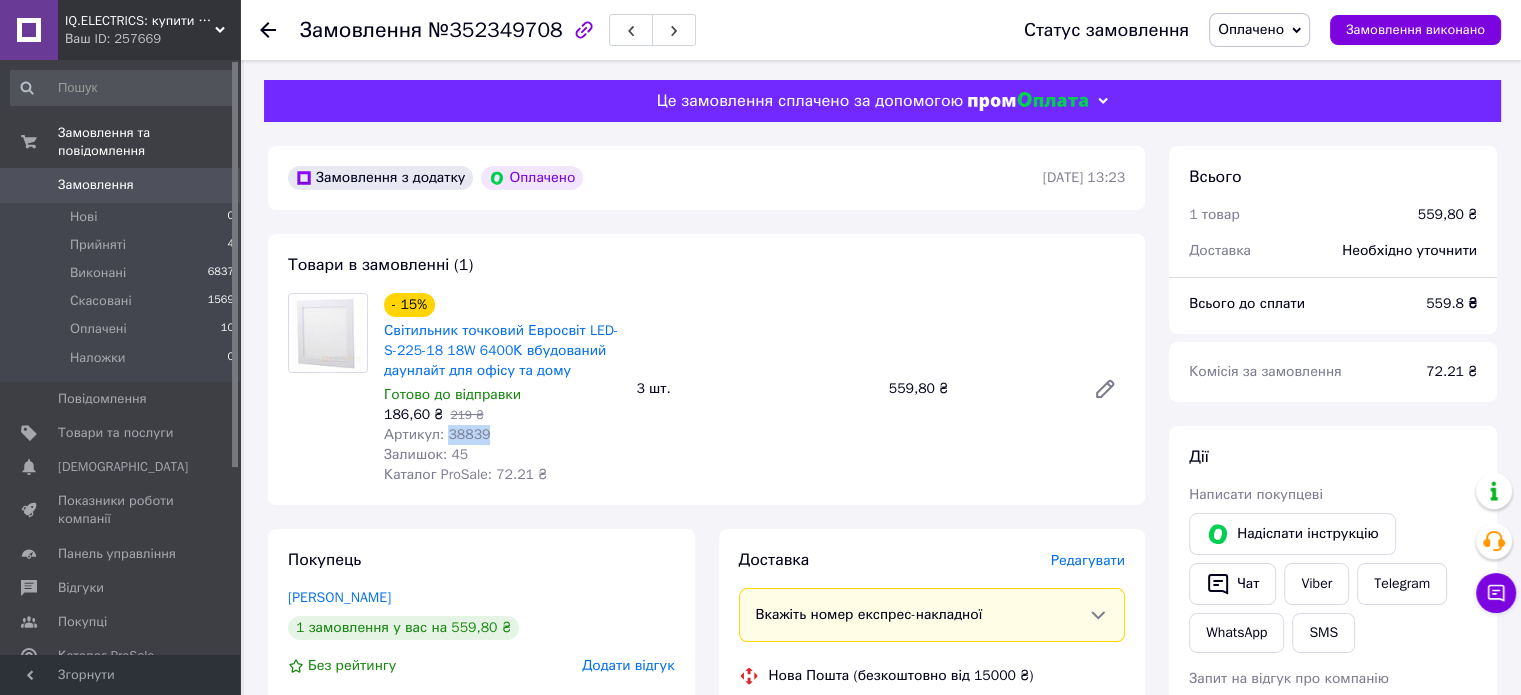 click on "Артикул: 38839" at bounding box center (437, 434) 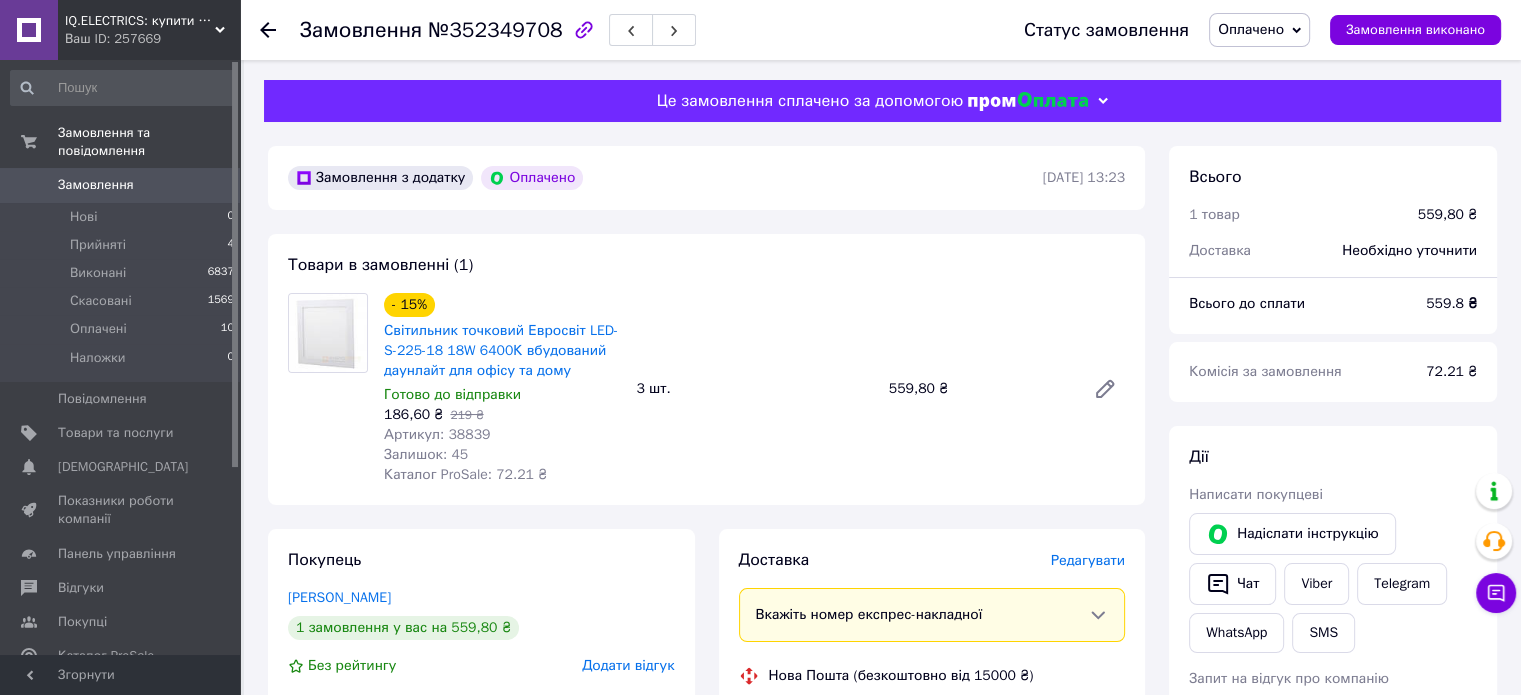 click on "- 15% Світильник точковий Евросвіт LED-S-225-18 18W 6400К вбудований даунлайт для офісу та дому Готово до відправки 186,60 ₴   219 ₴ Артикул: 38839 Залишок: 45 Каталог ProSale: 72.21 ₴  3 шт. 559,80 ₴" at bounding box center (754, 389) 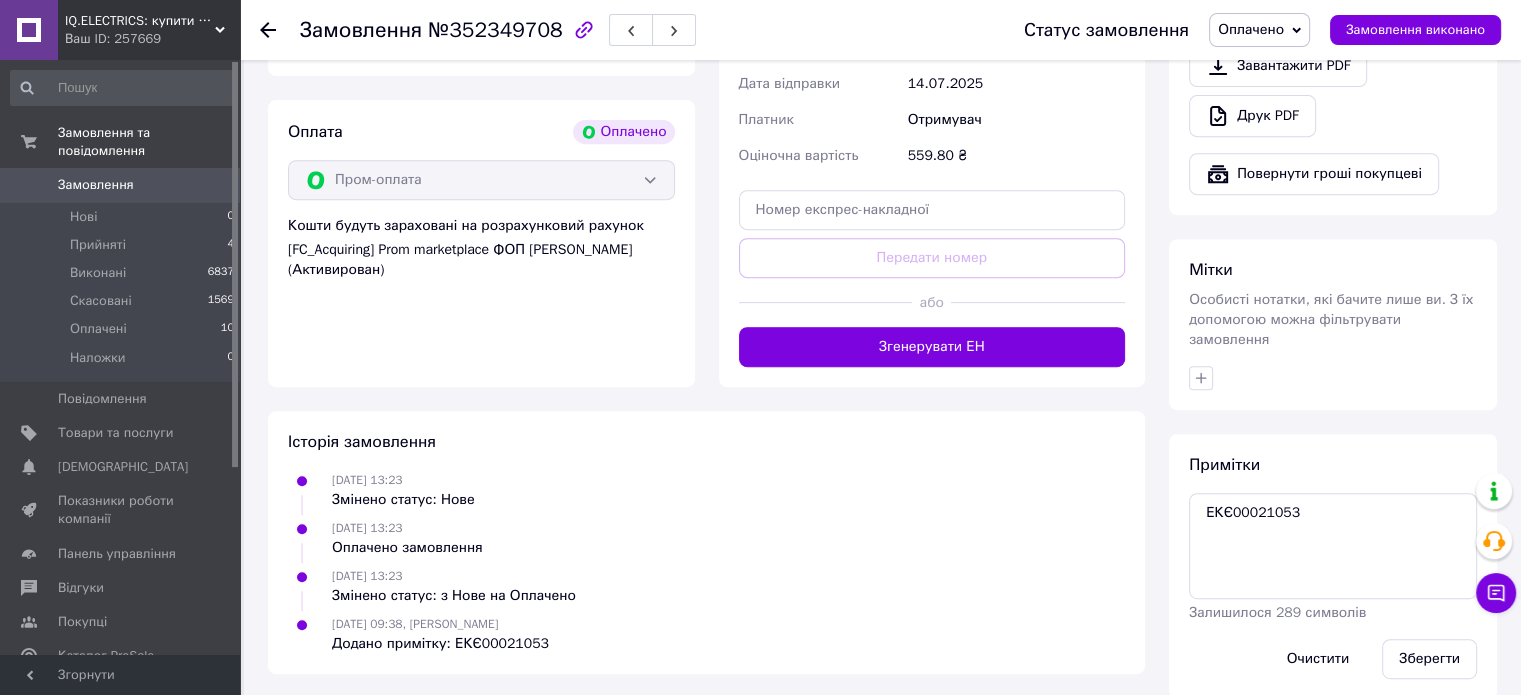 scroll, scrollTop: 830, scrollLeft: 0, axis: vertical 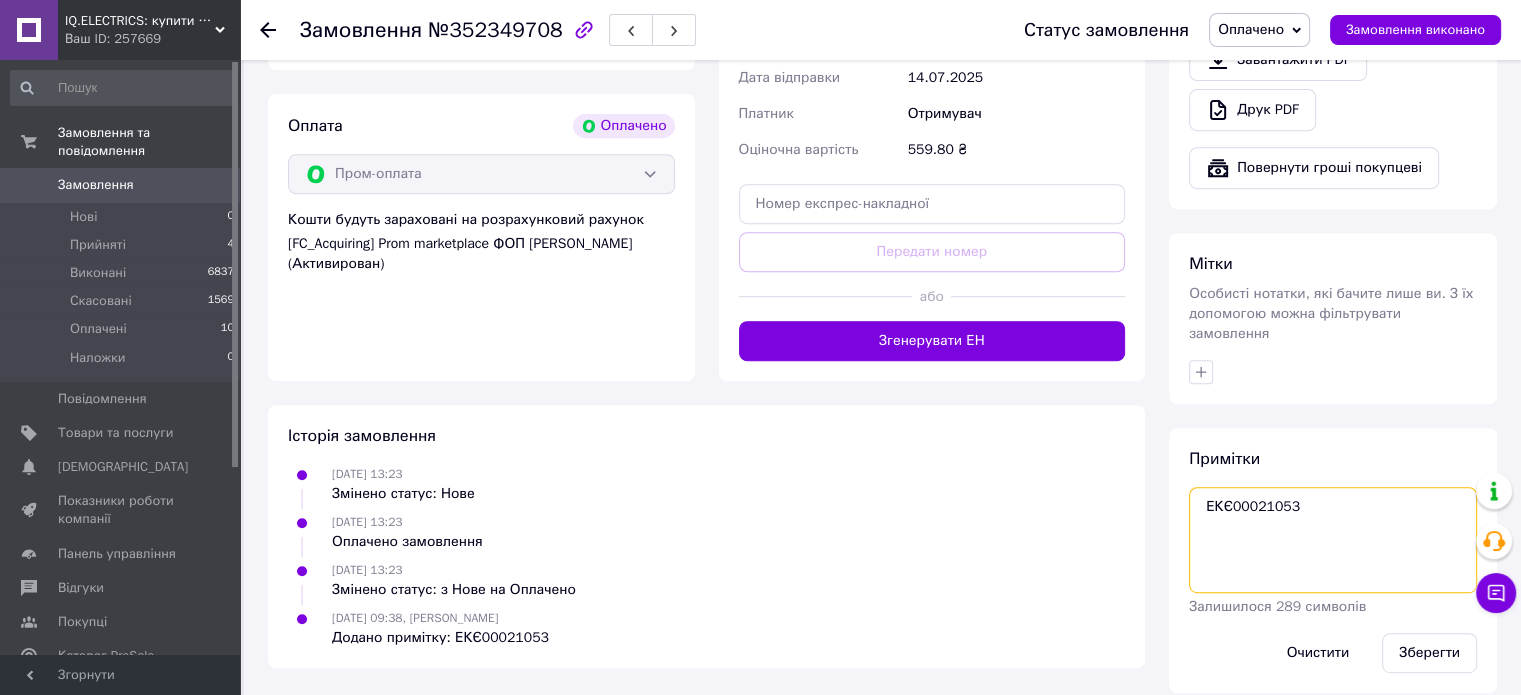 click on "ЕКЄ00021053" at bounding box center (1333, 540) 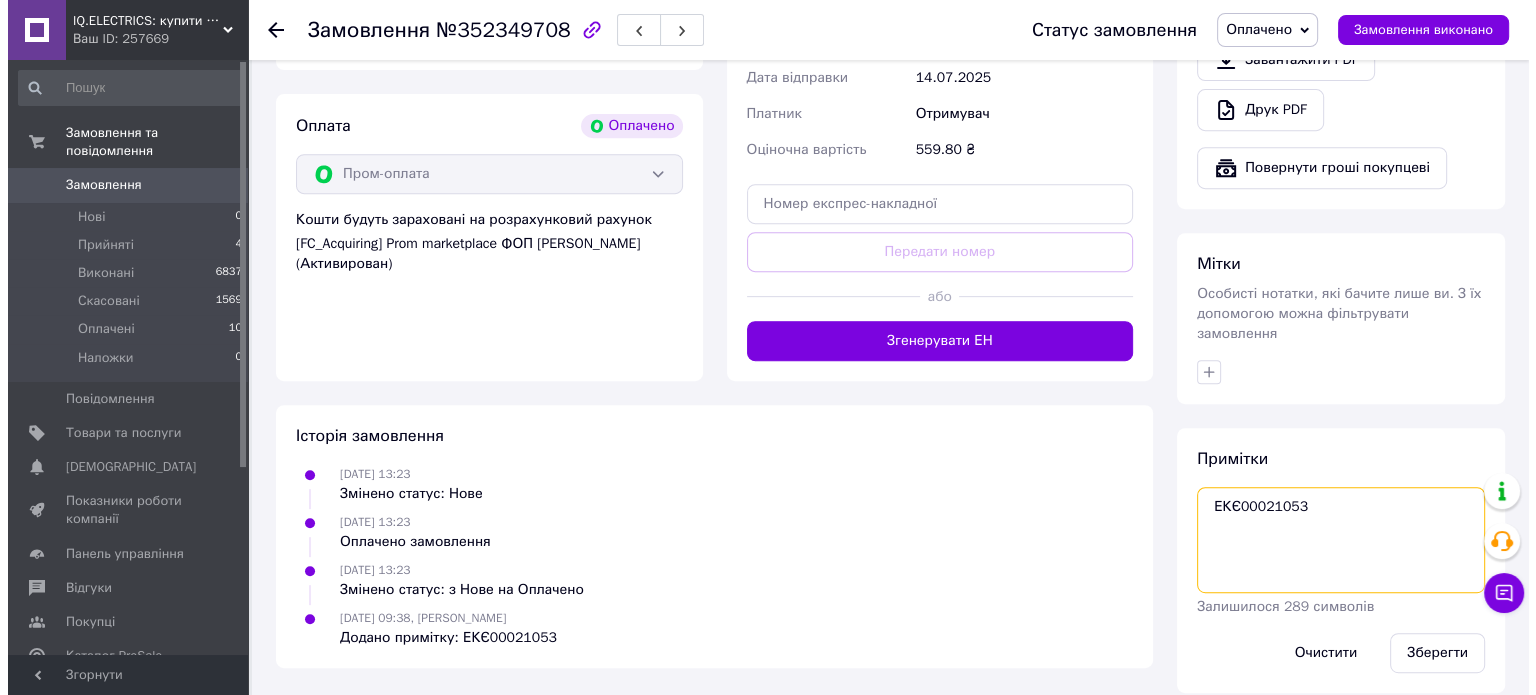 scroll, scrollTop: 430, scrollLeft: 0, axis: vertical 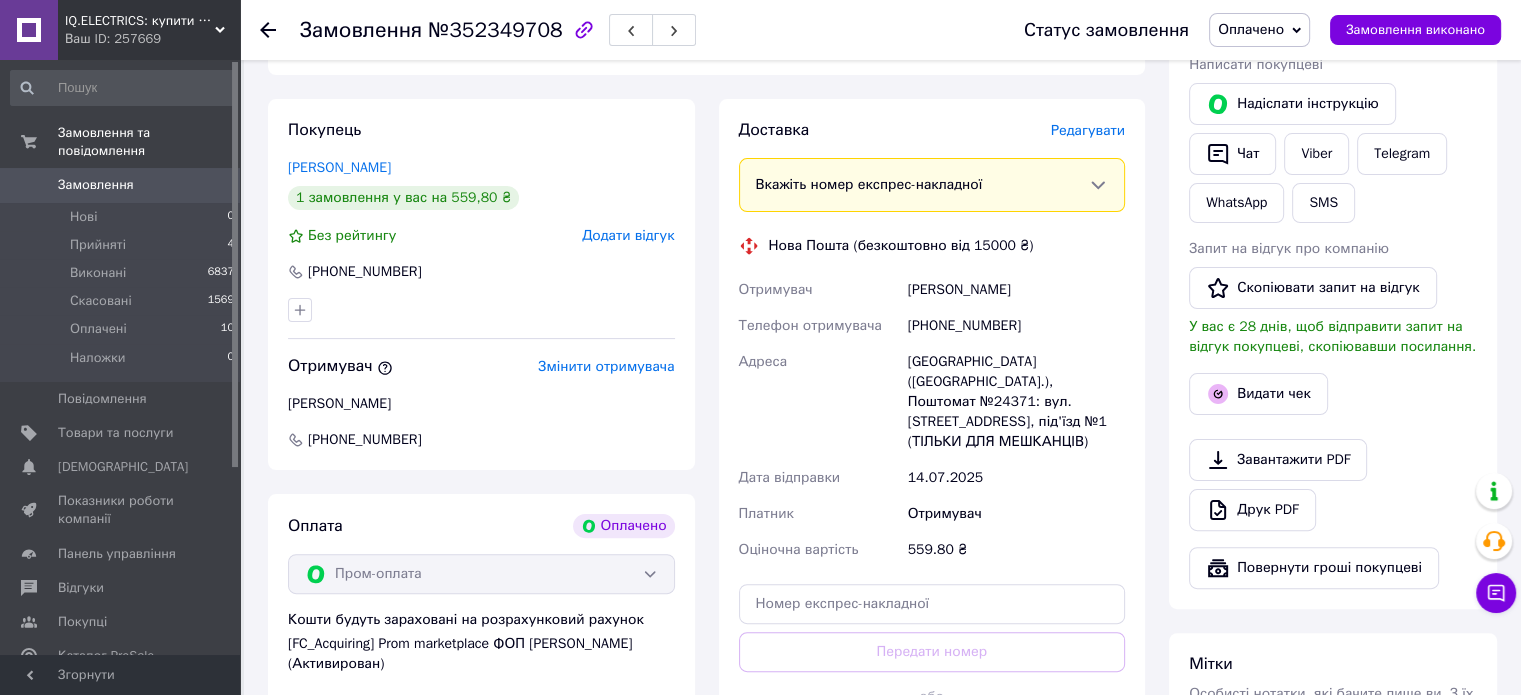 click on "Редагувати" at bounding box center (1088, 130) 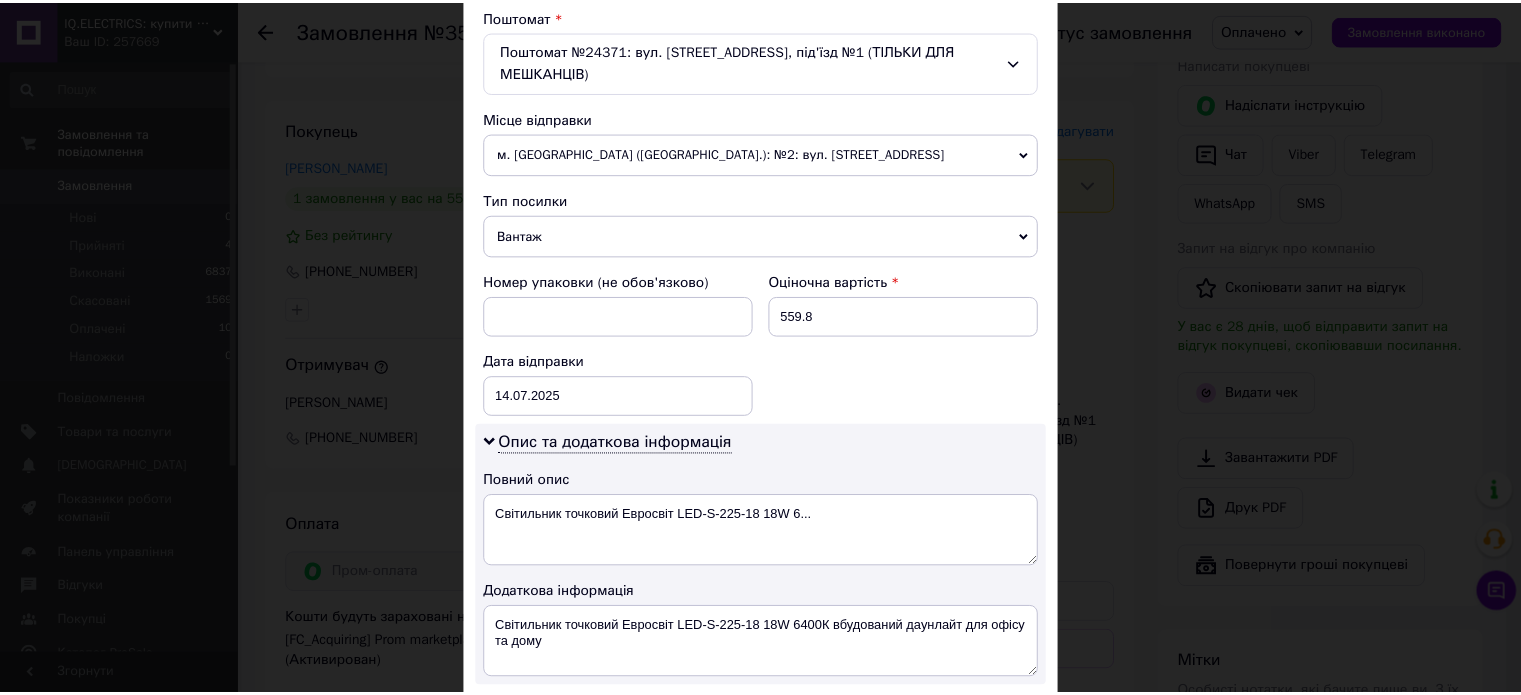 scroll, scrollTop: 872, scrollLeft: 0, axis: vertical 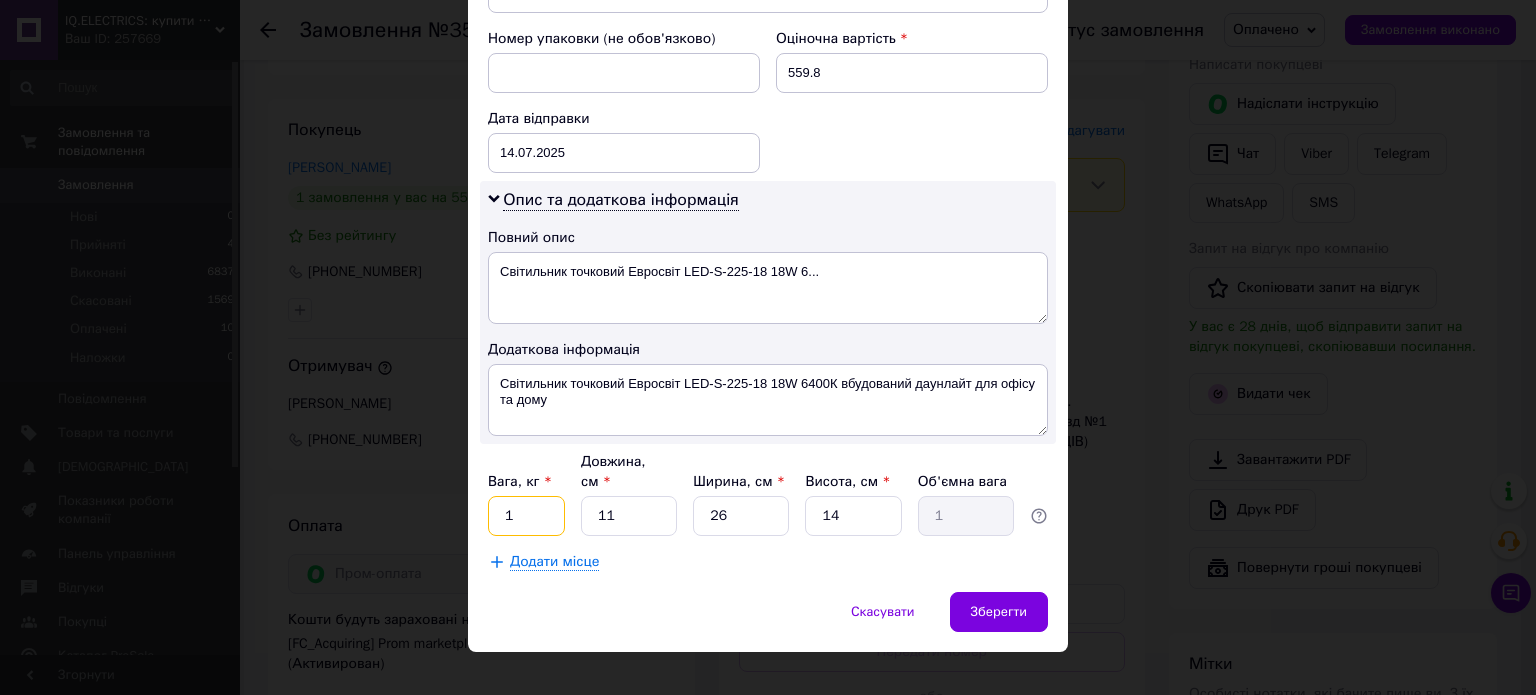 click on "1" at bounding box center [526, 516] 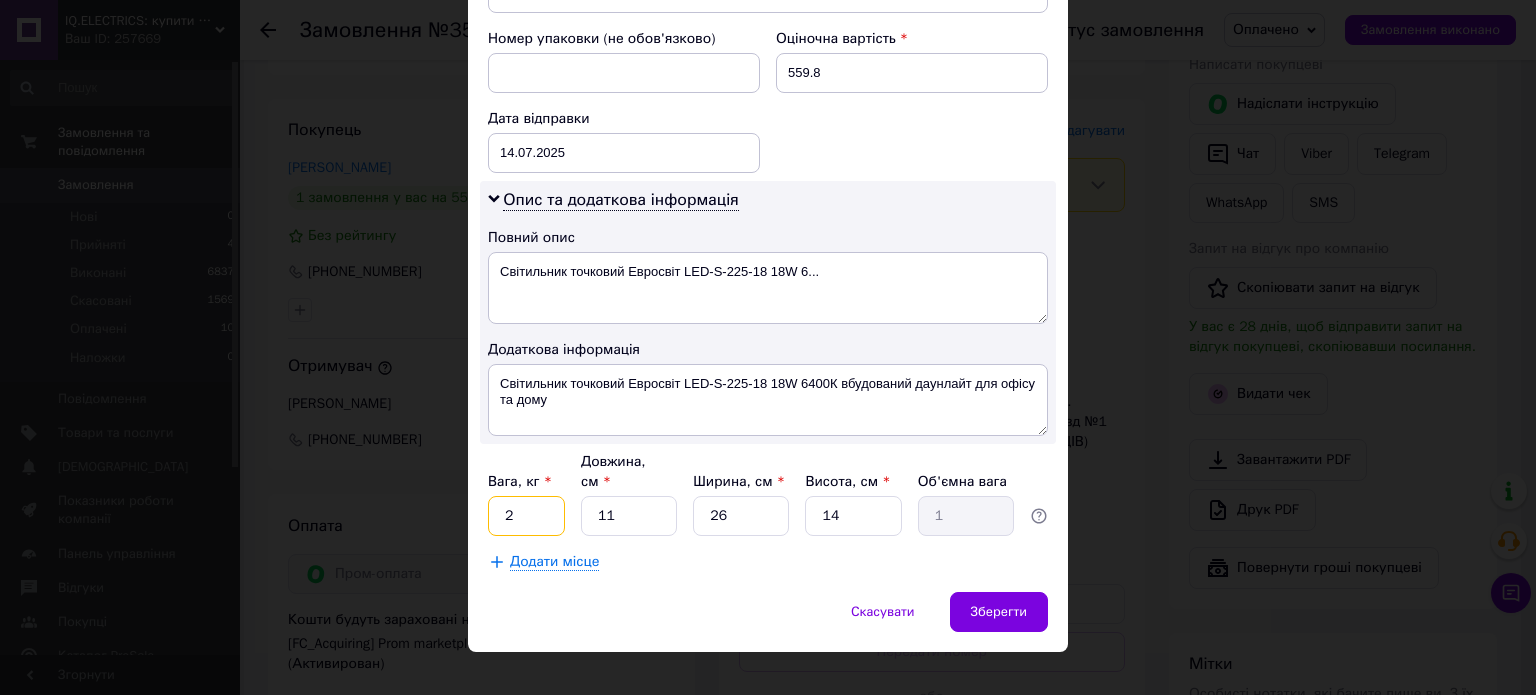 type on "2" 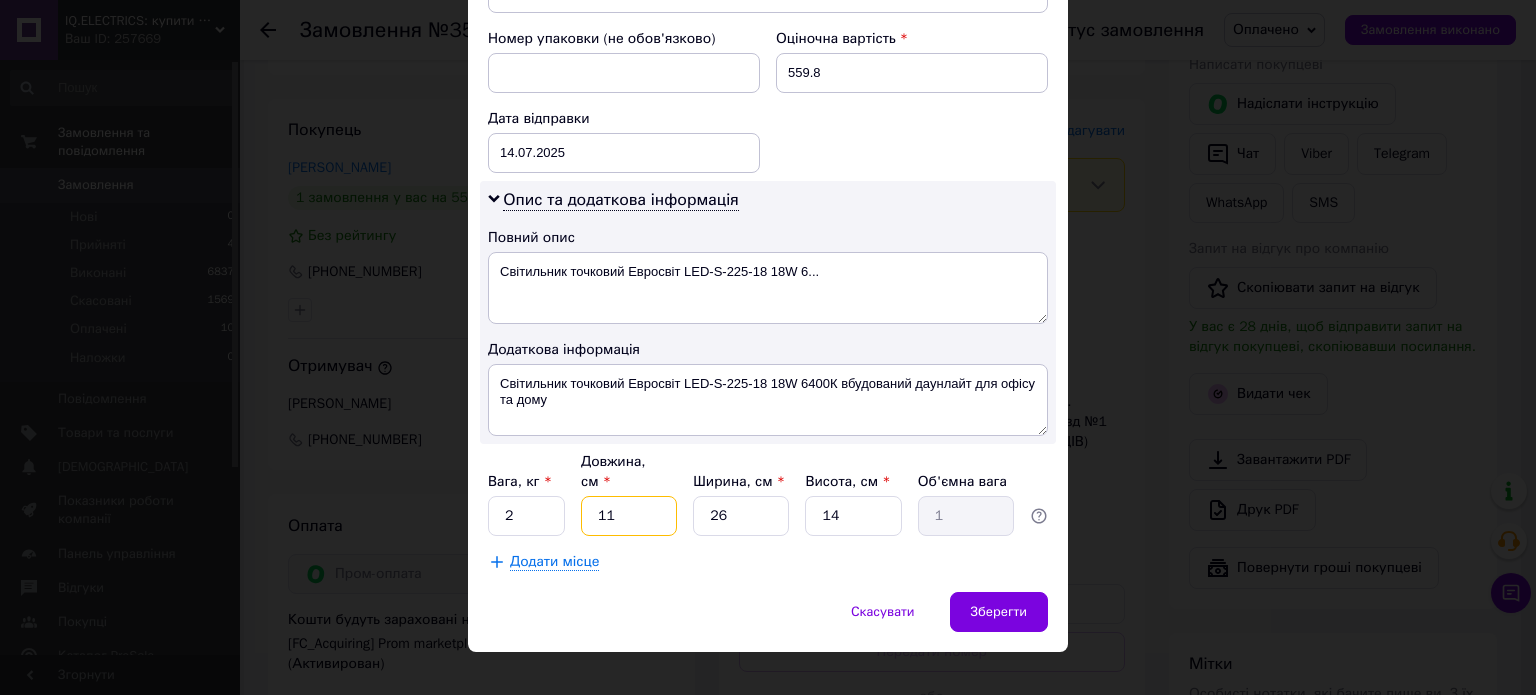type on "2" 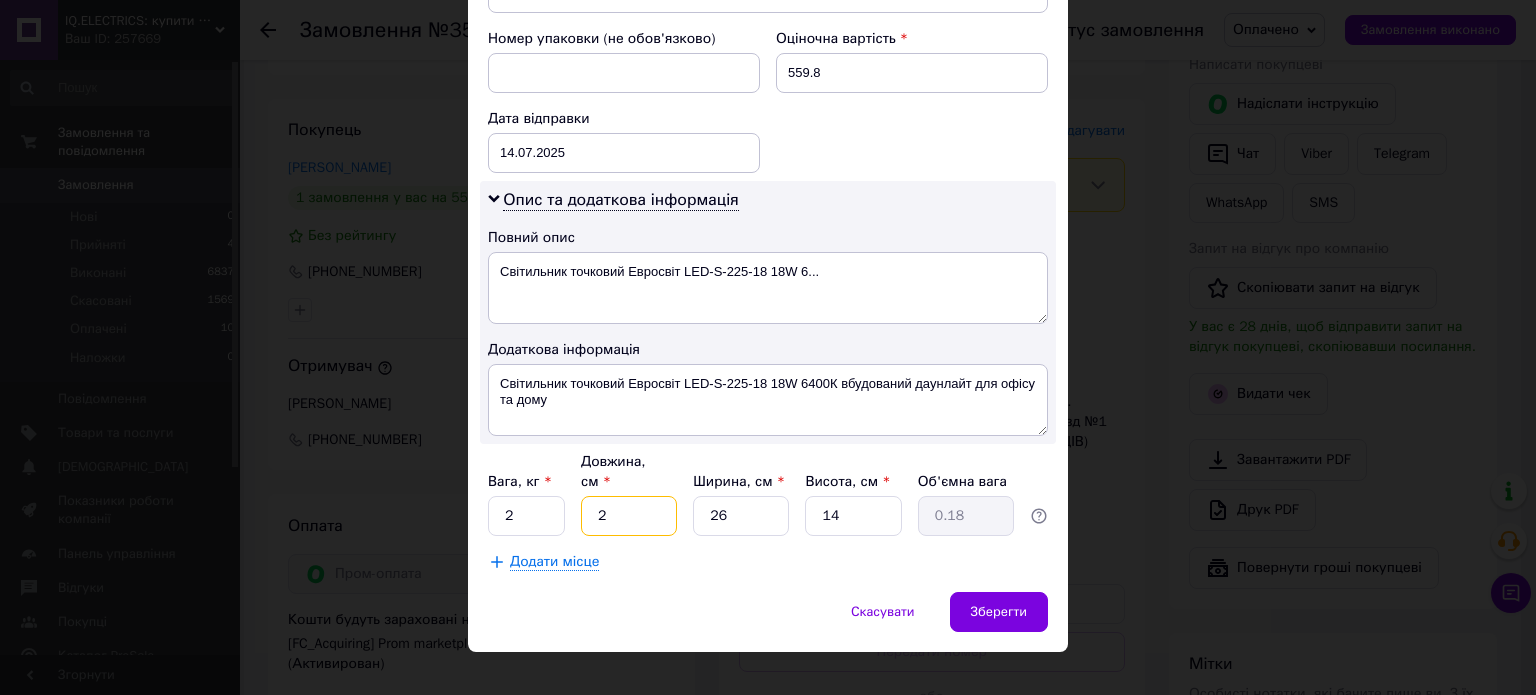 type on "25" 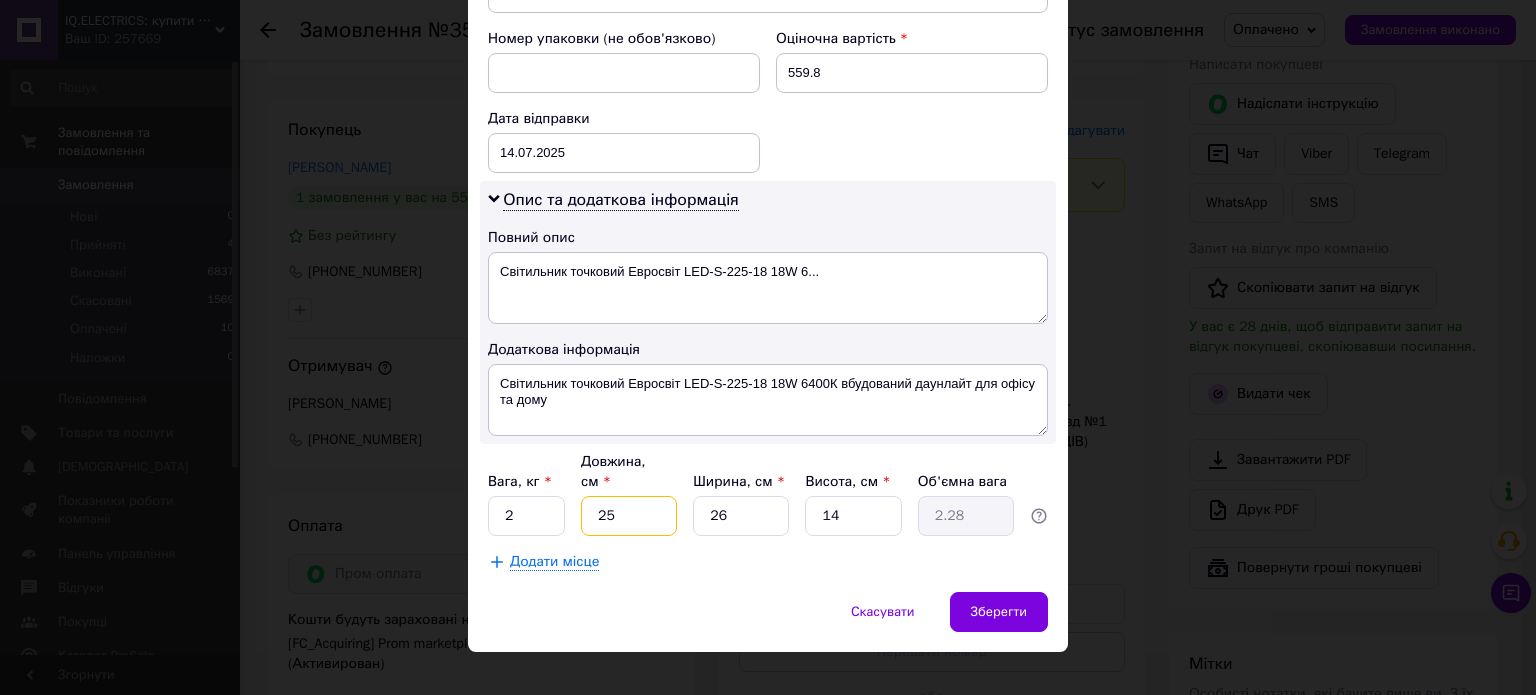 type on "25" 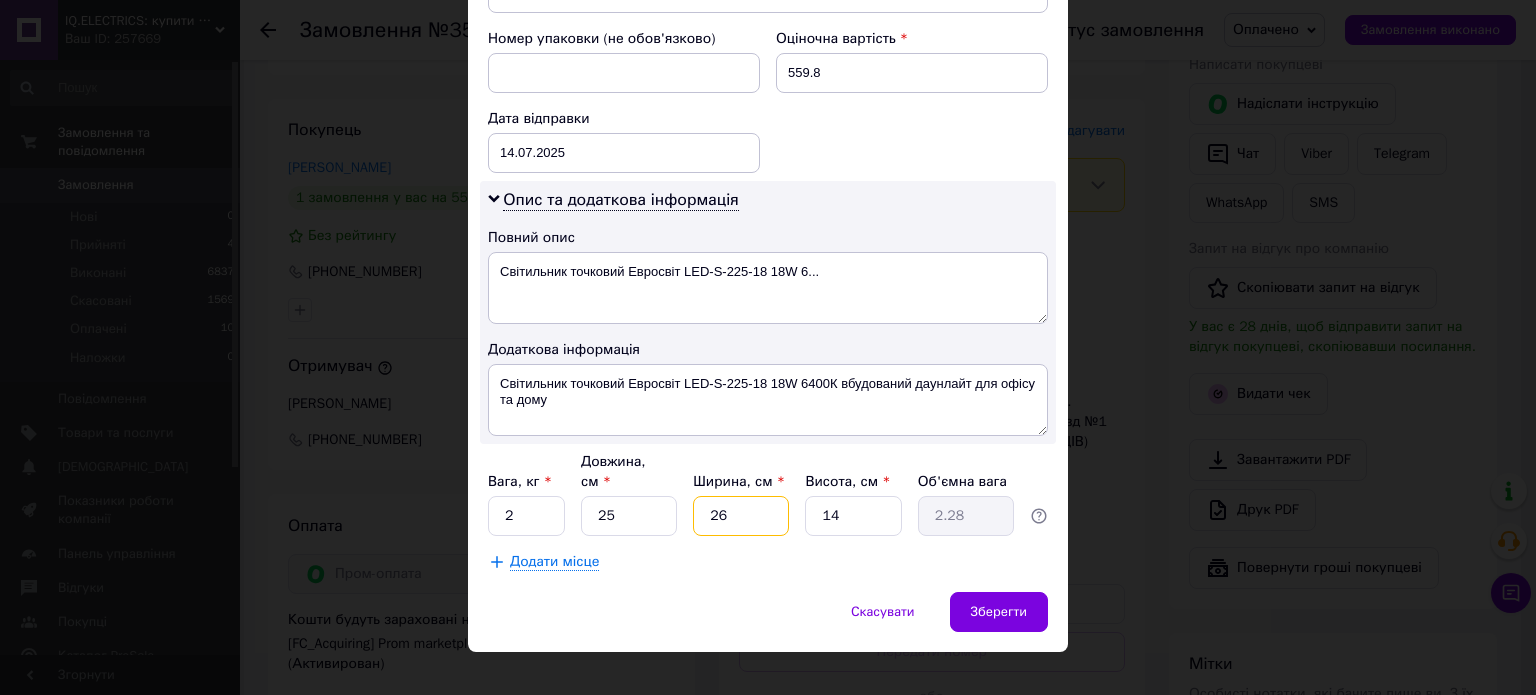 type on "2" 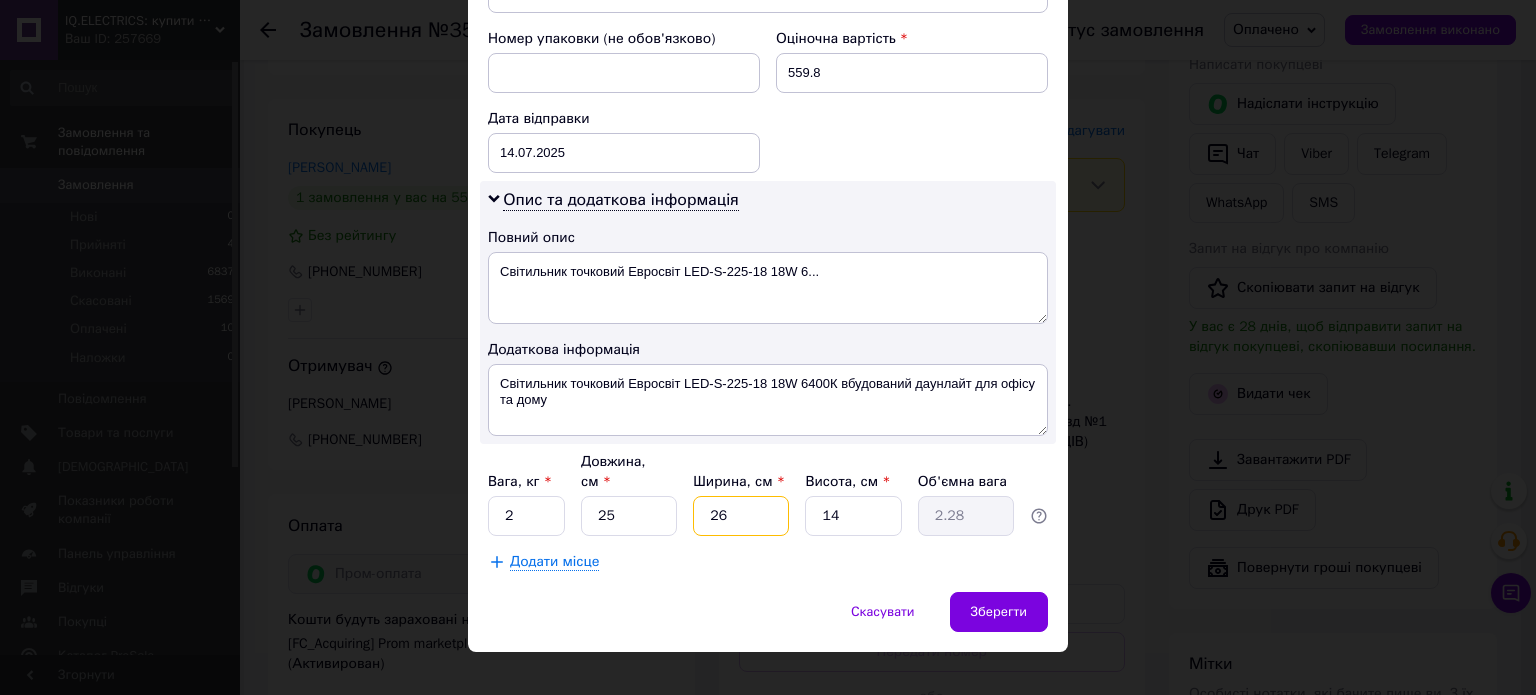 type on "0.18" 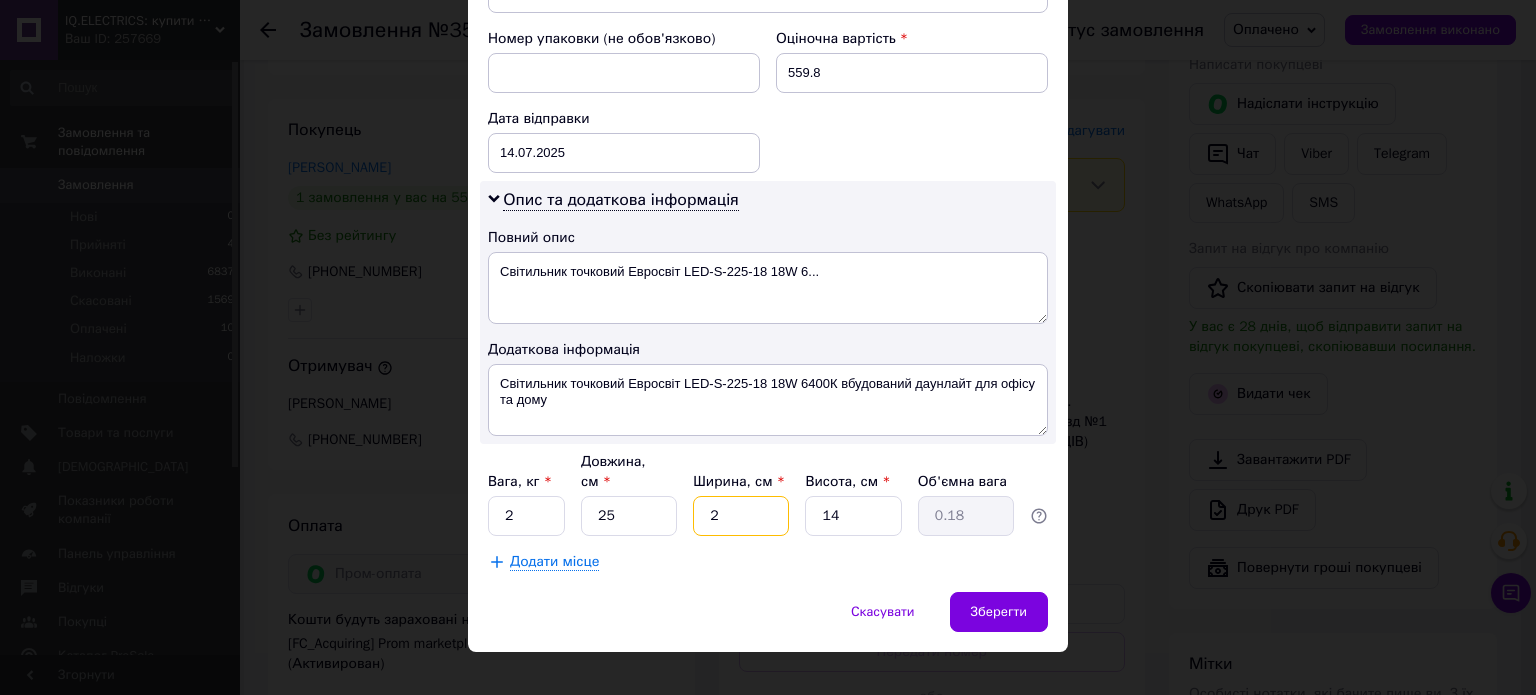type on "25" 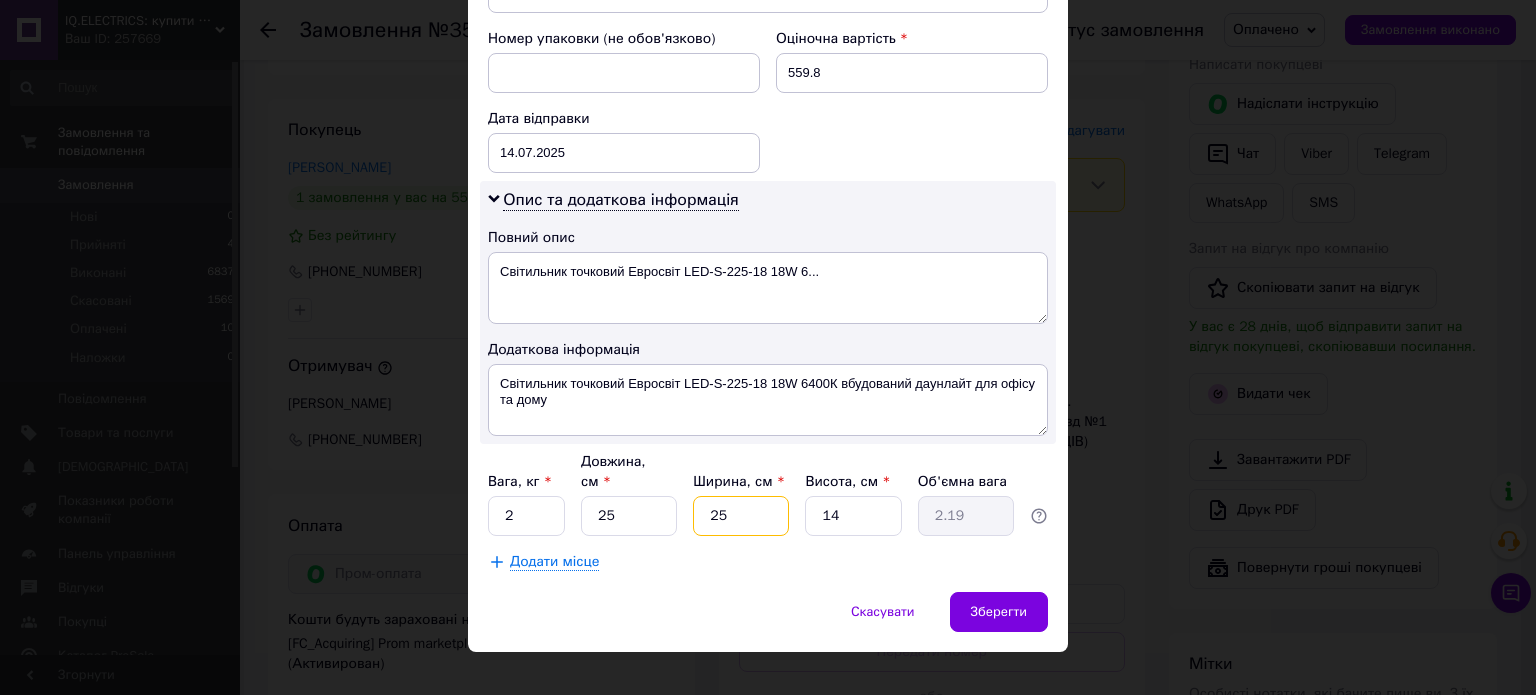 type on "25" 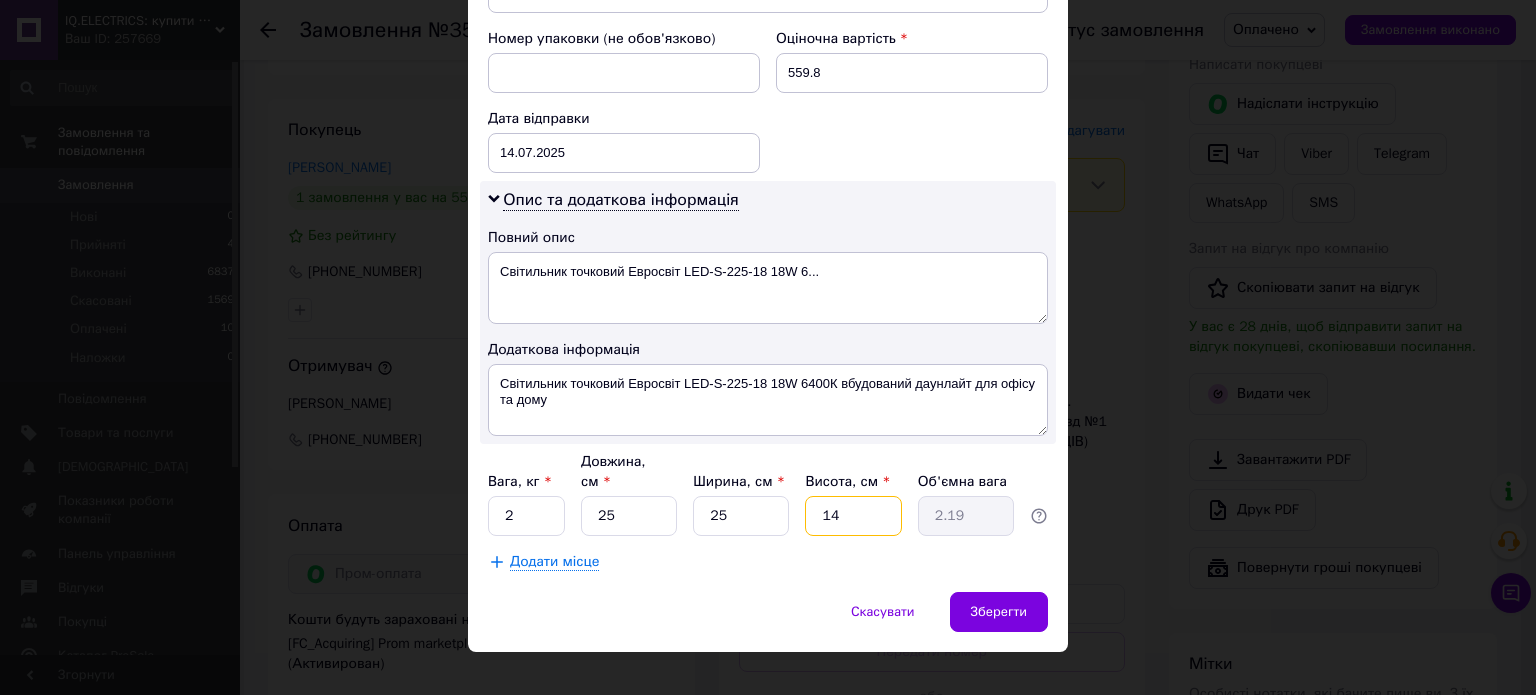 type on "1" 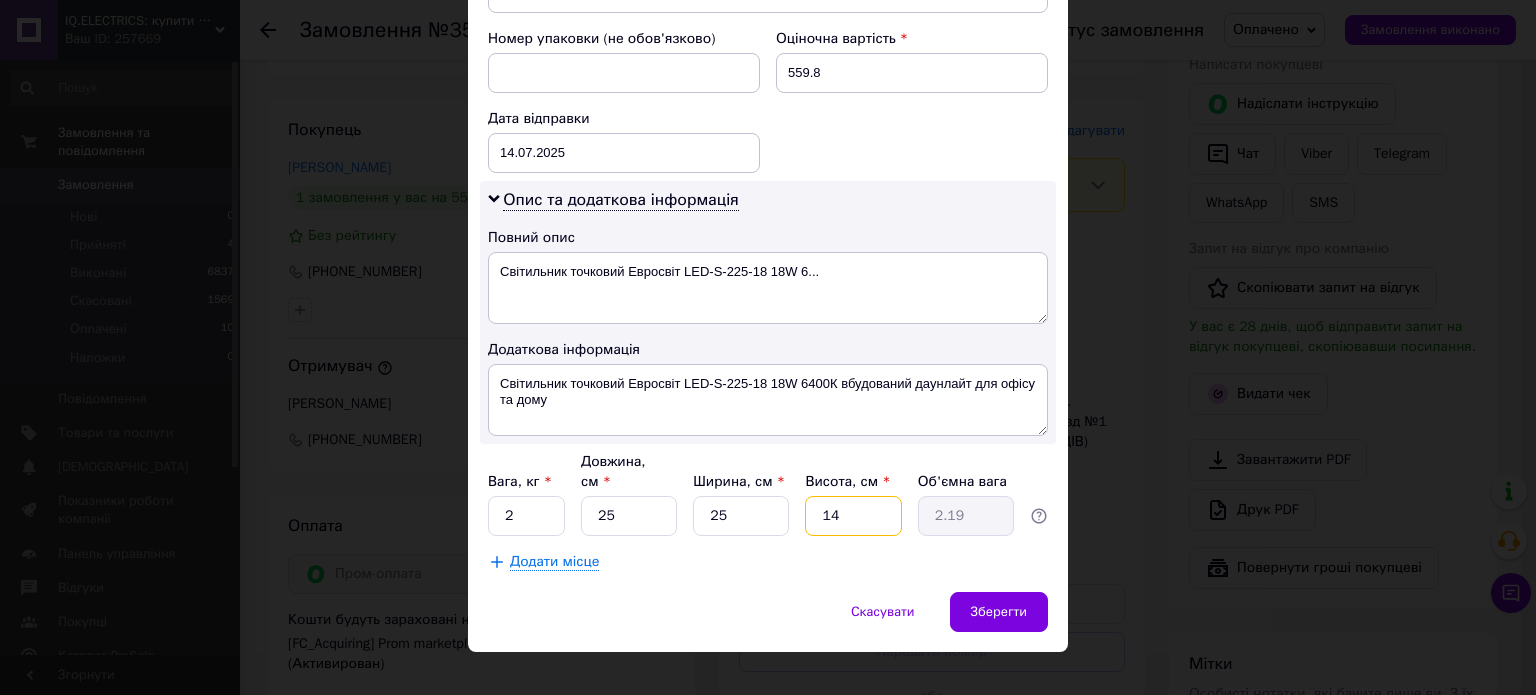type on "0.16" 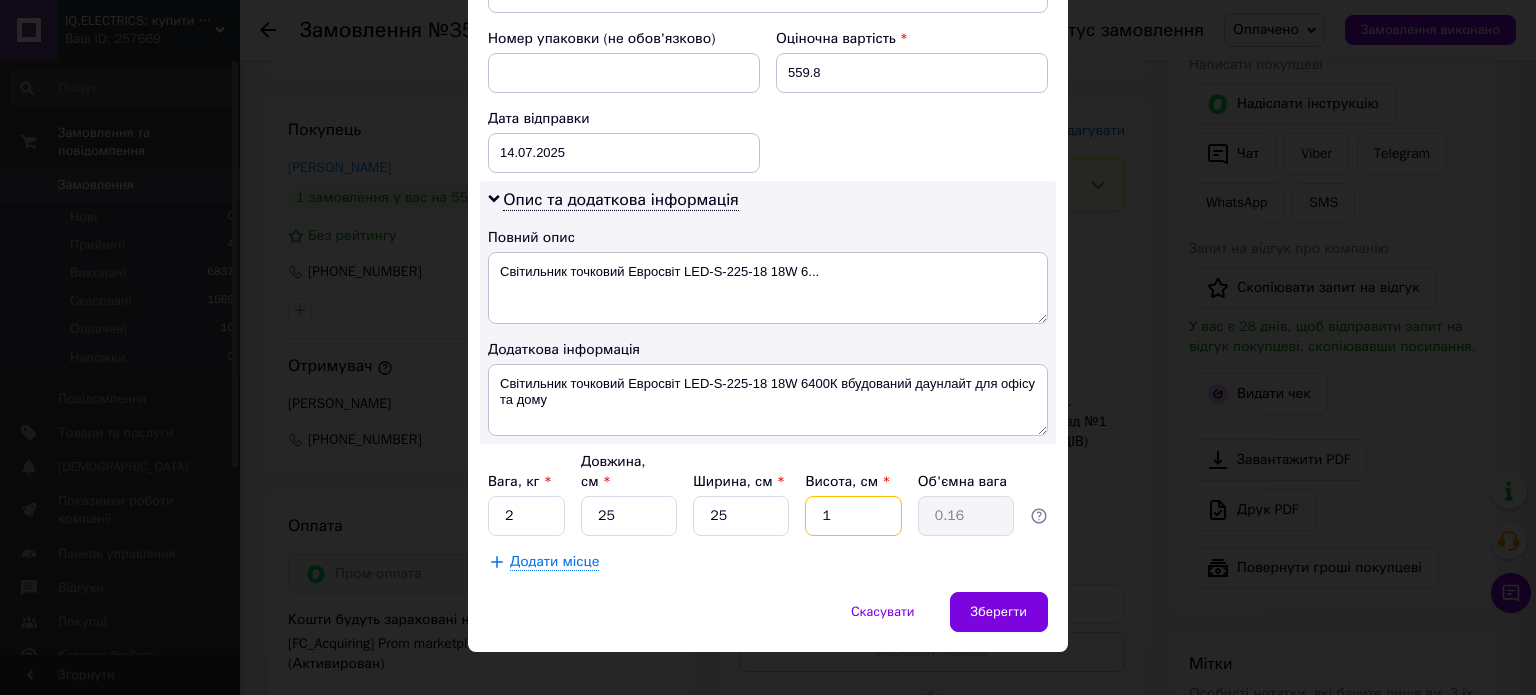 type on "10" 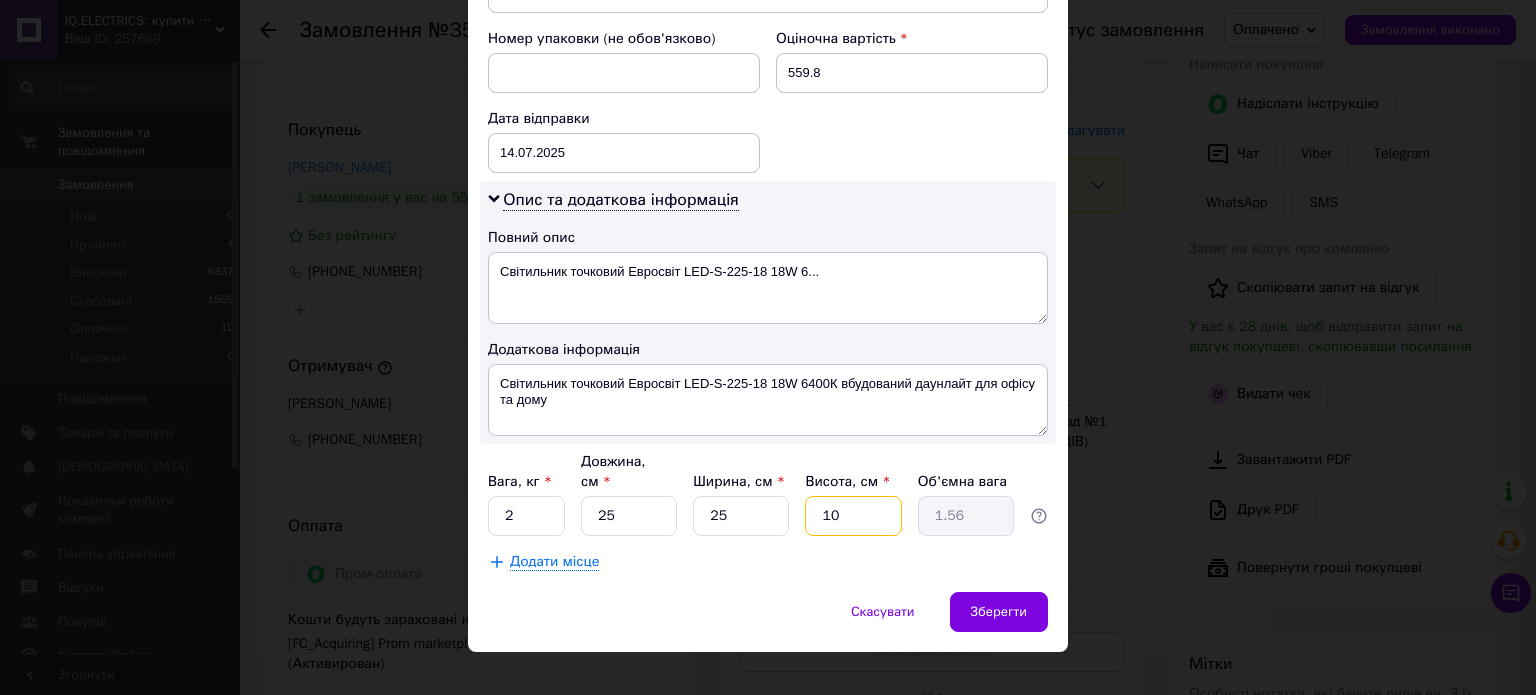 type on "10" 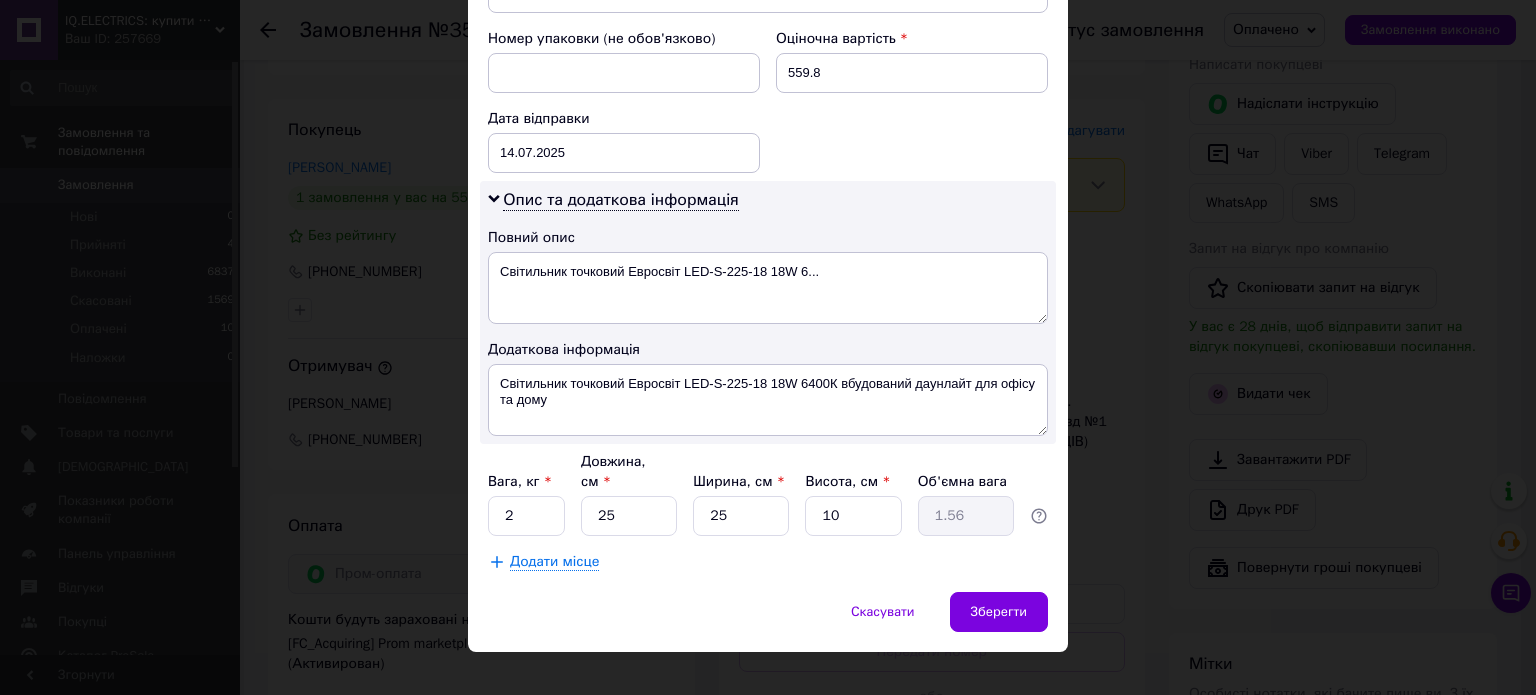 type 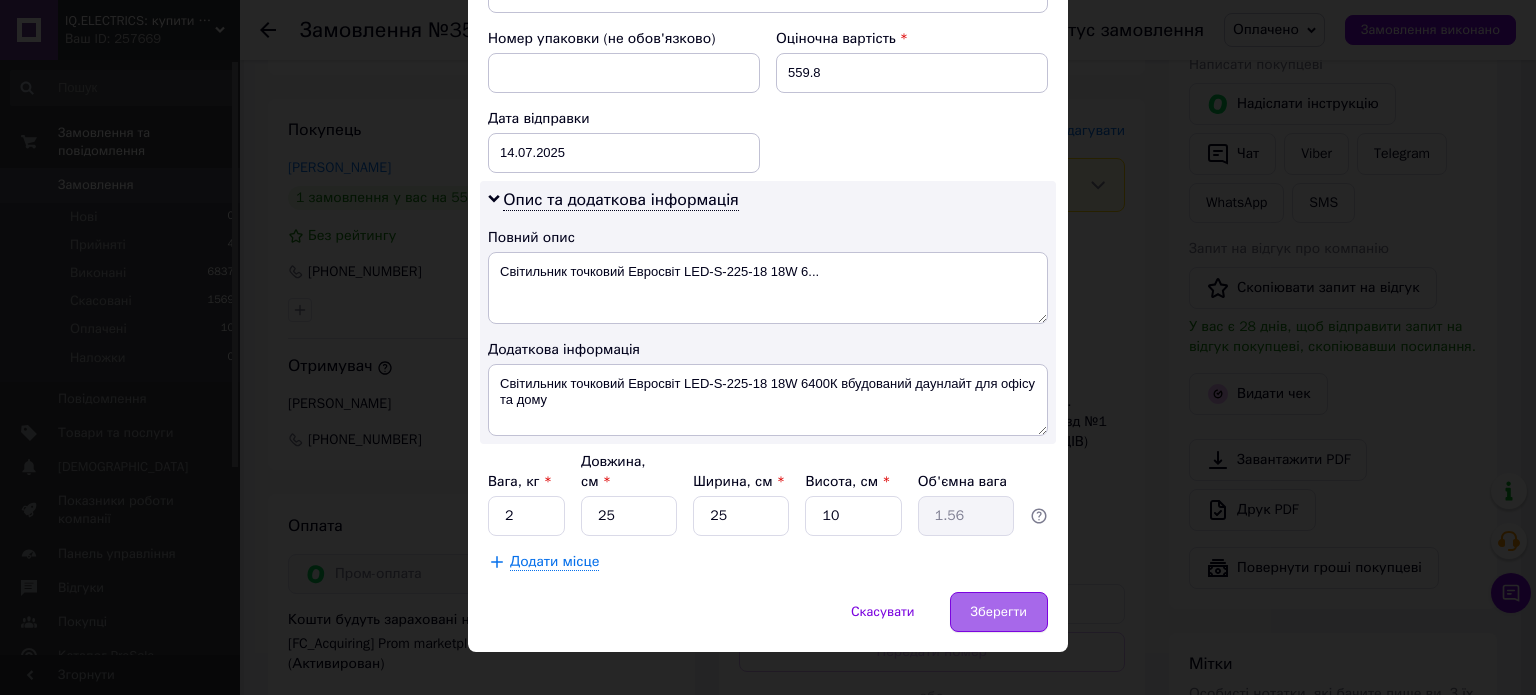 click on "Зберегти" at bounding box center [999, 612] 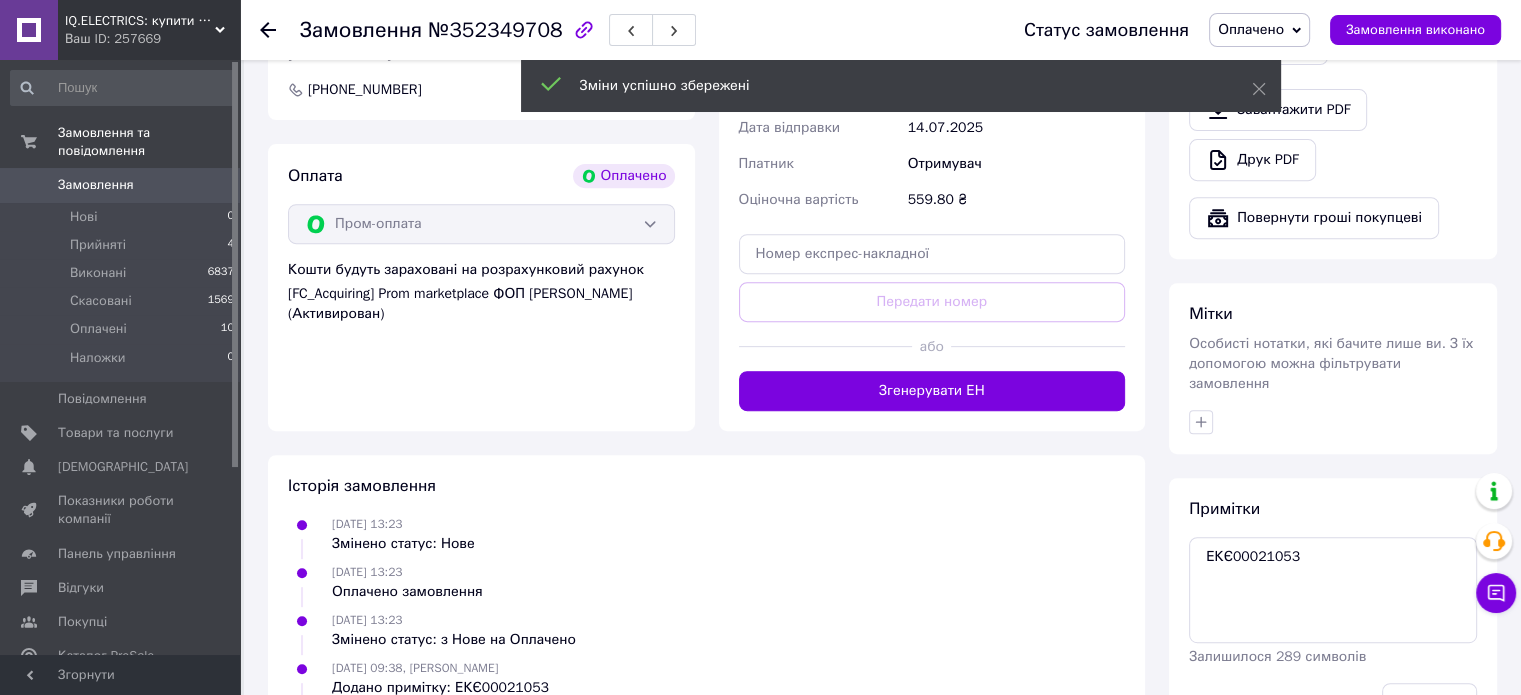 scroll, scrollTop: 830, scrollLeft: 0, axis: vertical 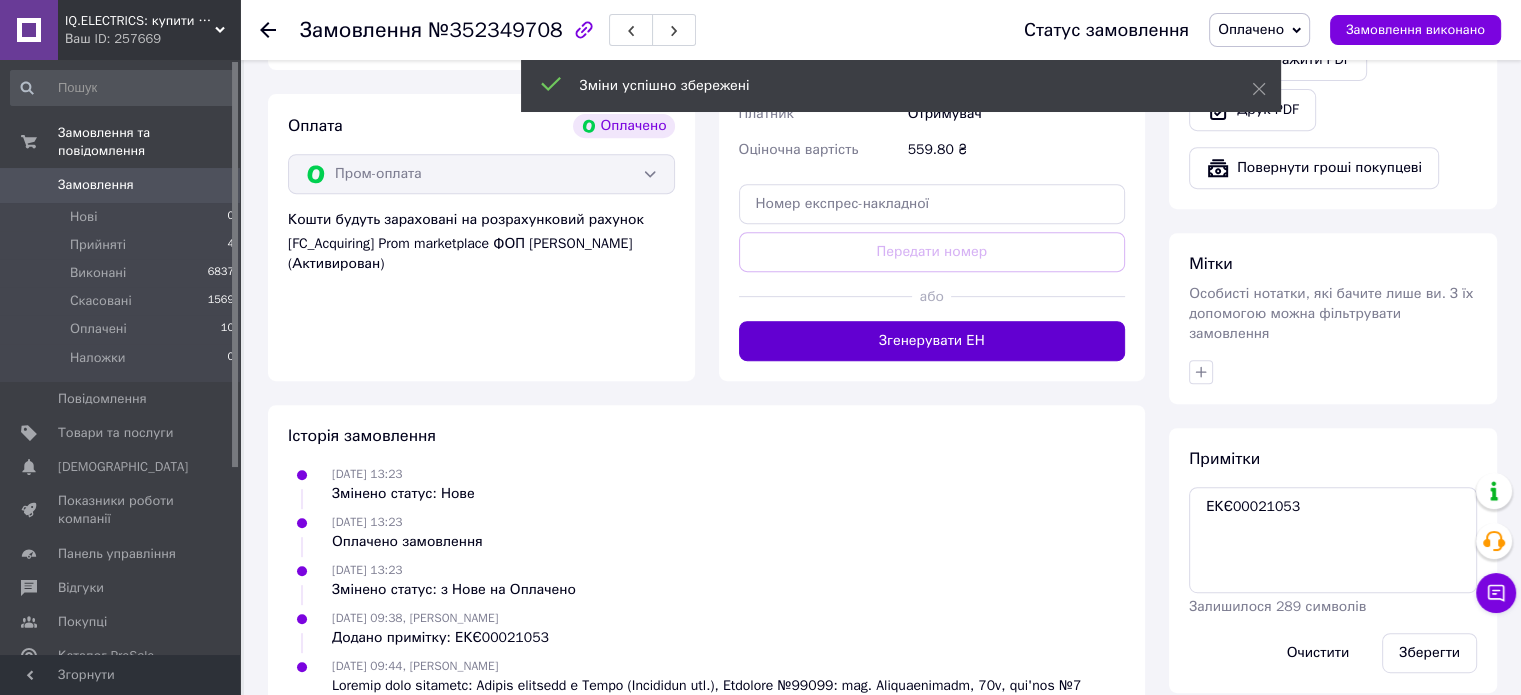 click on "Згенерувати ЕН" at bounding box center [932, 341] 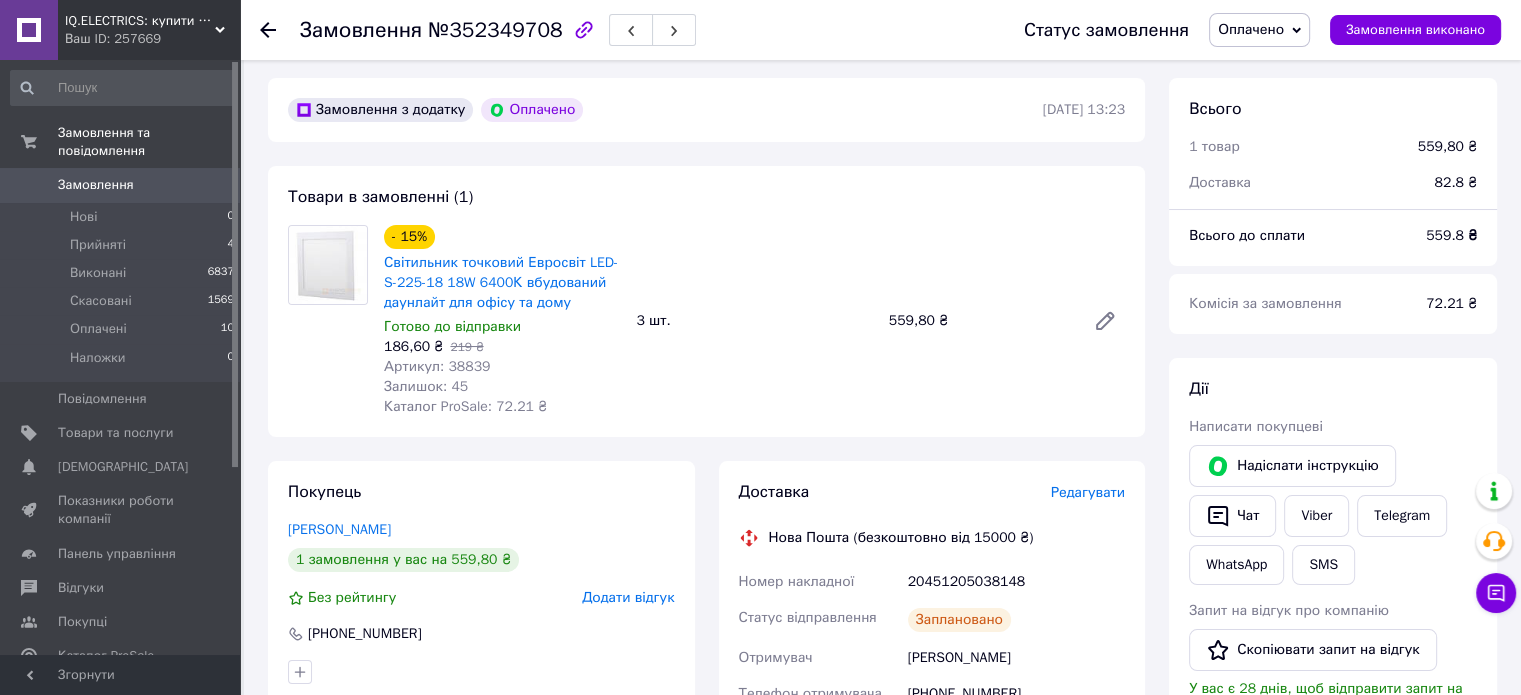 scroll, scrollTop: 0, scrollLeft: 0, axis: both 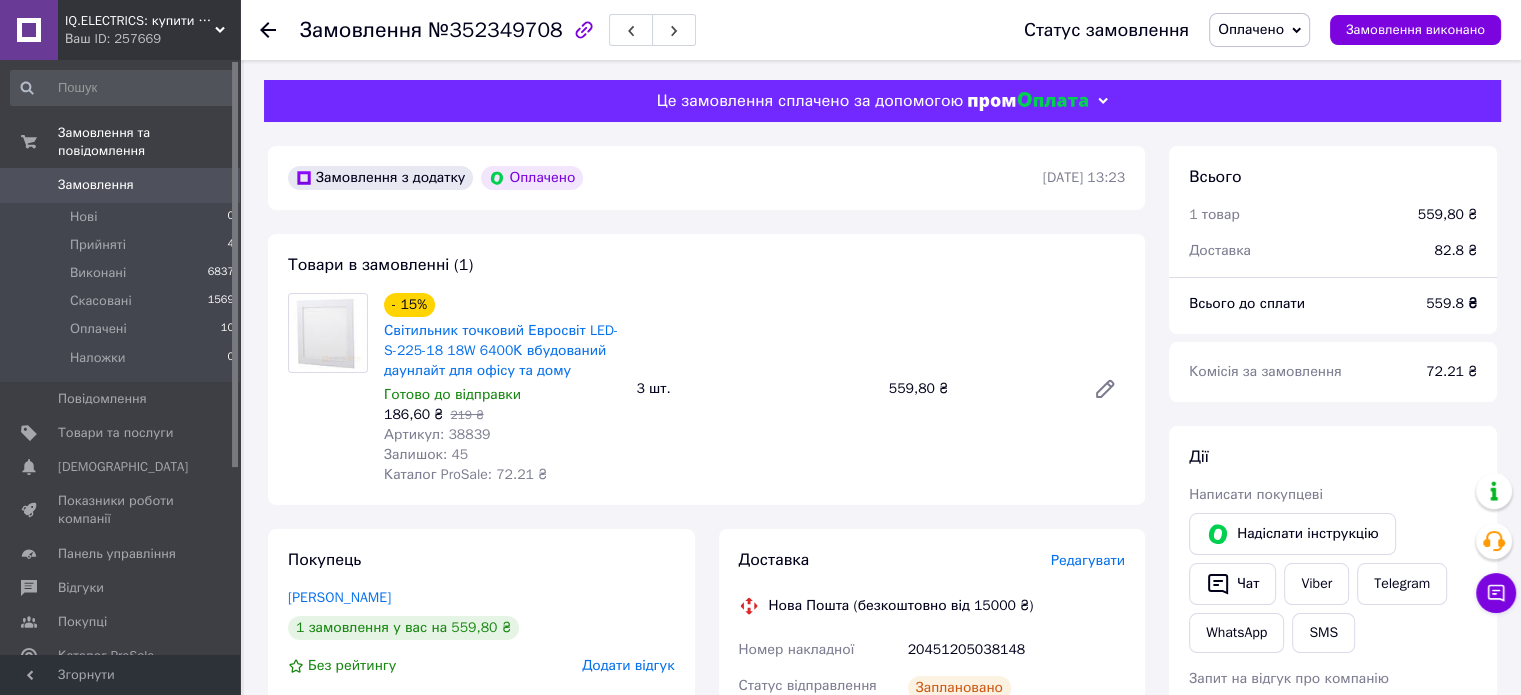click on "№352349708" at bounding box center (495, 30) 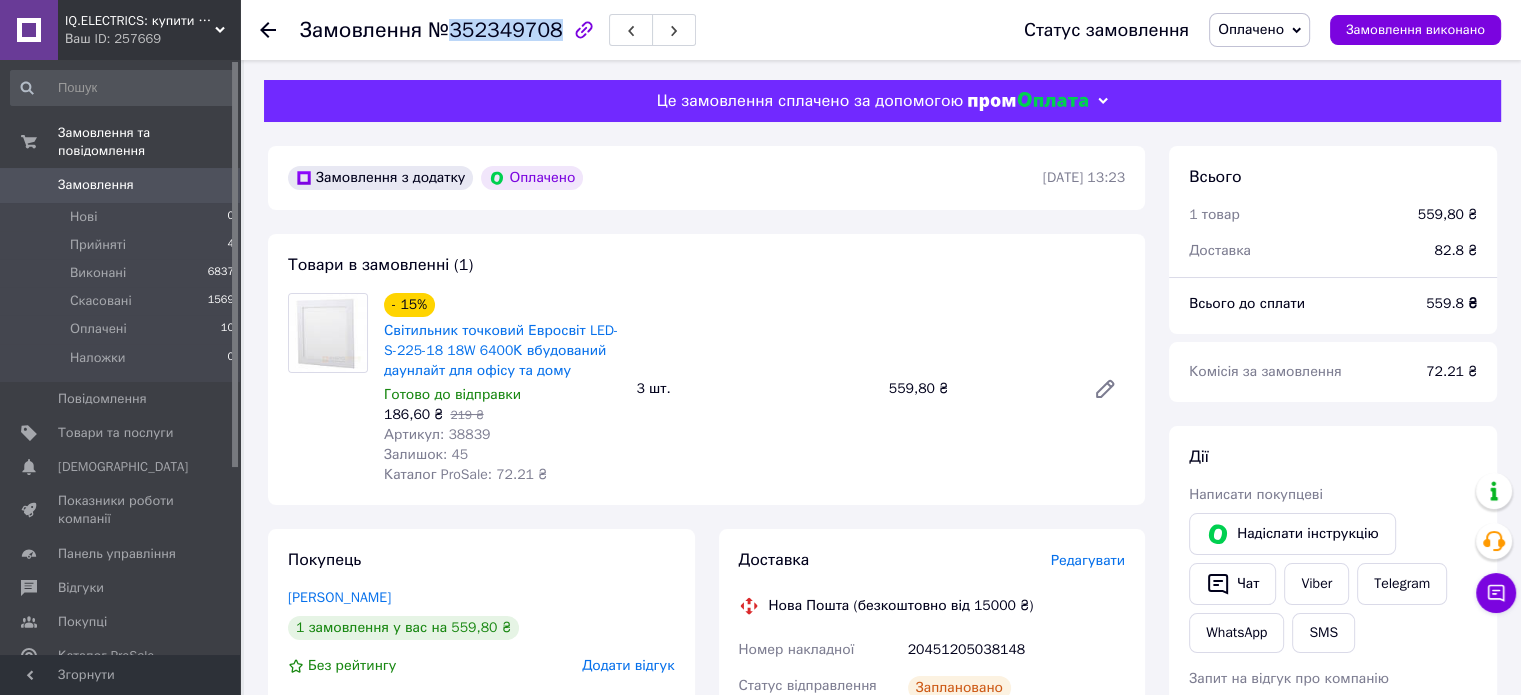 click on "№352349708" at bounding box center [495, 30] 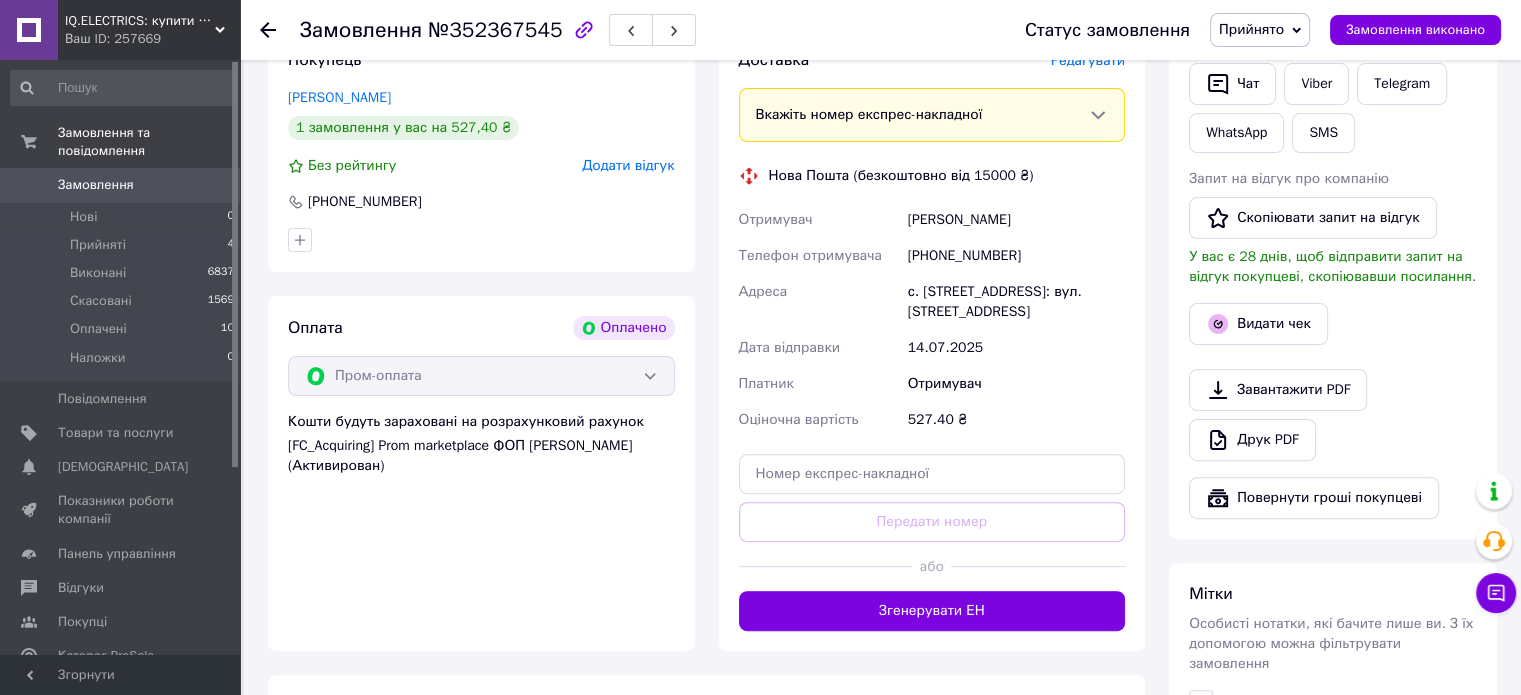 scroll, scrollTop: 830, scrollLeft: 0, axis: vertical 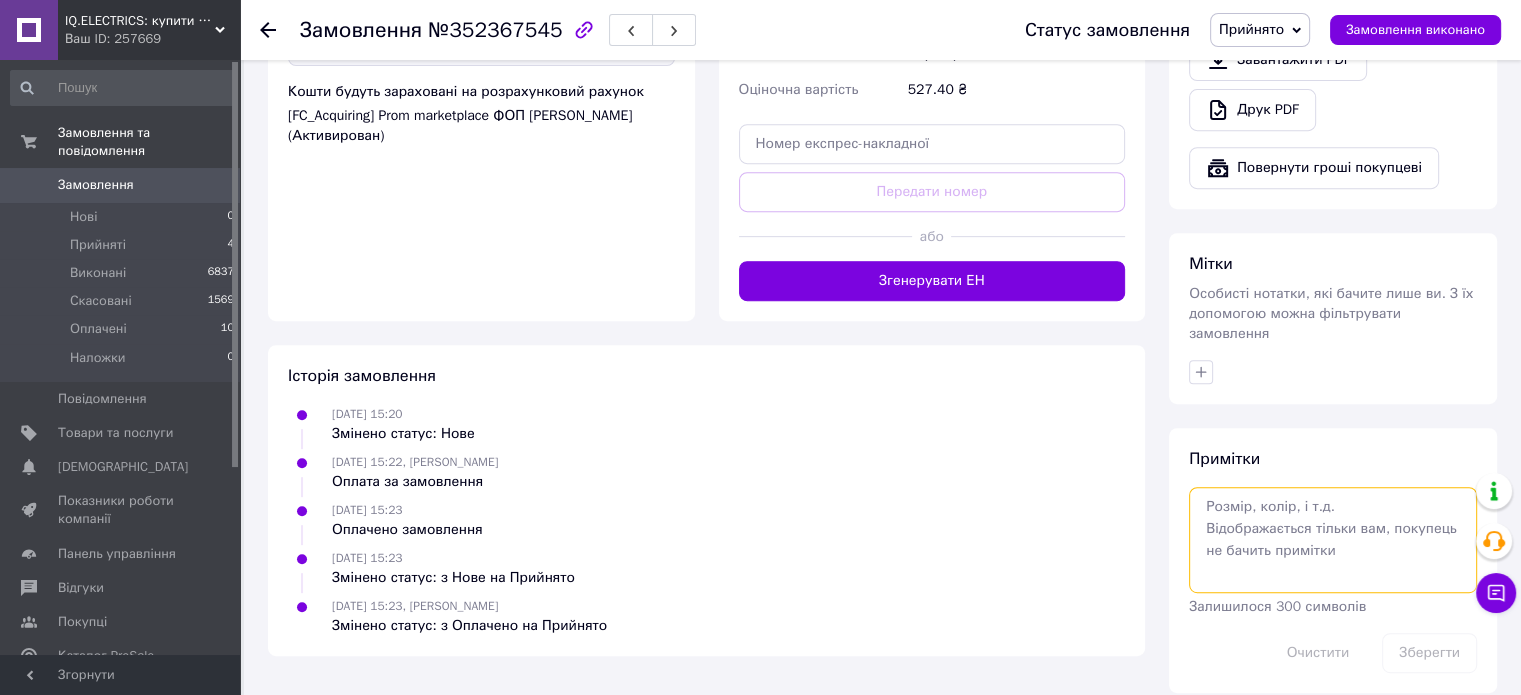 click at bounding box center [1333, 540] 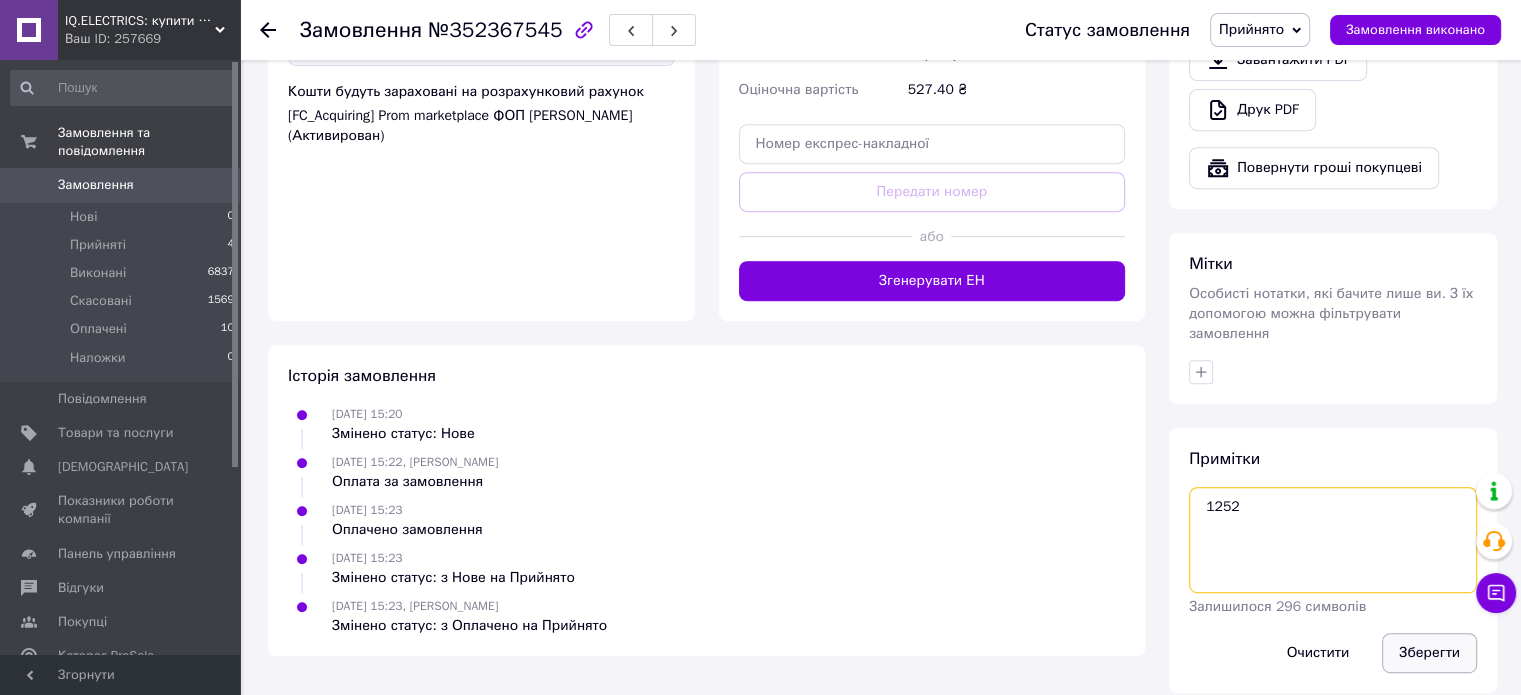 type on "1252" 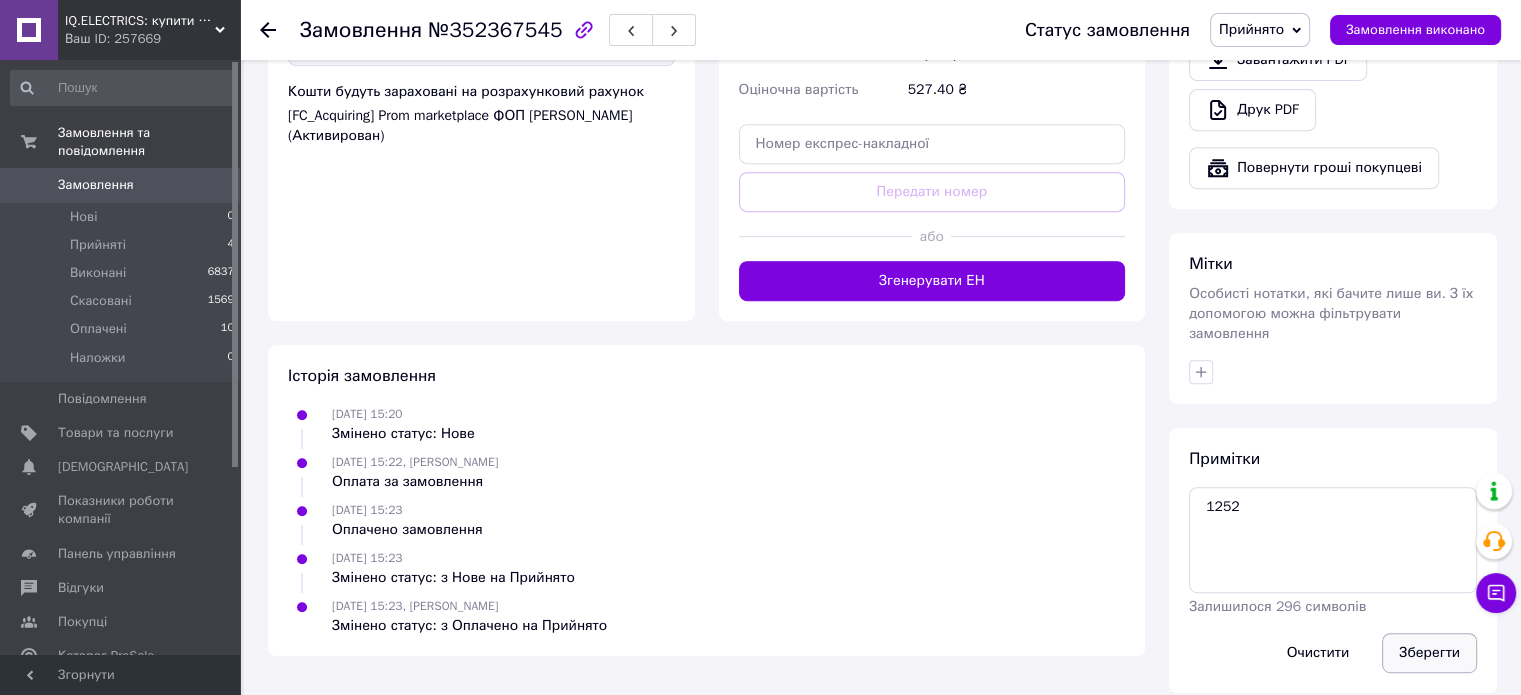 click on "Зберегти" at bounding box center [1429, 653] 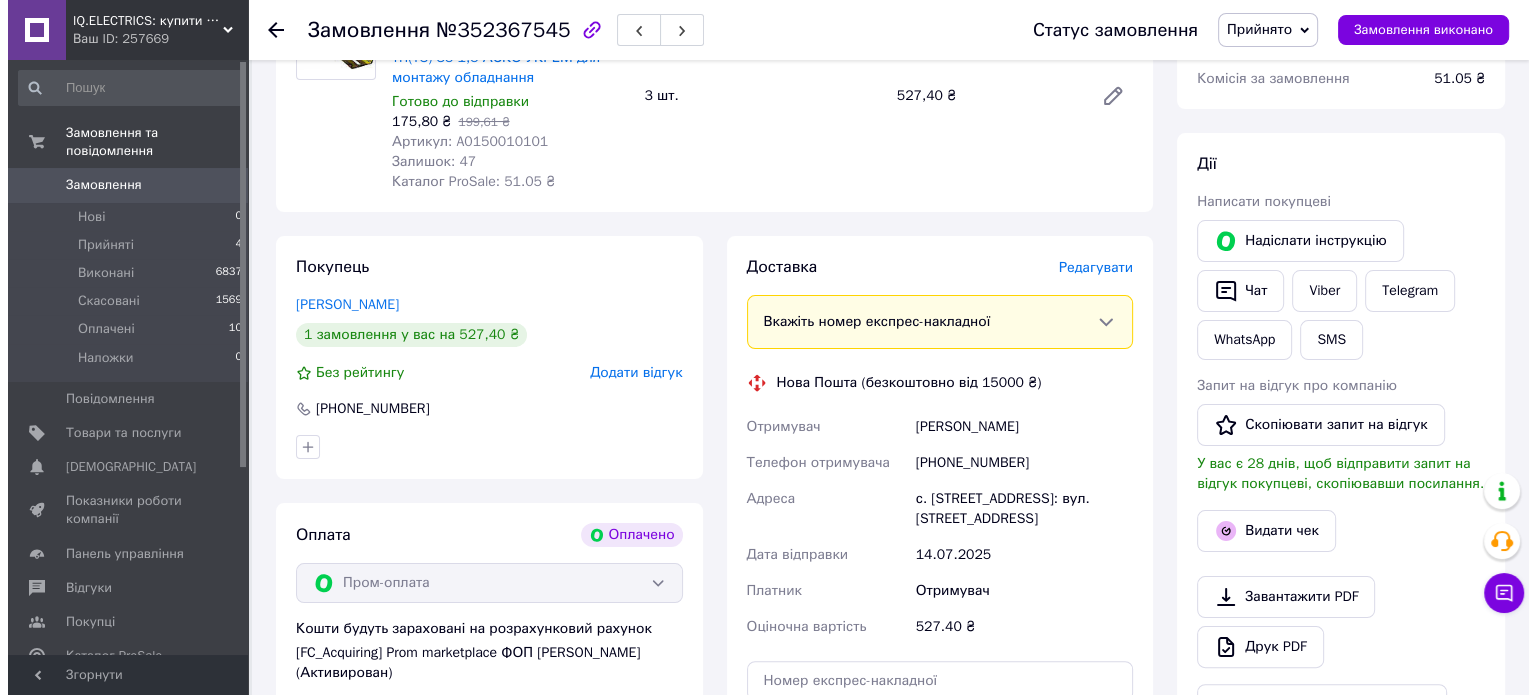 scroll, scrollTop: 300, scrollLeft: 0, axis: vertical 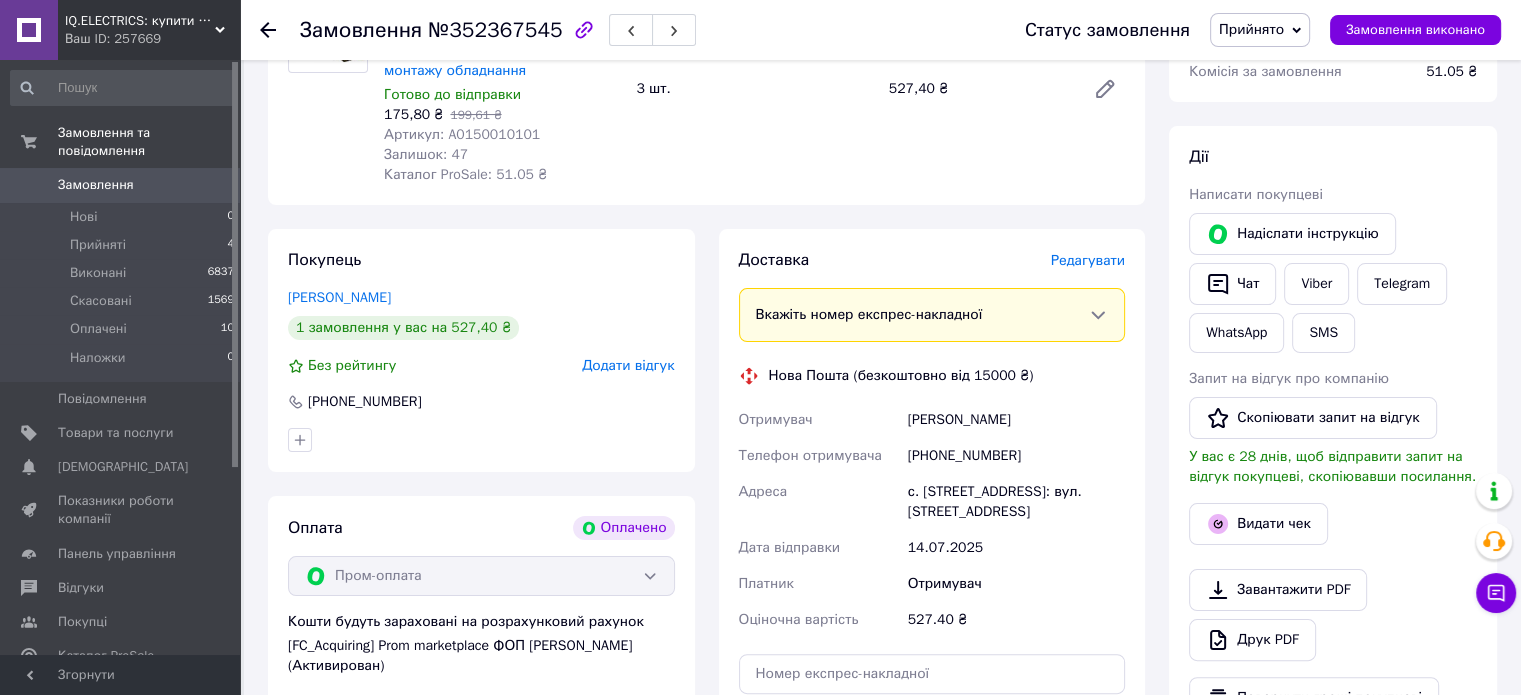 click on "Редагувати" at bounding box center [1088, 260] 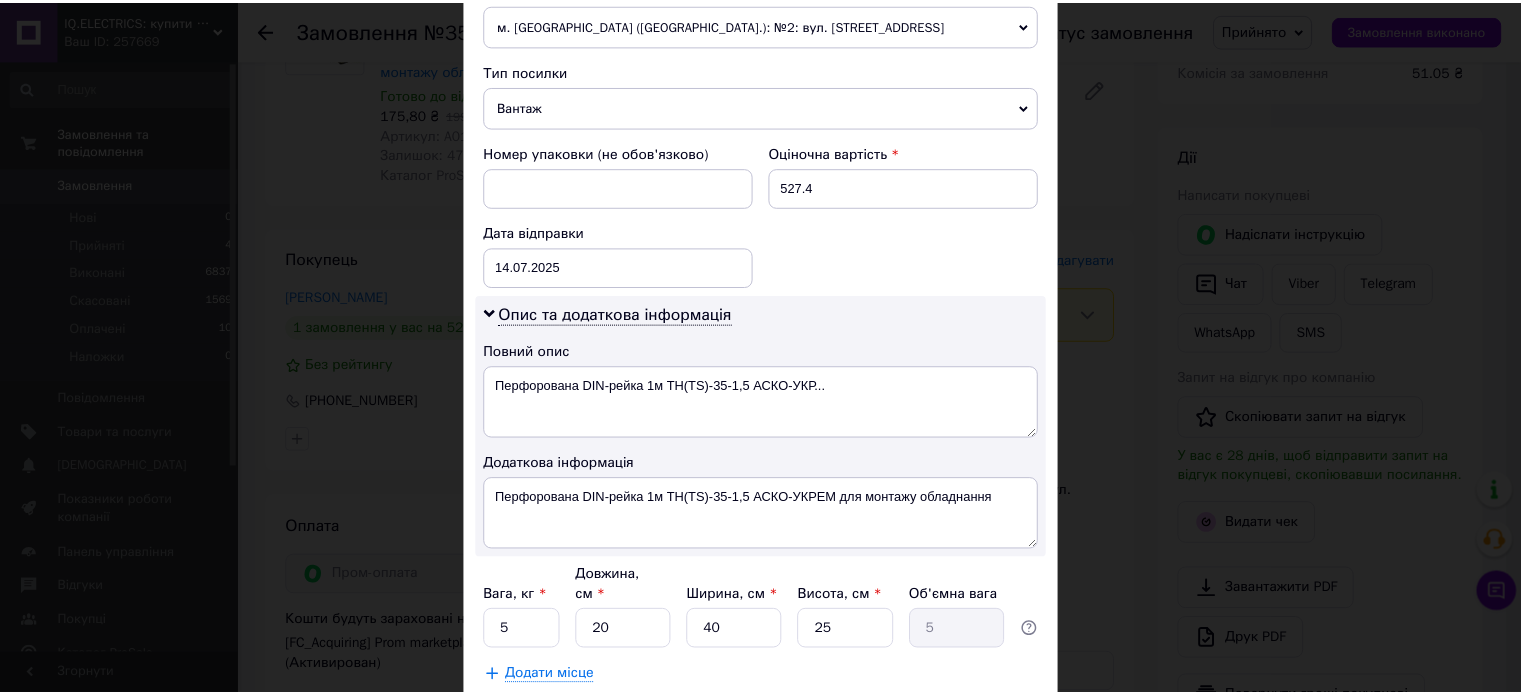 scroll, scrollTop: 850, scrollLeft: 0, axis: vertical 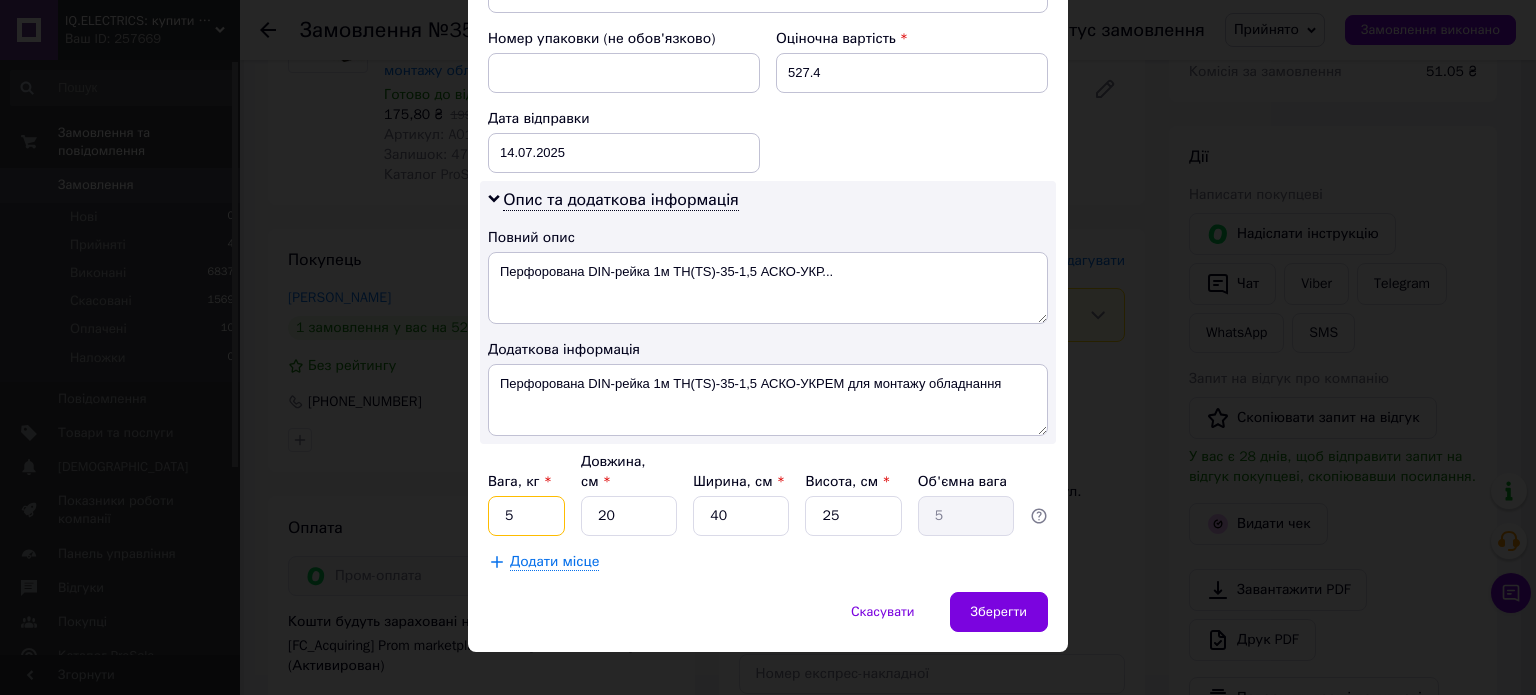 click on "5" at bounding box center [526, 516] 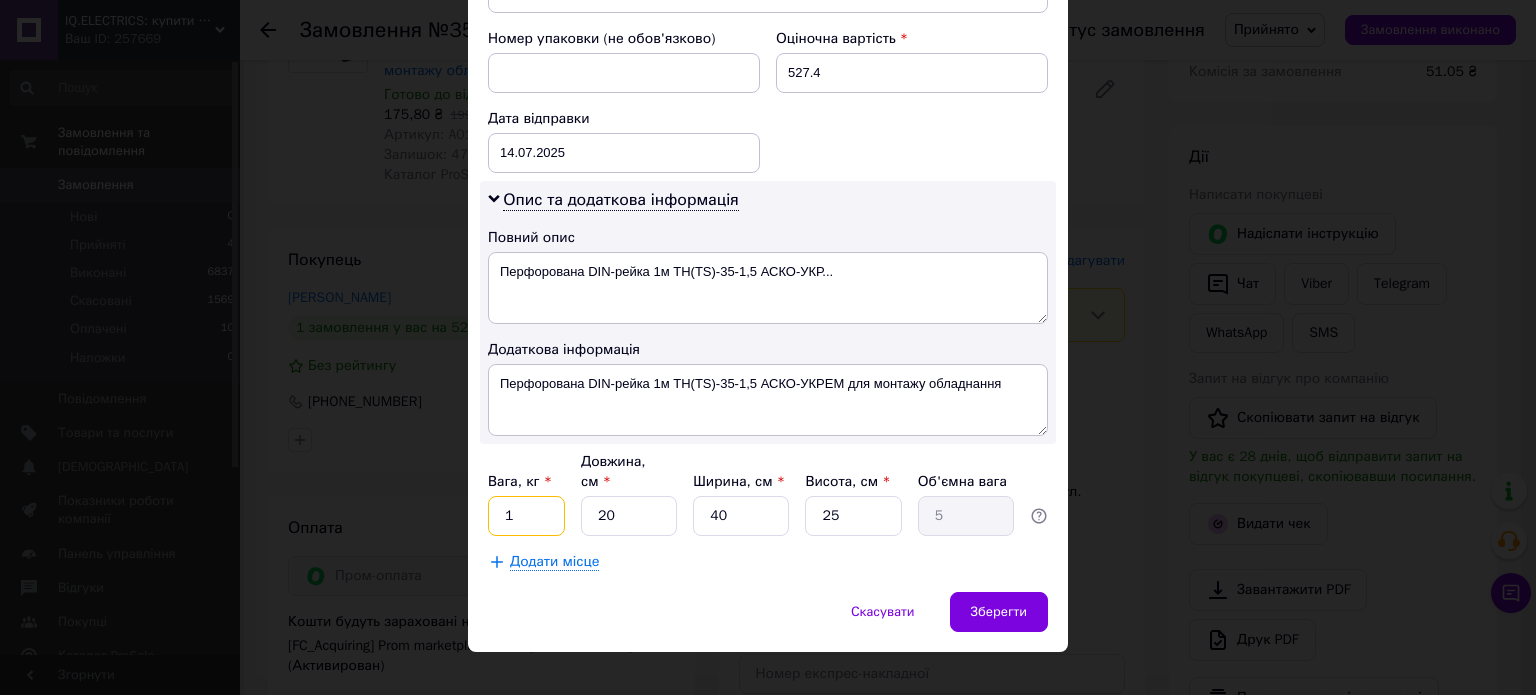 type on "1" 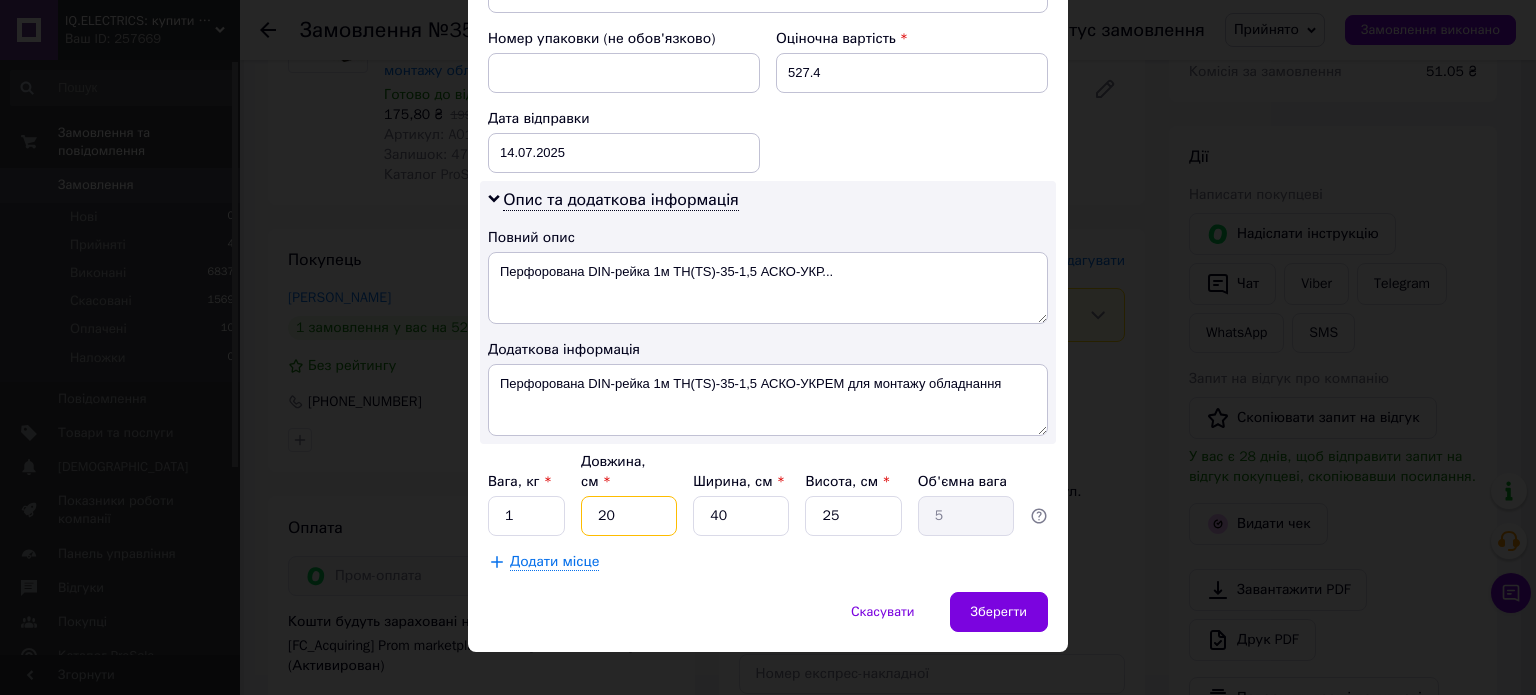 type on "1" 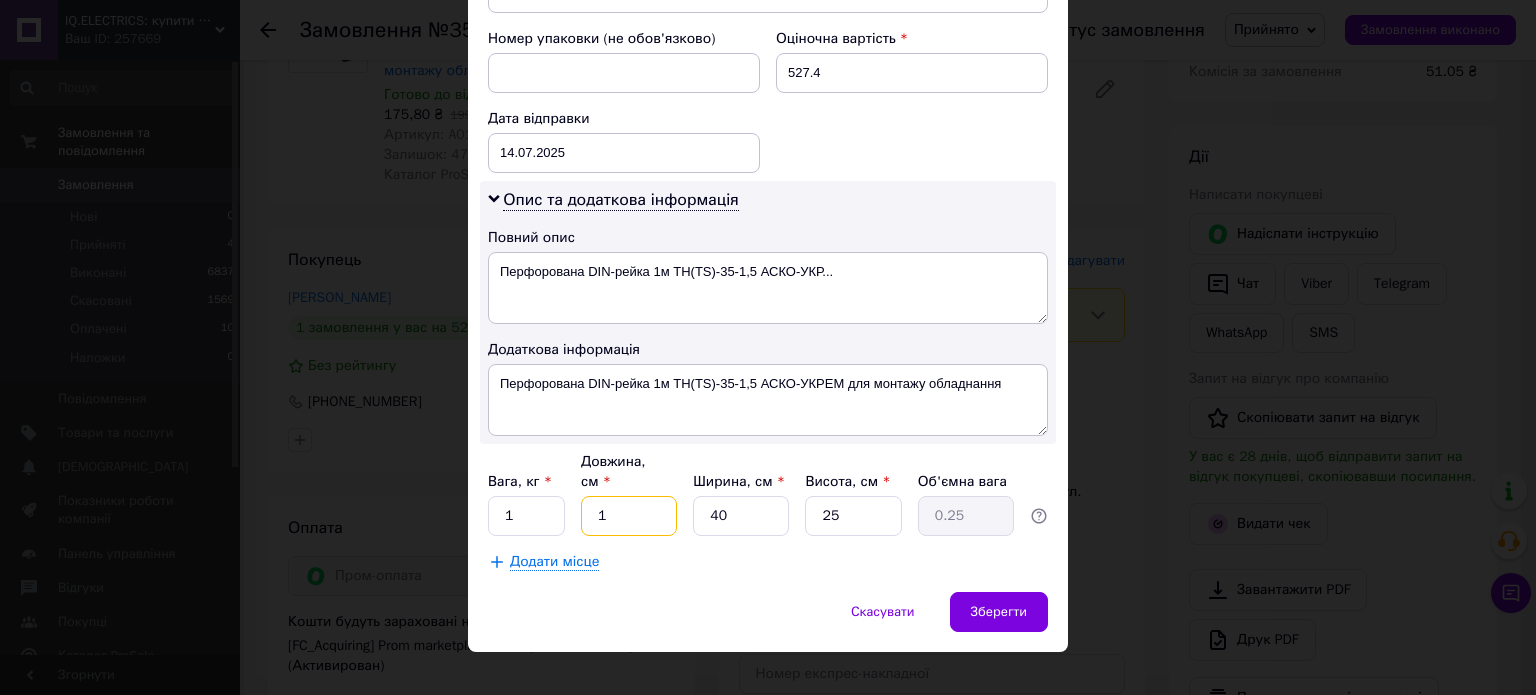 type on "10" 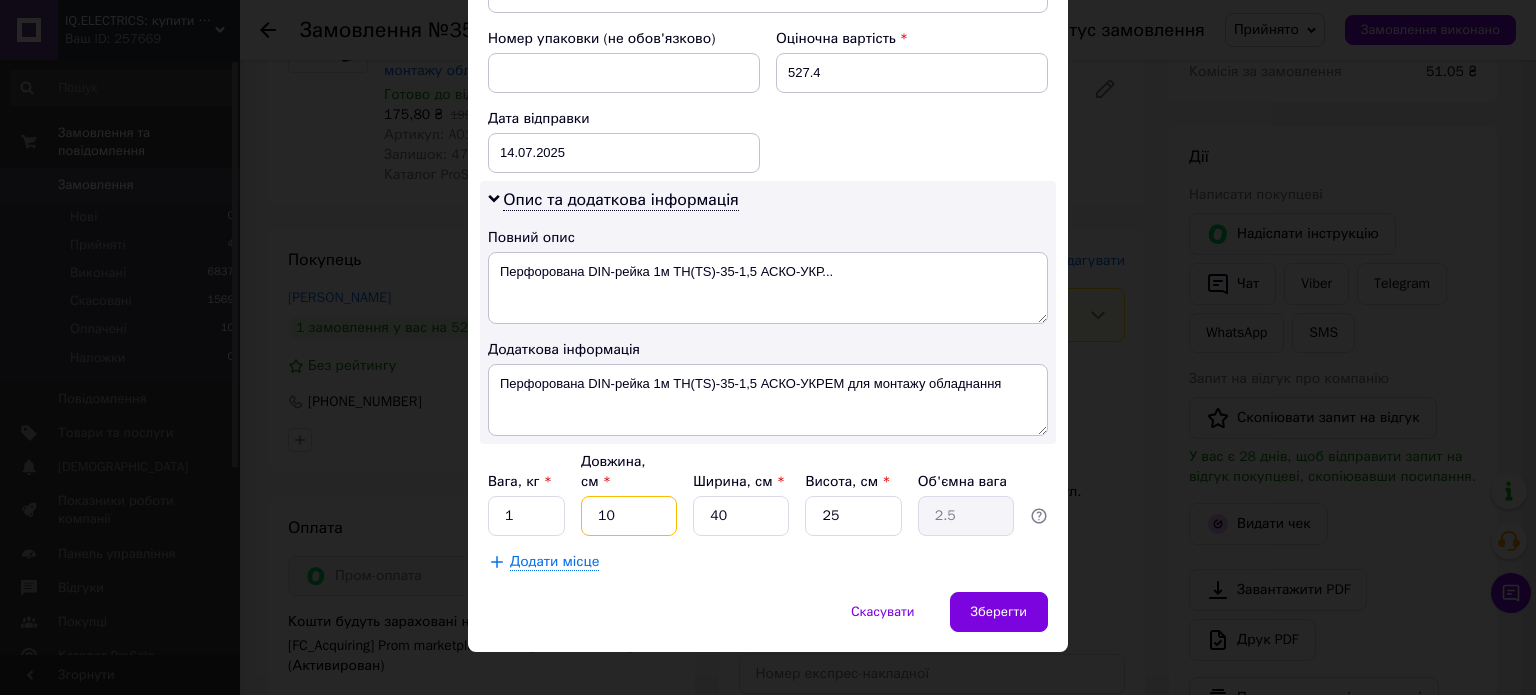 type on "100" 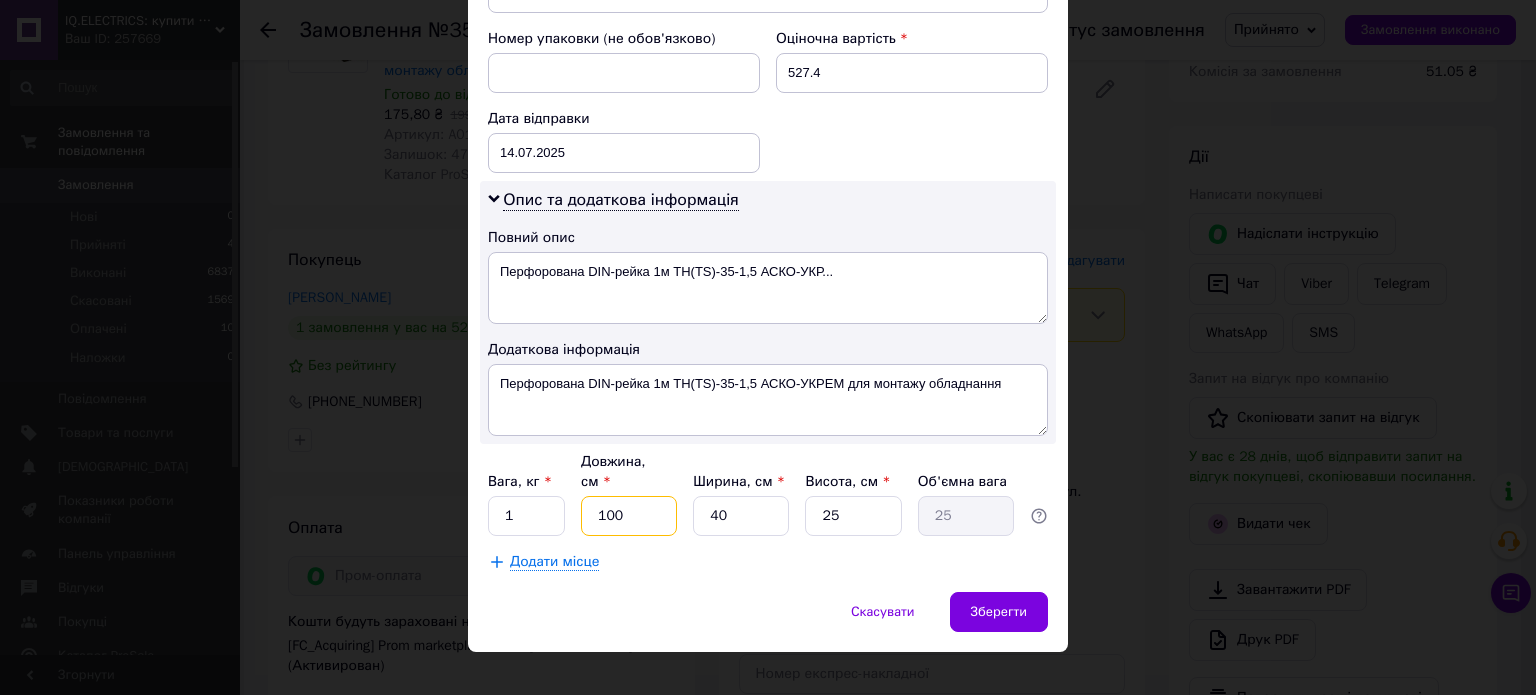 type on "100" 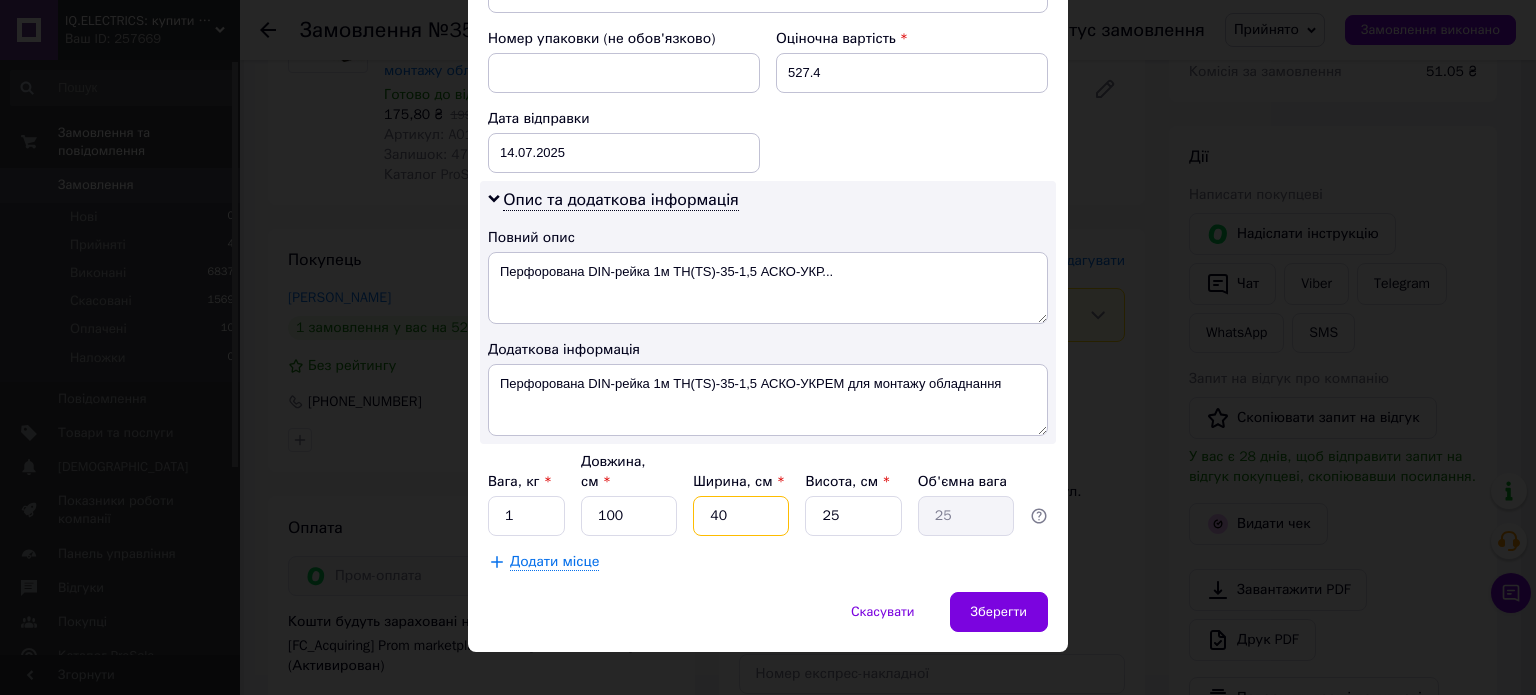 type on "5" 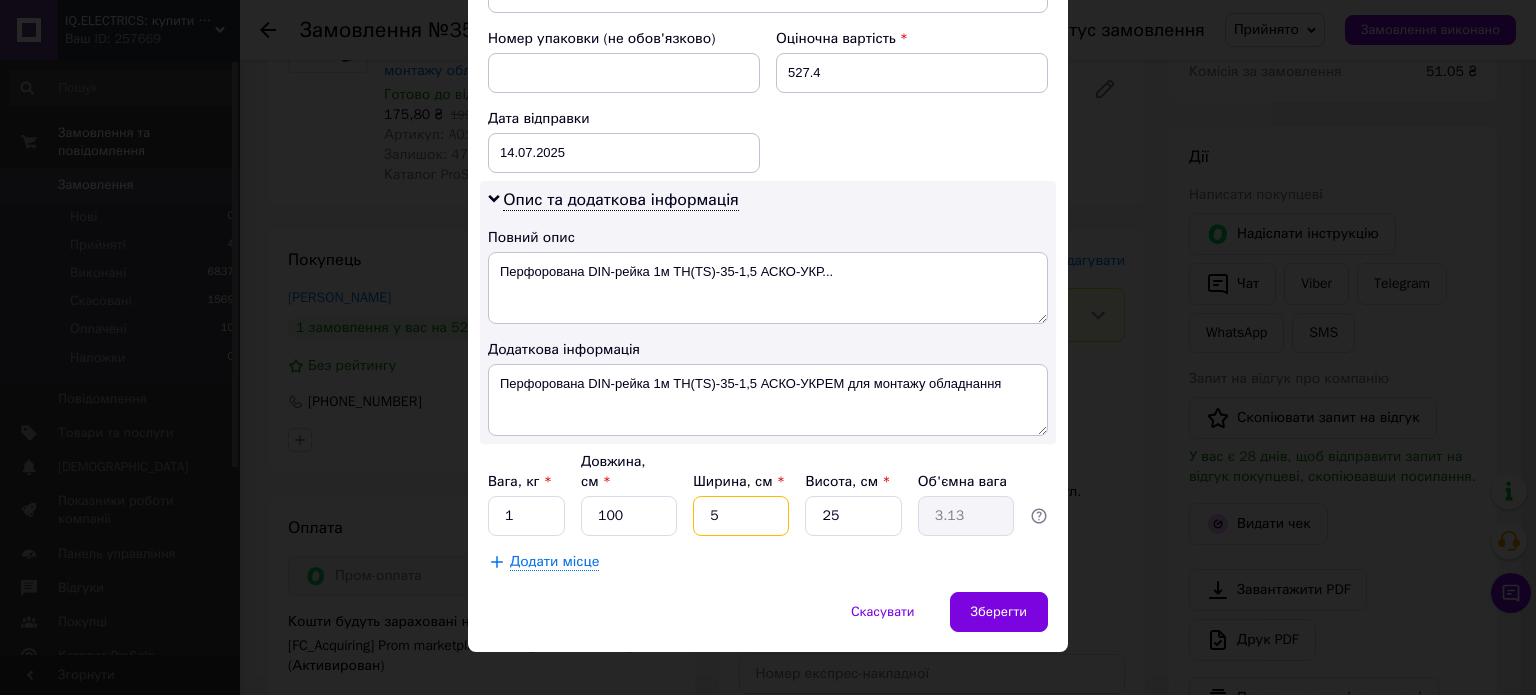 type on "5" 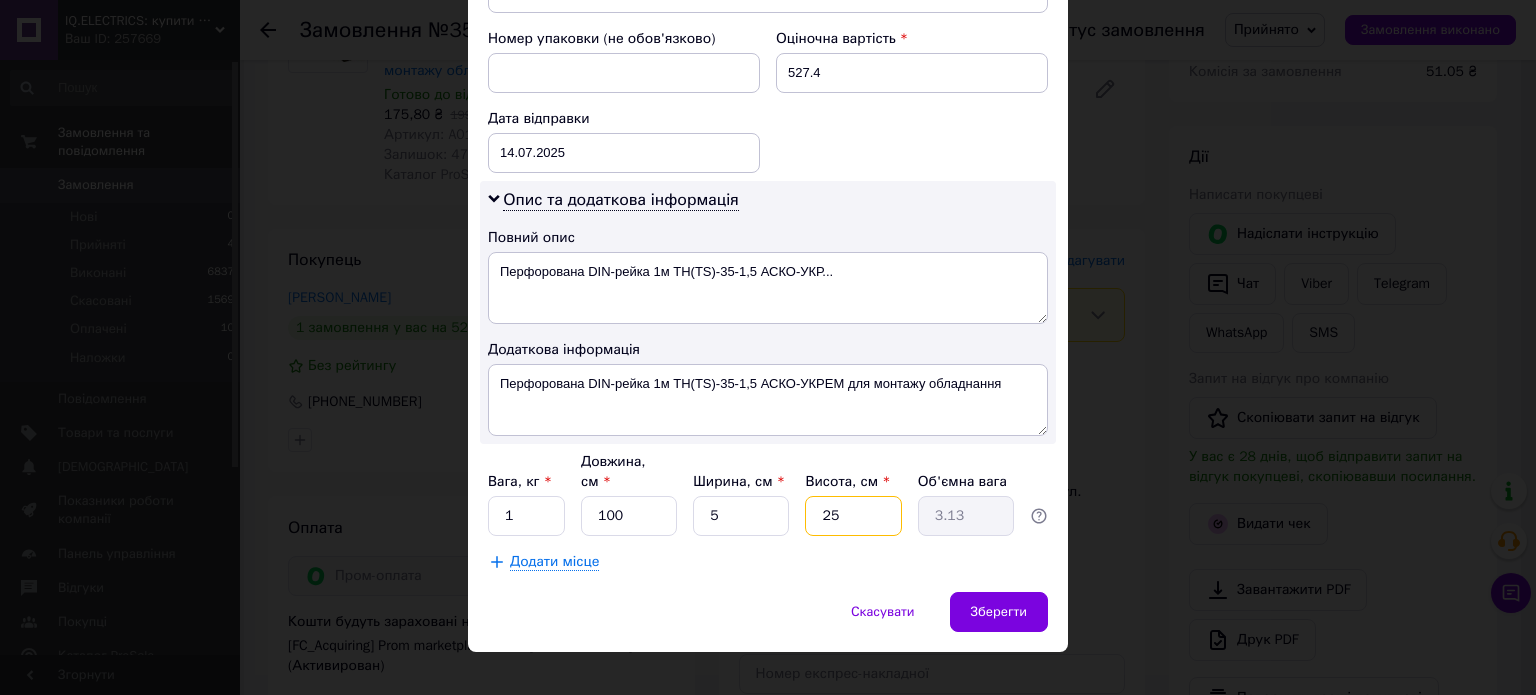 type on "5" 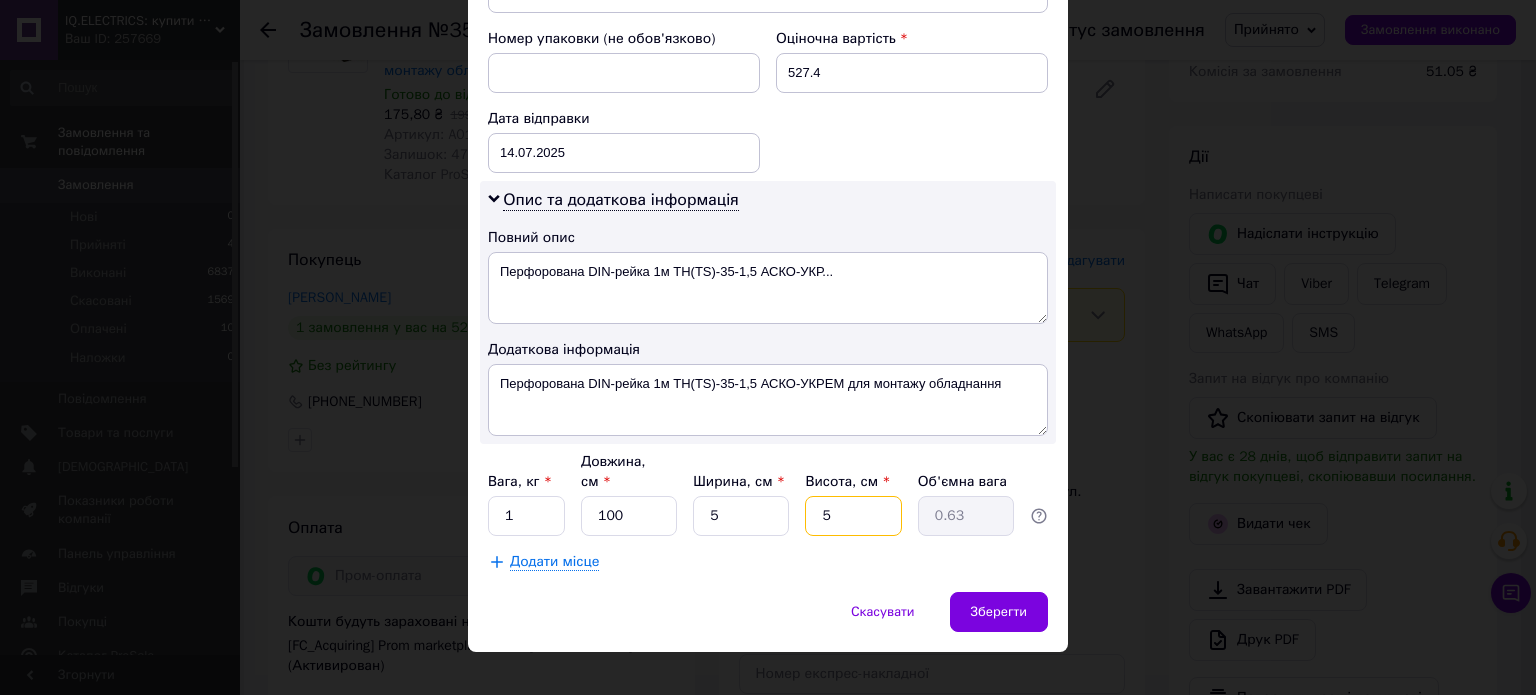 type on "5" 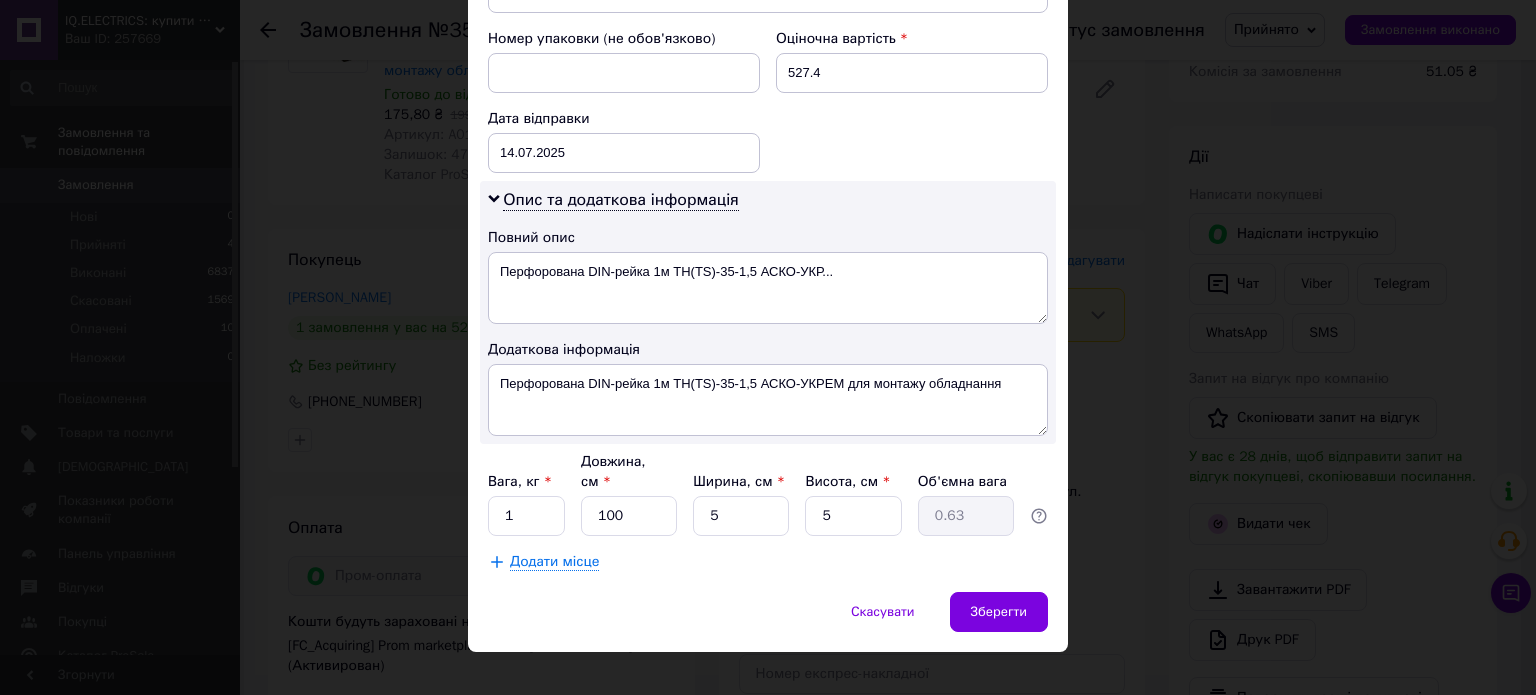 type 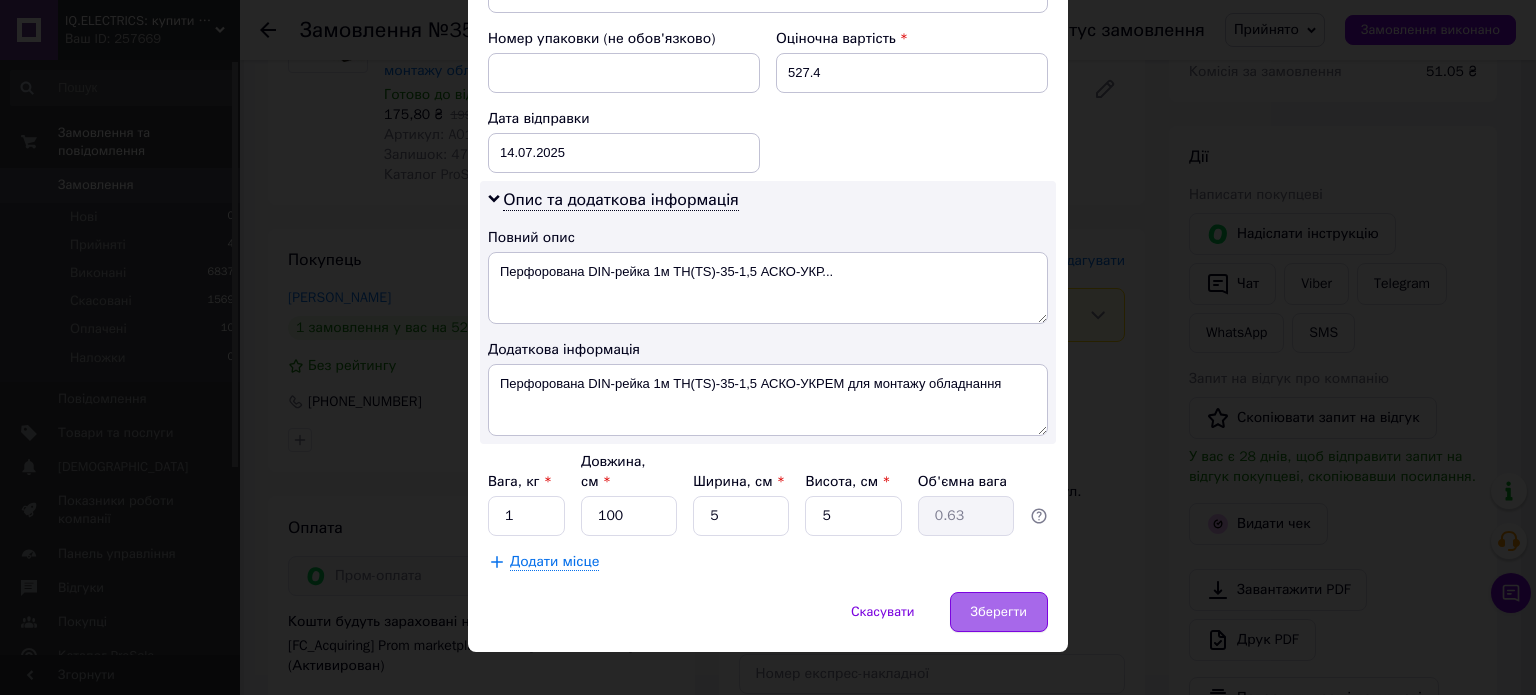 click on "Зберегти" at bounding box center (999, 612) 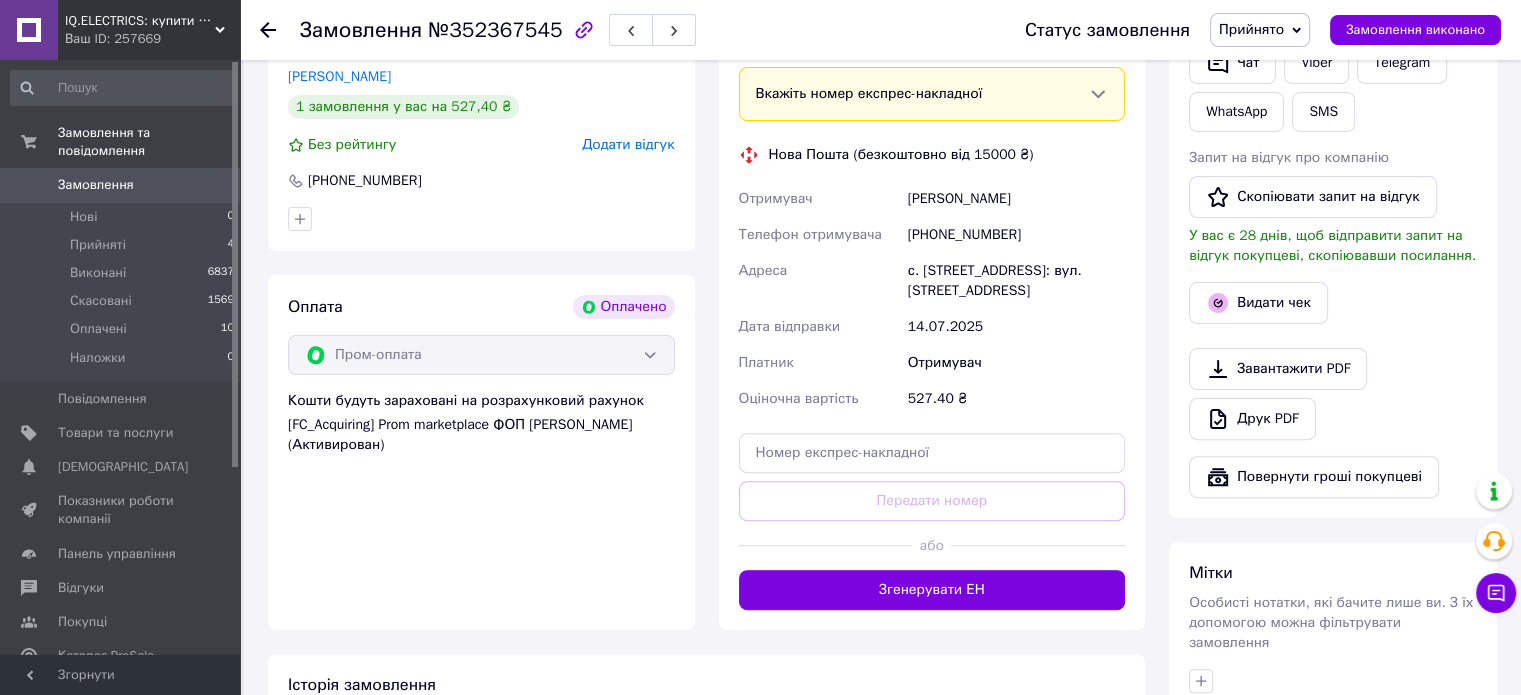 scroll, scrollTop: 500, scrollLeft: 0, axis: vertical 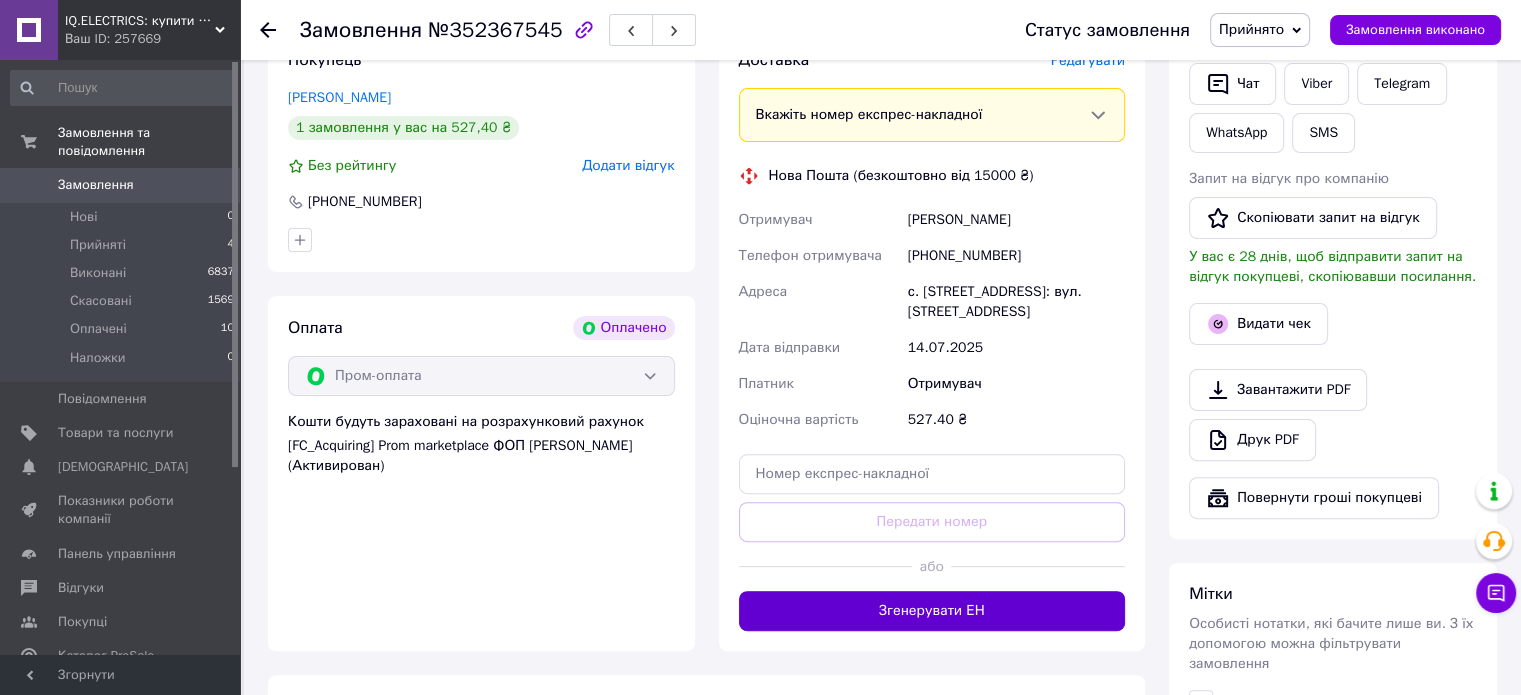 click on "Згенерувати ЕН" at bounding box center (932, 611) 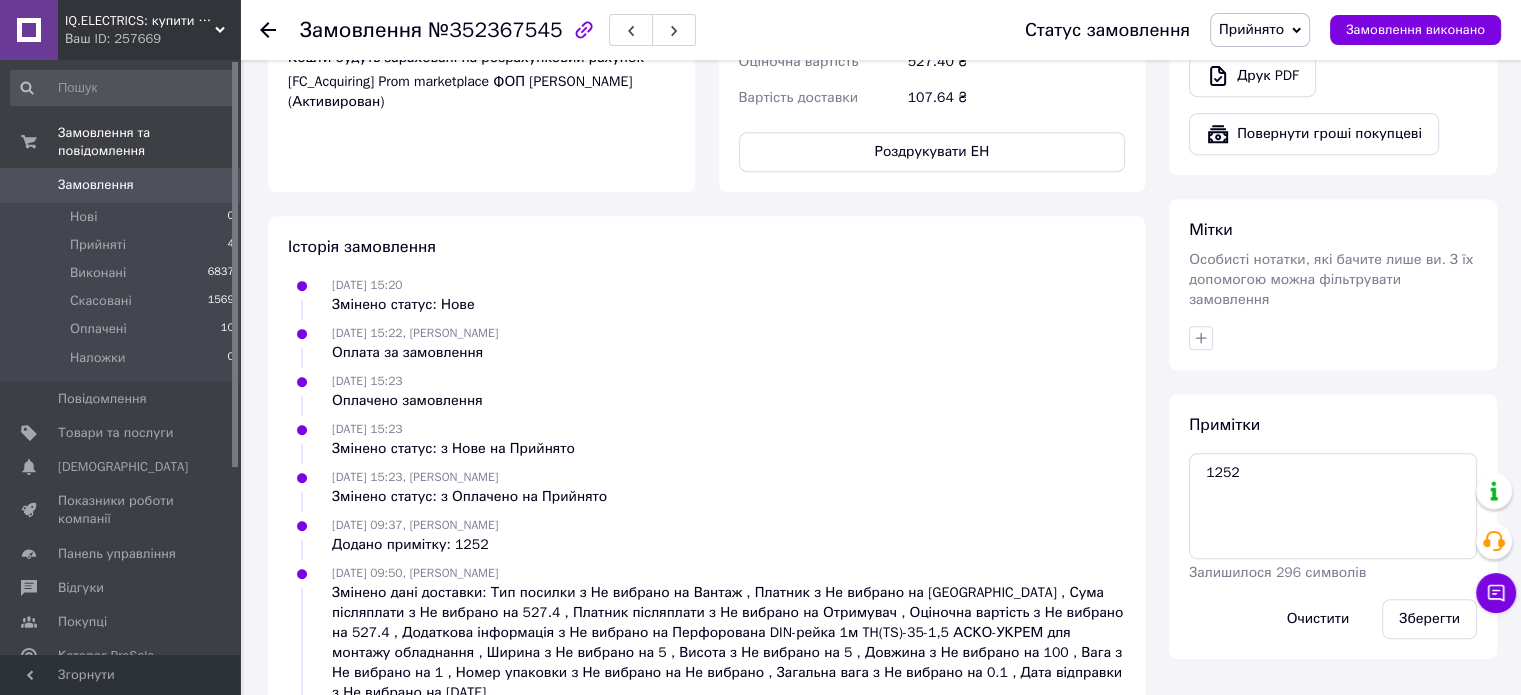 scroll, scrollTop: 900, scrollLeft: 0, axis: vertical 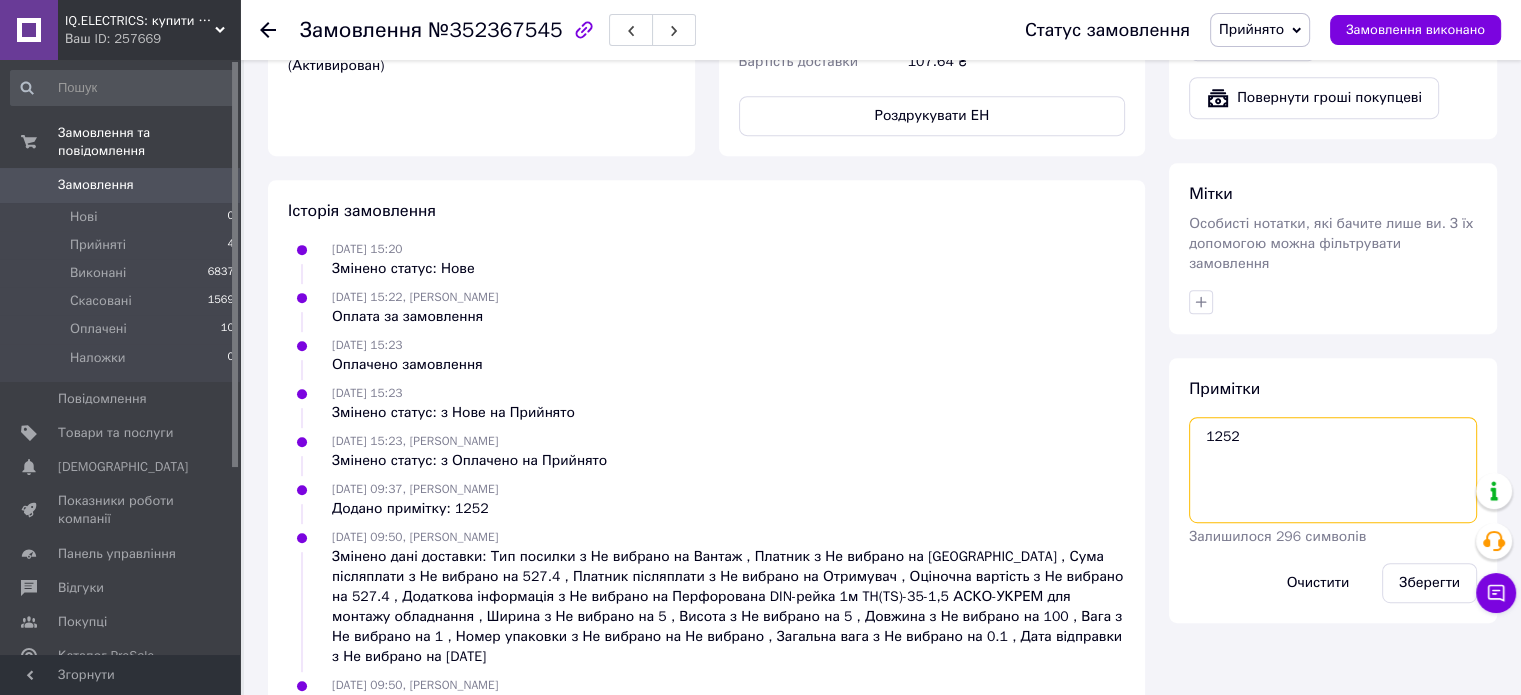 click on "1252" at bounding box center [1333, 470] 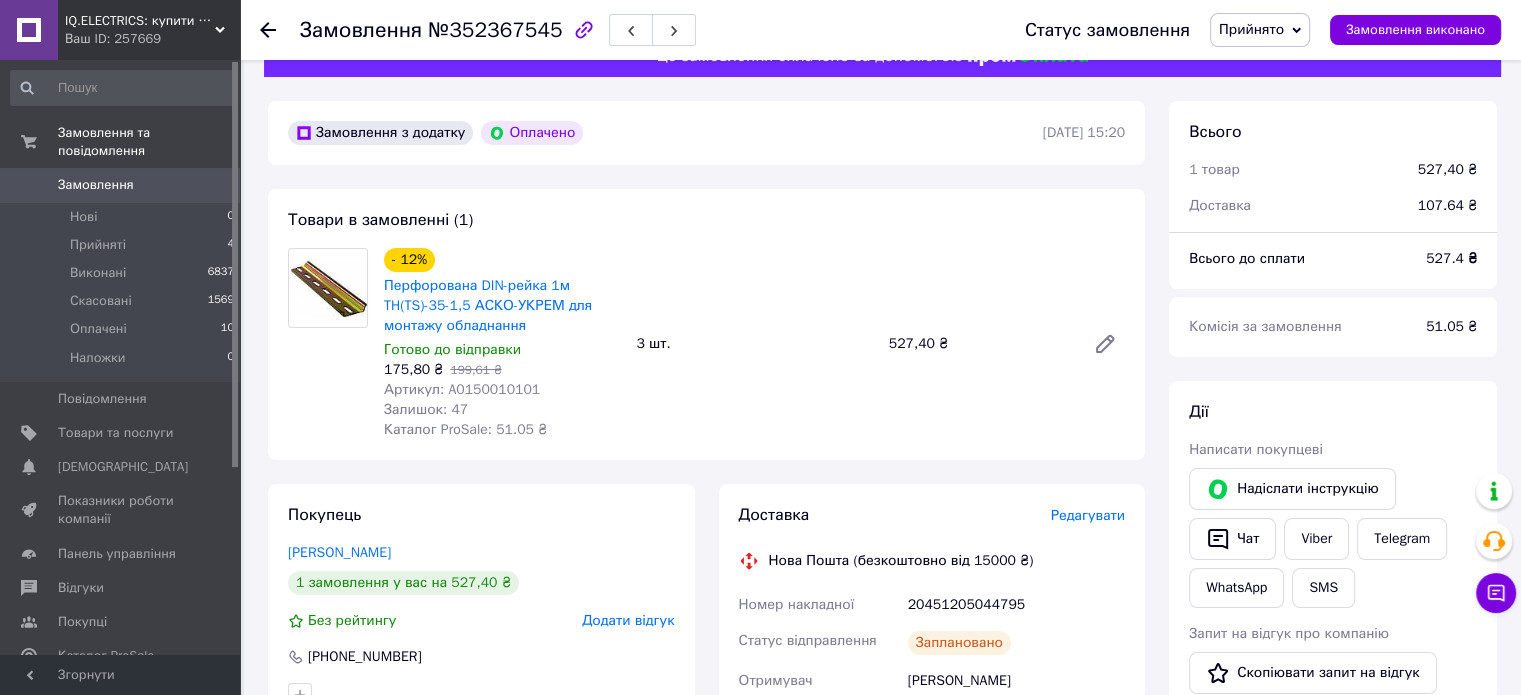 scroll, scrollTop: 0, scrollLeft: 0, axis: both 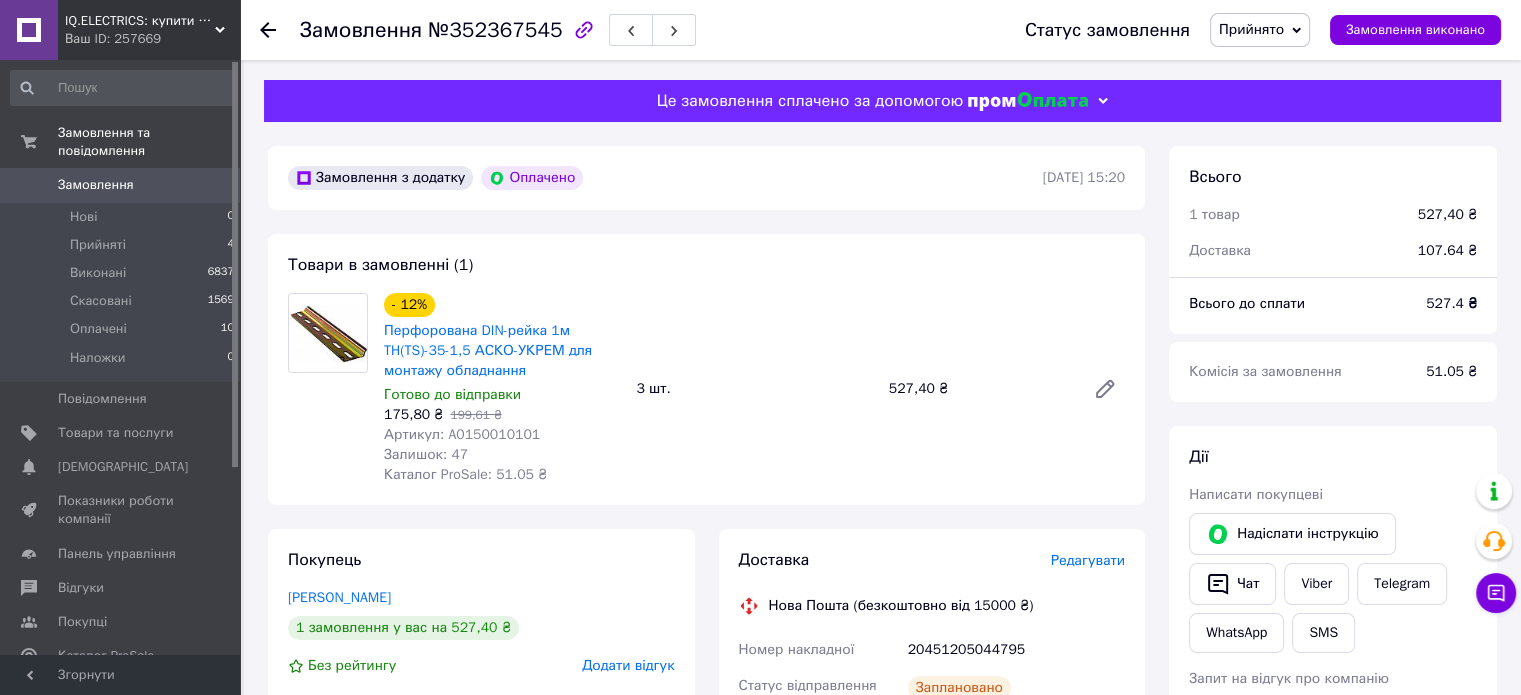 click on "№352367545" at bounding box center (495, 30) 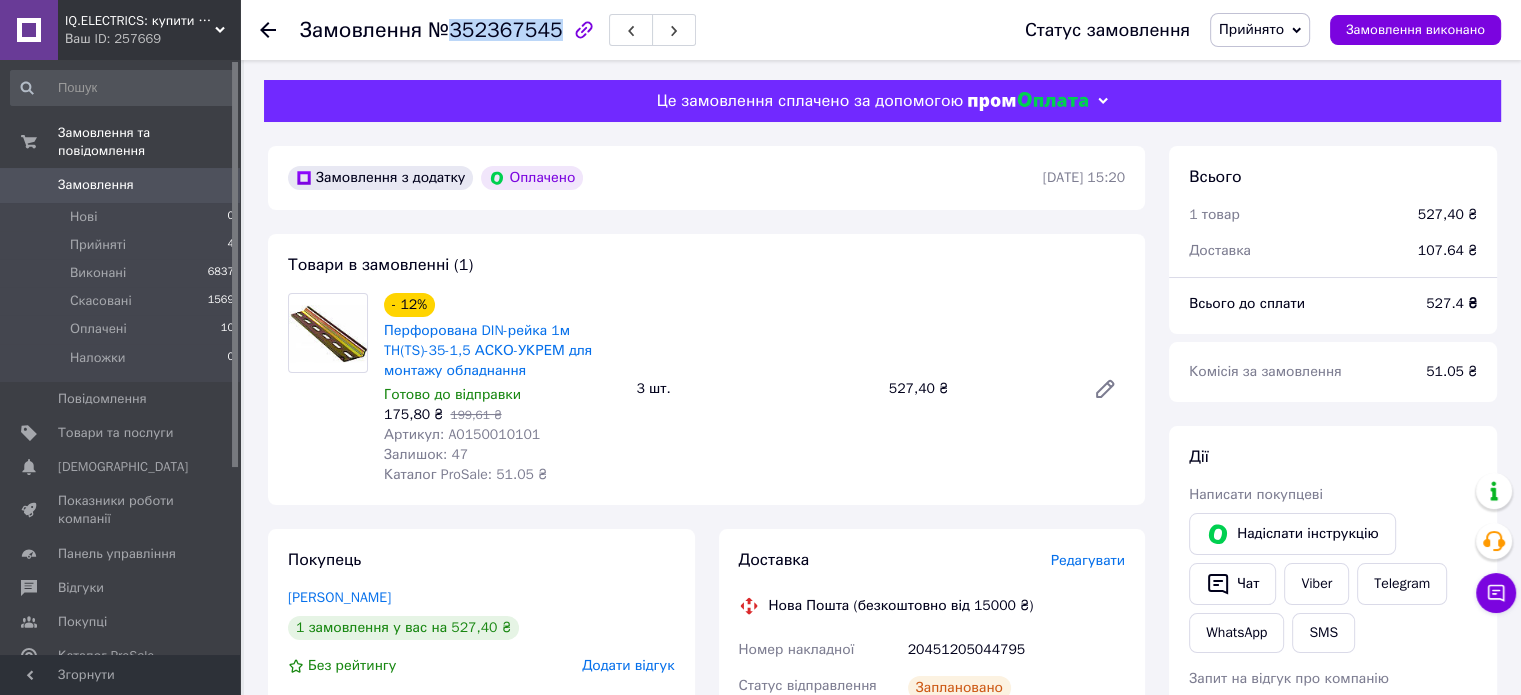 click on "№352367545" at bounding box center [495, 30] 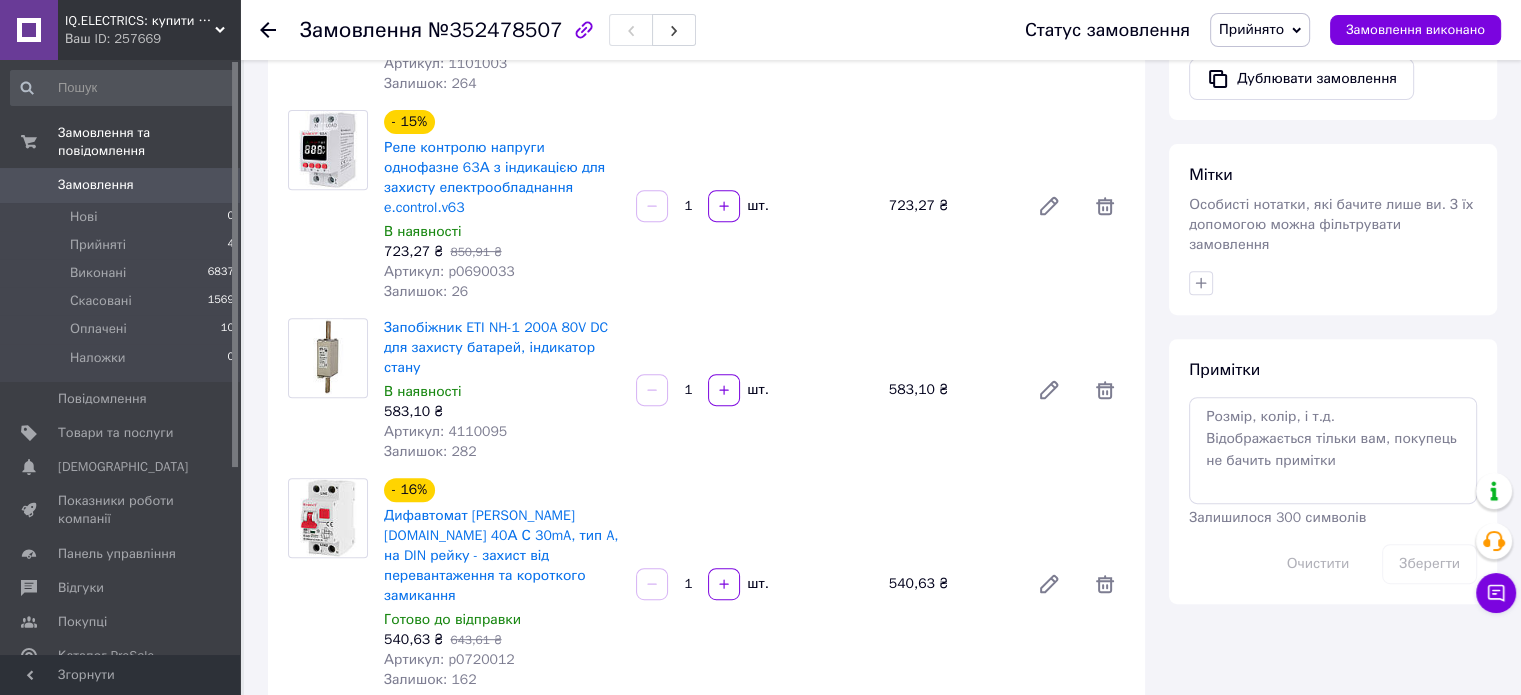 scroll, scrollTop: 800, scrollLeft: 0, axis: vertical 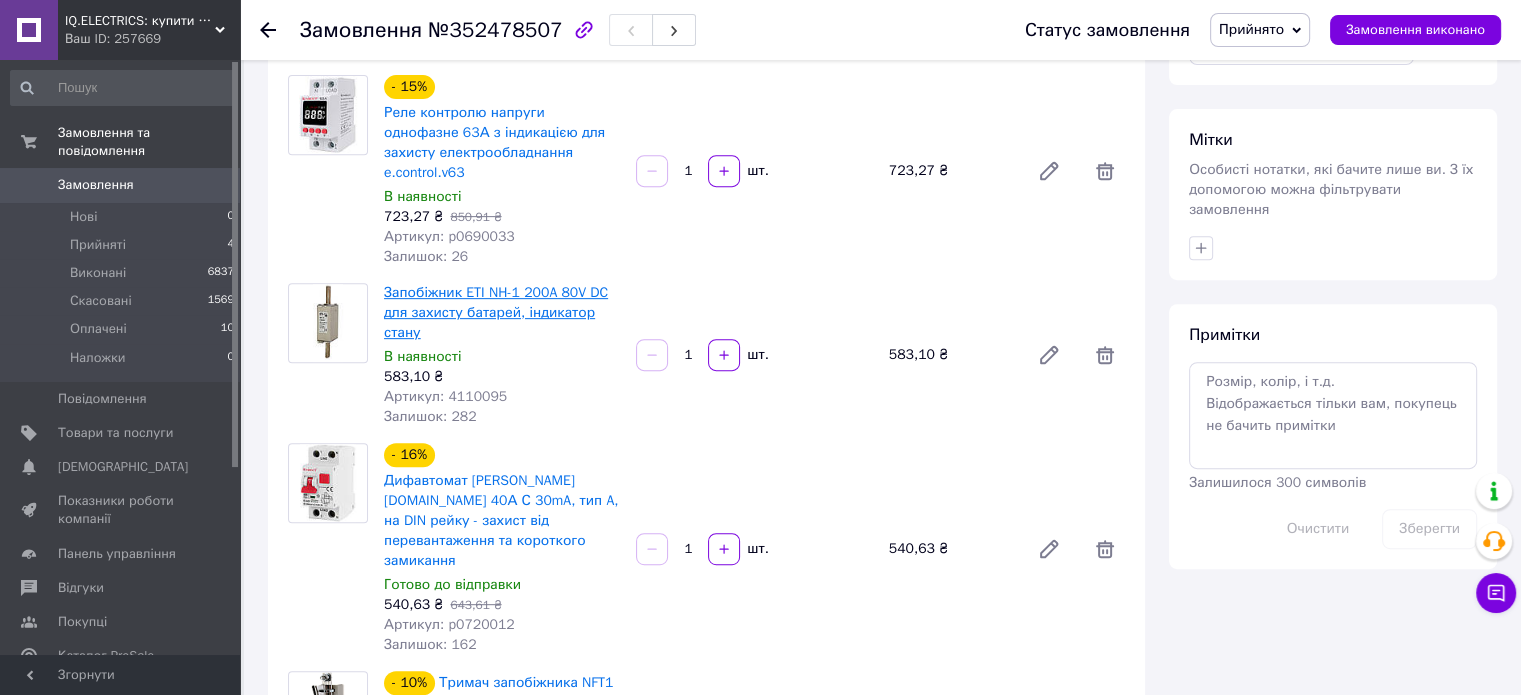 click on "Запобіжник ETI NH-1 200A 80V DC для захисту батарей, індикатор стану" at bounding box center [496, 312] 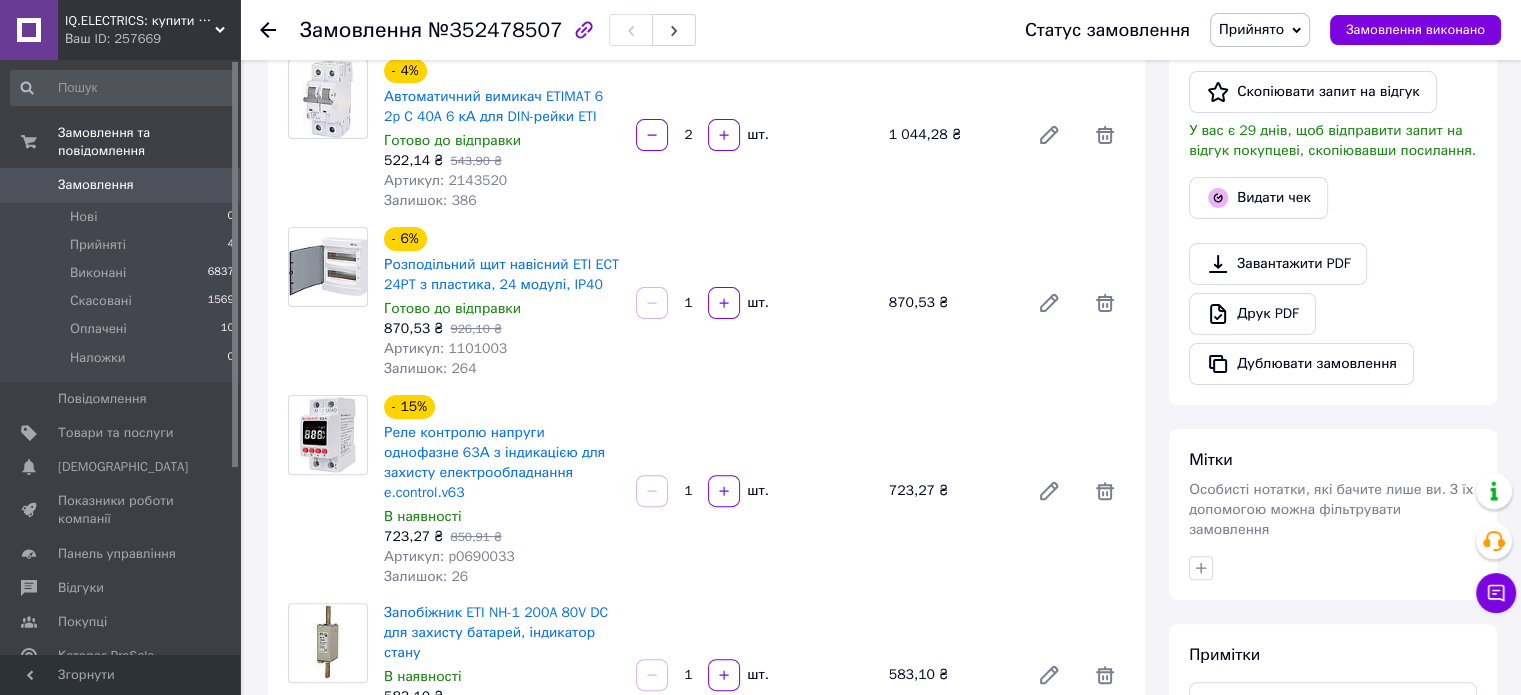 scroll, scrollTop: 300, scrollLeft: 0, axis: vertical 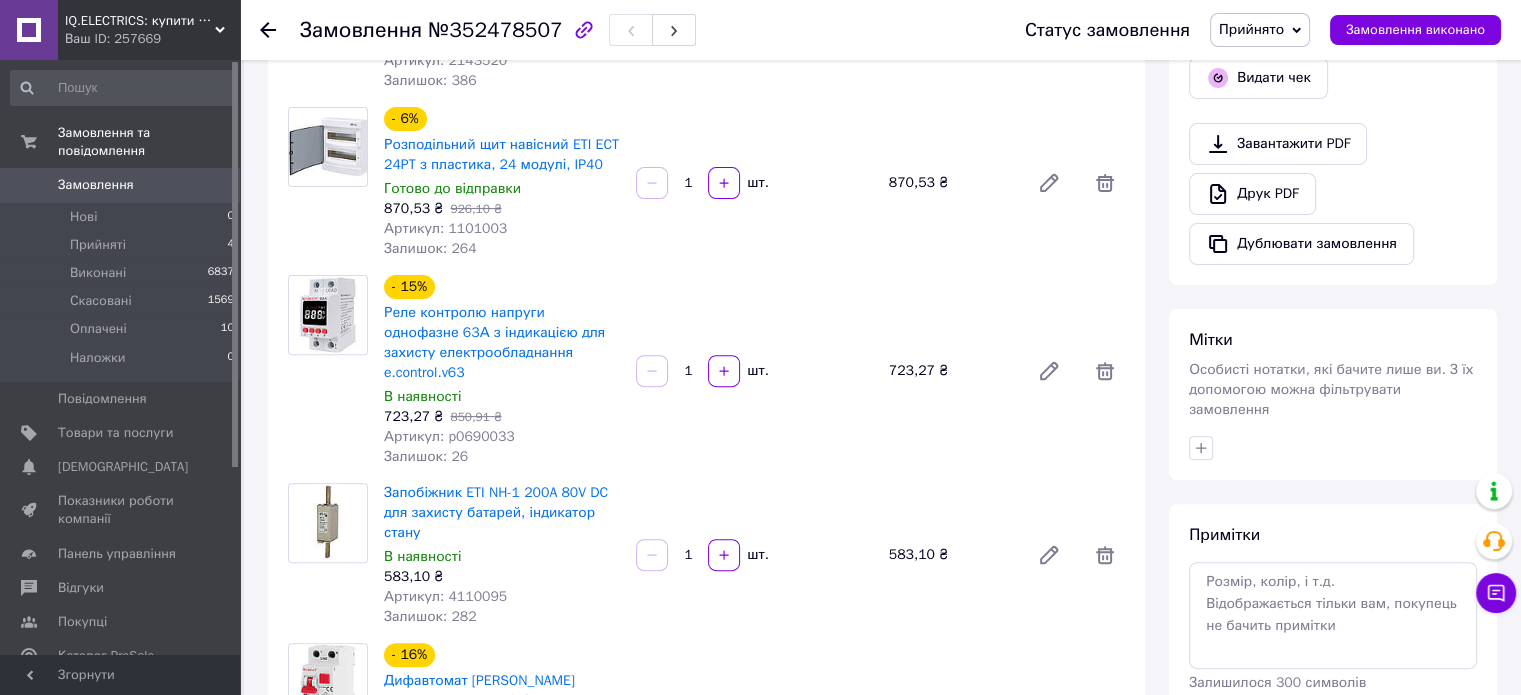 click on "Артикул: p0690033" at bounding box center [449, 436] 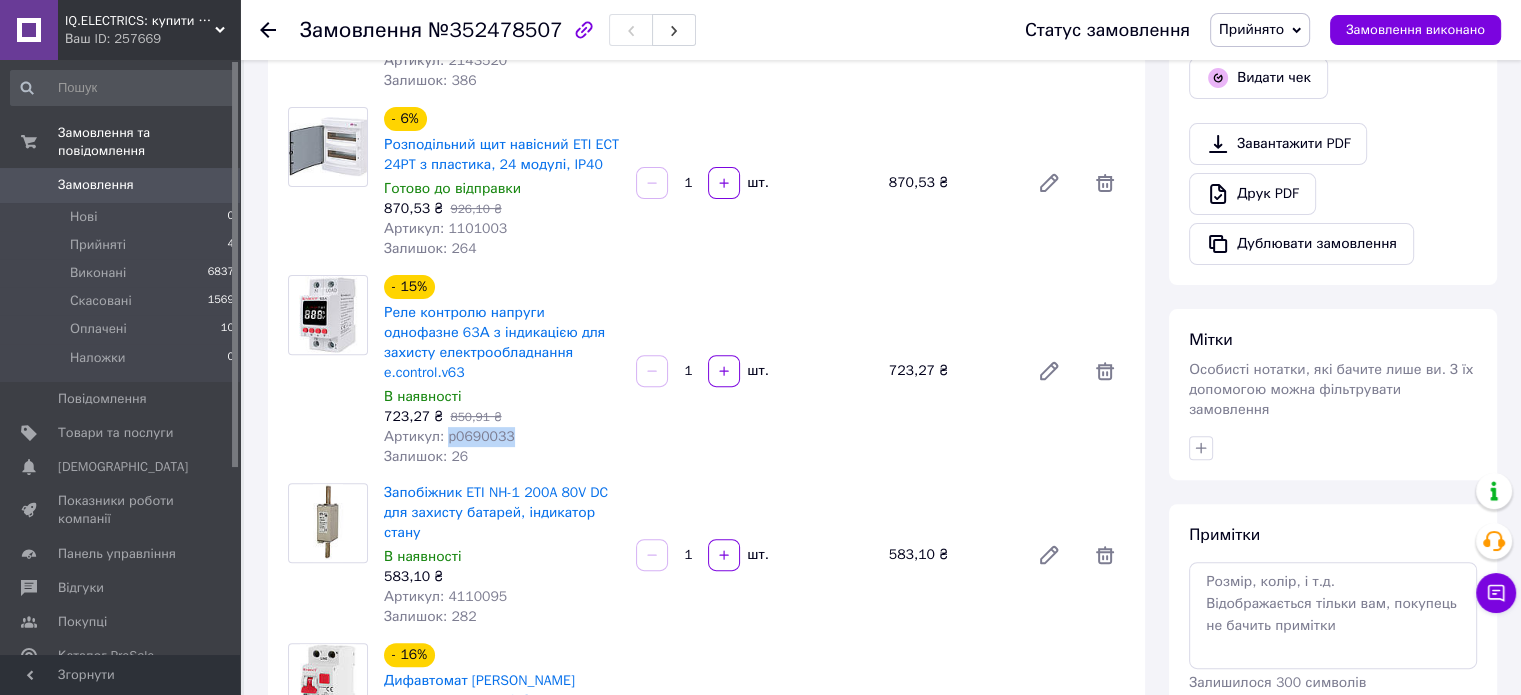 click on "Артикул: p0690033" at bounding box center [449, 436] 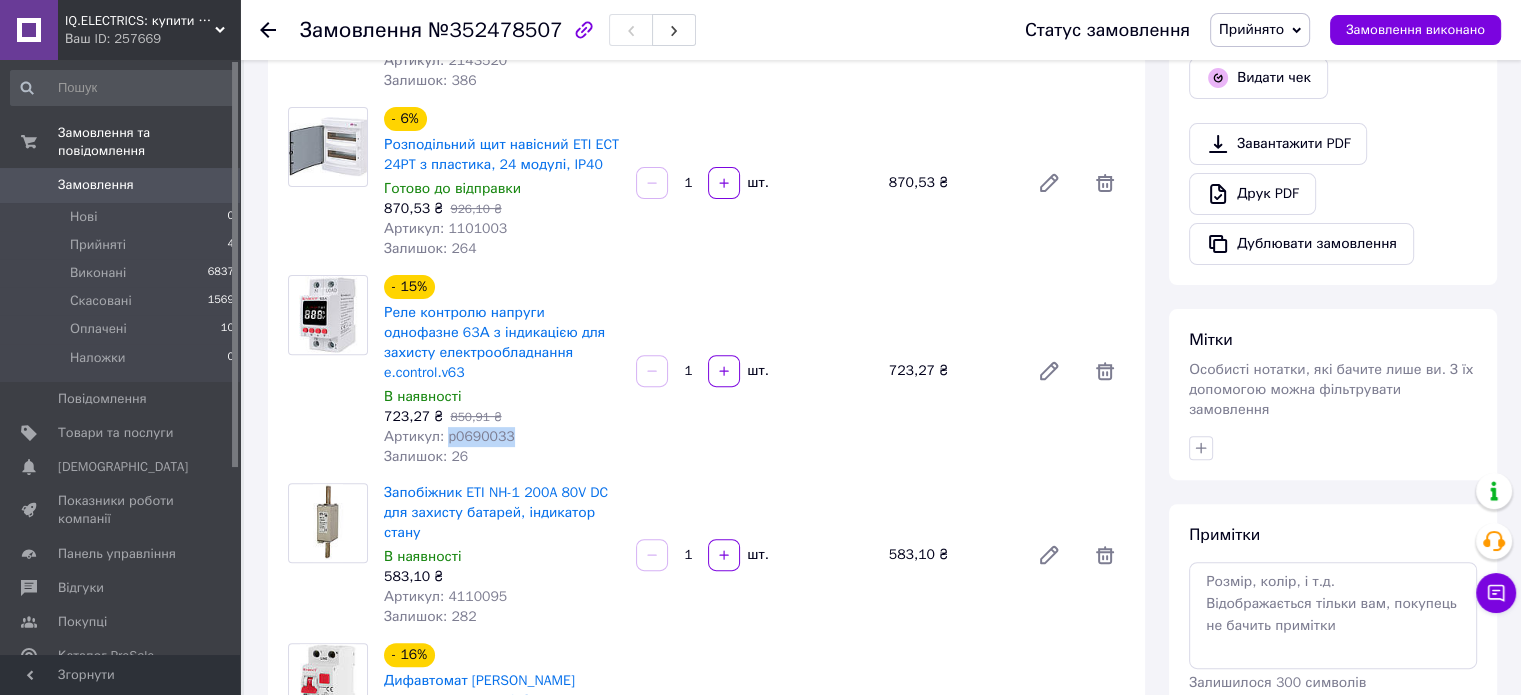 copy on "p0690033" 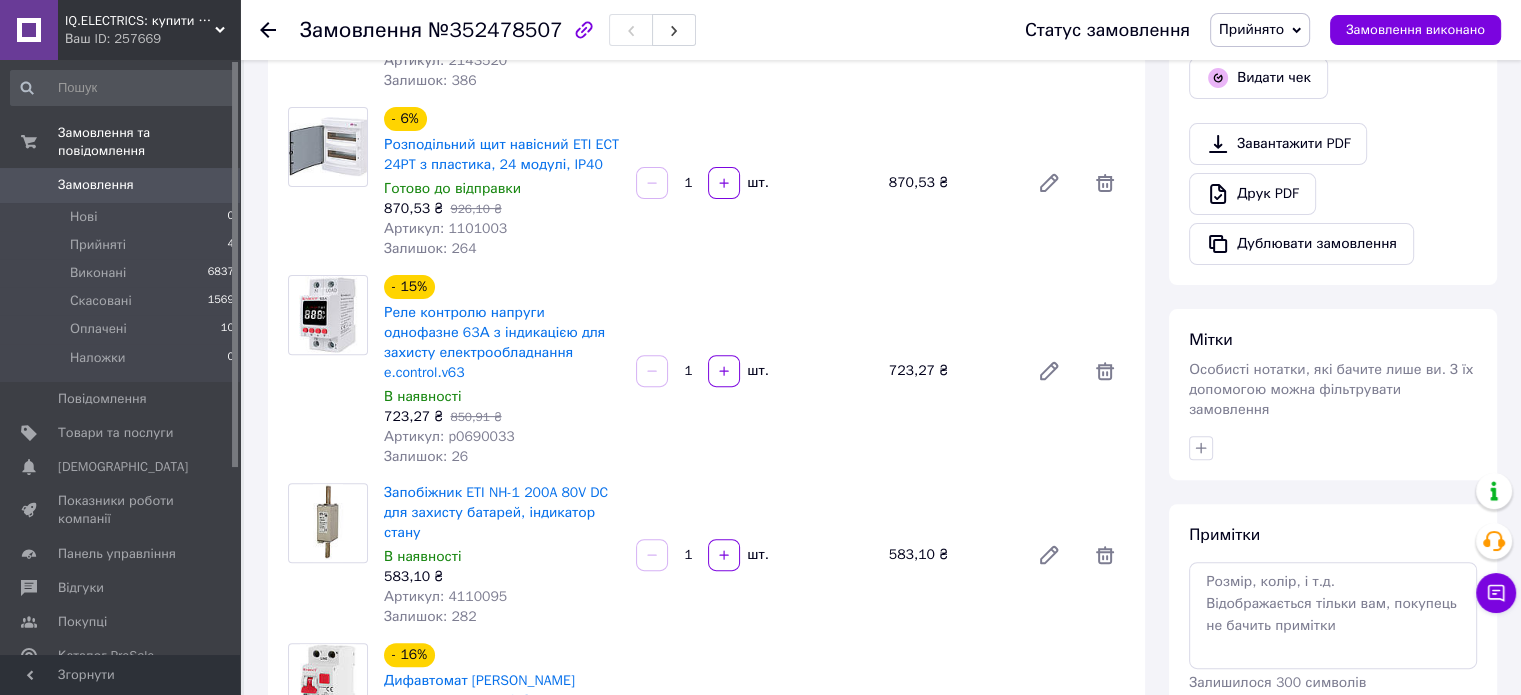 click on "Замовлення №352478507 Статус замовлення Прийнято Виконано Скасовано Оплачено Наложки Замовлення виконано Замовлення з сайту Доброго дня це Електро Альянс наберіть нас для уточненя  13.07.2025 | 14:33 Товари в замовленні (10) Додати товар Комплект заземлення Galmar-MZ (3м) для блискавкозахисту, 2 стержні, мідь 250 мкм Готово до відправки 2 442 ₴ Артикул: Galmar-MZ 1   шт. 2 442 ₴ - 16% Грозозахисник, 2P, DC - Обмежник перенапруги для ПВ системи Готово до відправки 1 767,85 ₴   2 104,58 ₴ Артикул: p076020 Залишок: 117 1   шт. 1 767,85 ₴ - 4% Автоматичний вимикач ETIMAT 6 2p C 40A 6 кА для DIN-рейки ETI 522,14 ₴   543,90 ₴ 2   1" at bounding box center (882, 851) 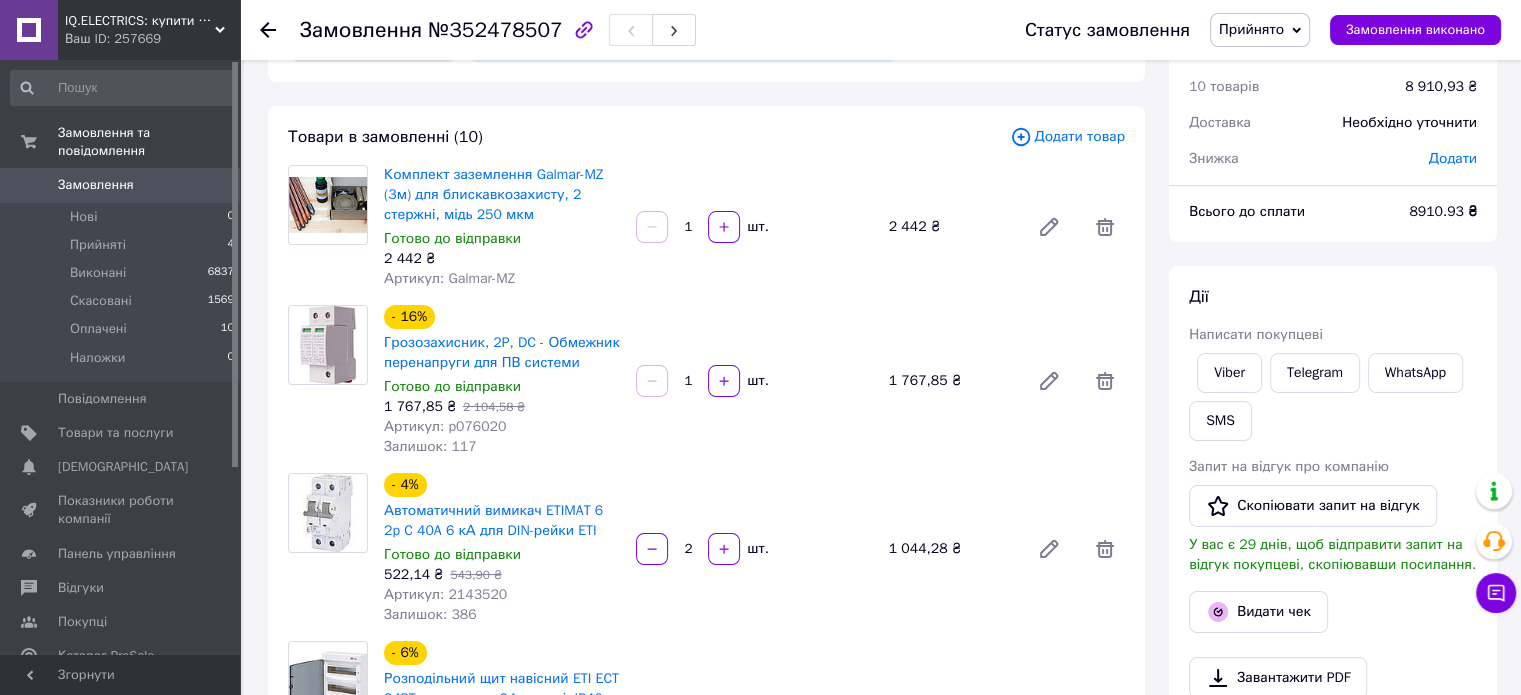 scroll, scrollTop: 100, scrollLeft: 0, axis: vertical 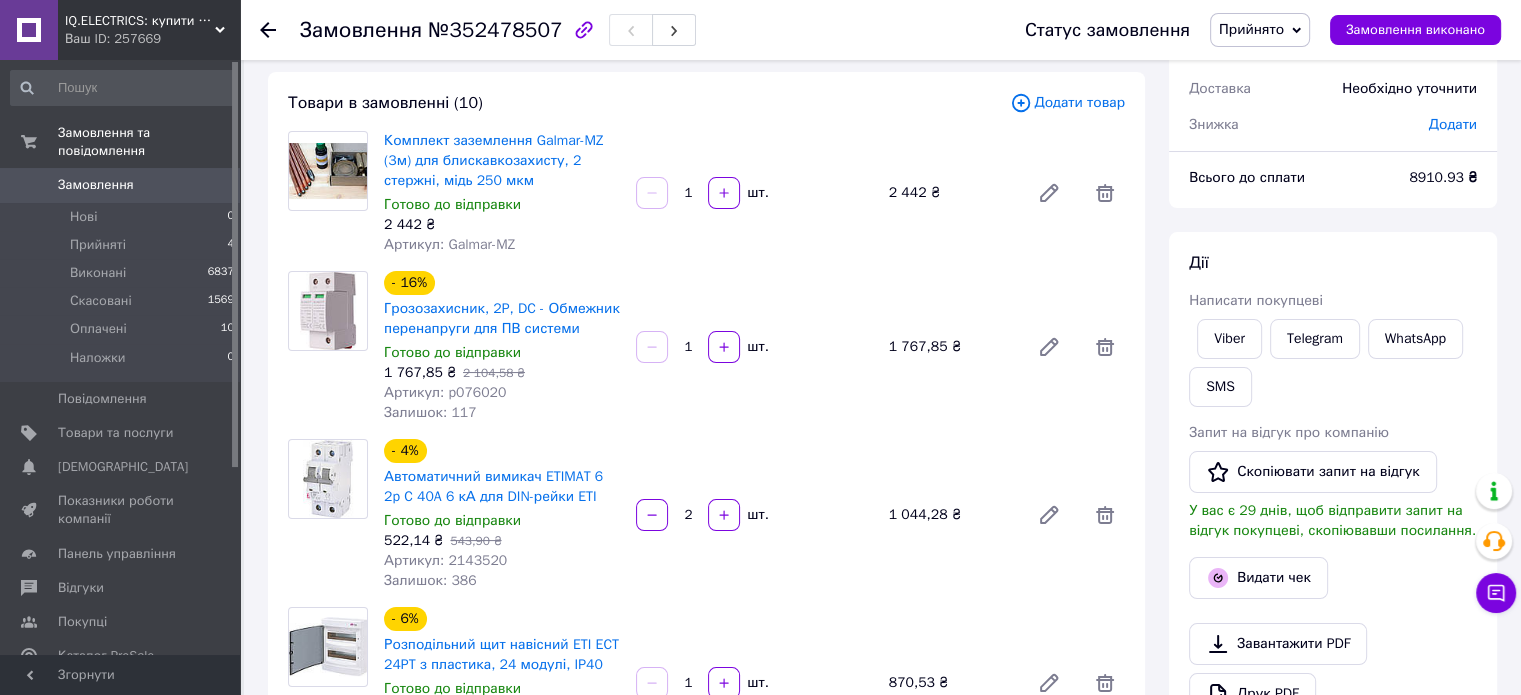click on "Замовлення з сайту Доброго дня це Електро Альянс наберіть нас для уточненя  13.07.2025 | 14:33 Товари в замовленні (10) Додати товар Комплект заземлення Galmar-MZ (3м) для блискавкозахисту, 2 стержні, мідь 250 мкм Готово до відправки 2 442 ₴ Артикул: Galmar-MZ 1   шт. 2 442 ₴ - 16% Грозозахисник, 2P, DC - Обмежник перенапруги для ПВ системи Готово до відправки 1 767,85 ₴   2 104,58 ₴ Артикул: p076020 Залишок: 117 1   шт. 1 767,85 ₴ - 4% Автоматичний вимикач ETIMAT 6 2p C 40A 6 кА для DIN-рейки ETI Готово до відправки 522,14 ₴   543,90 ₴ Артикул: 2143520 Залишок: 386 2   шт. 1 044,28 ₴ - 6% Готово до відправки 870,53 ₴   926,10 ₴ Артикул: 1101003" at bounding box center [706, 1351] 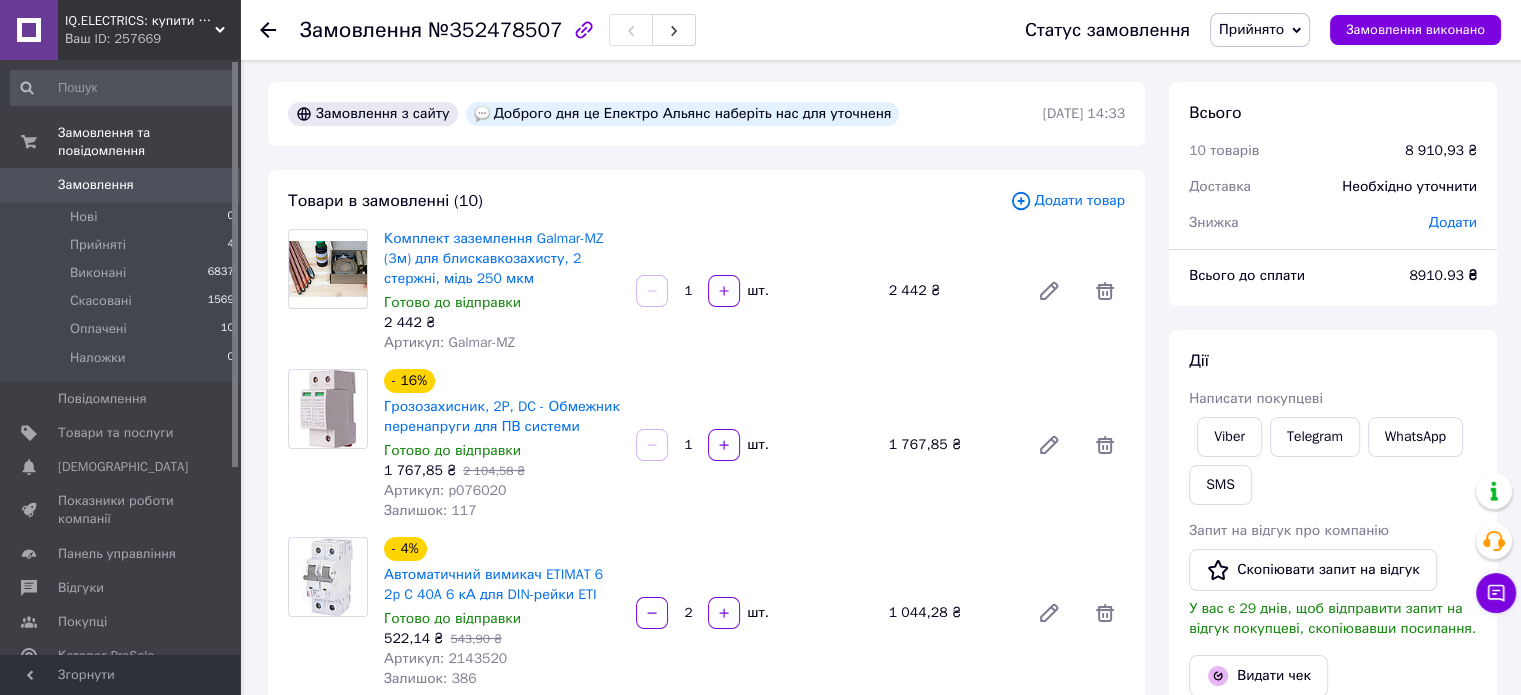 scroll, scrollTop: 0, scrollLeft: 0, axis: both 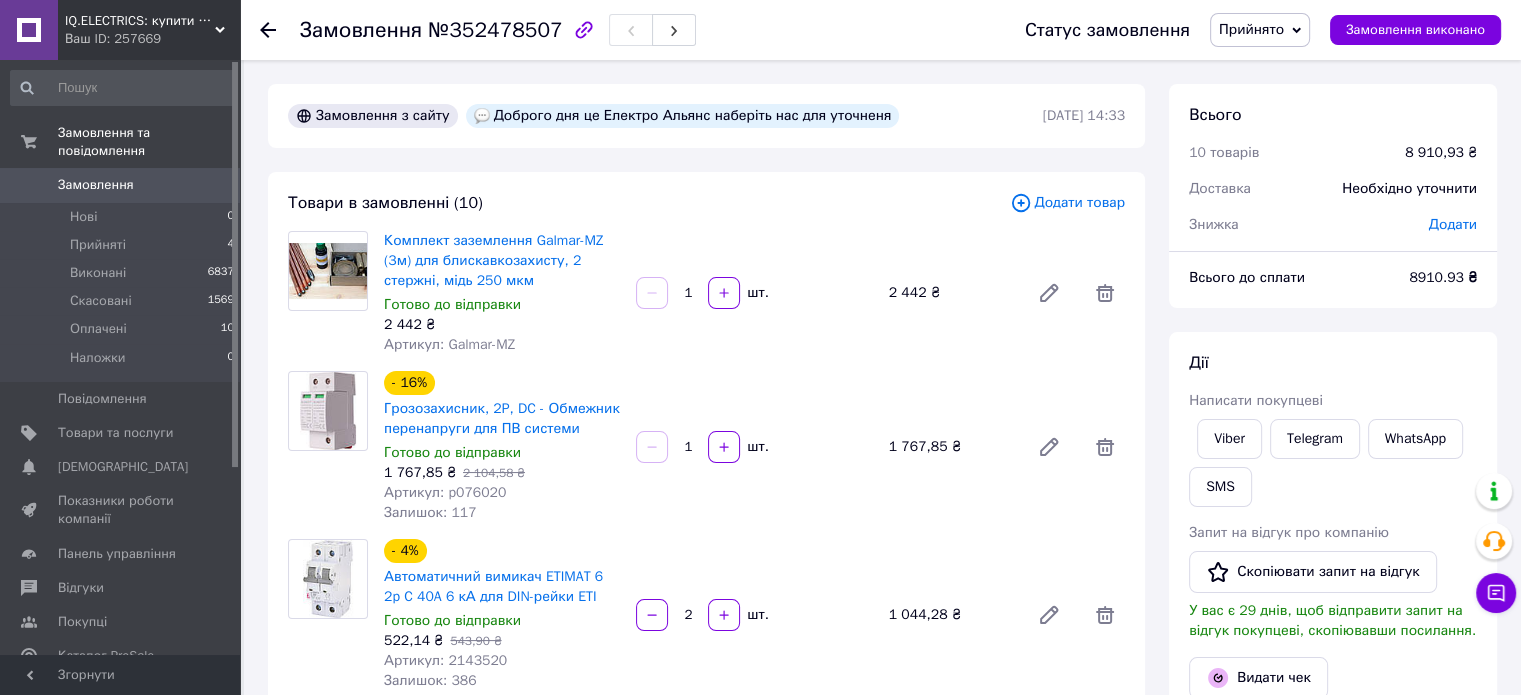 click on "Замовлення №352478507 Статус замовлення Прийнято Виконано Скасовано Оплачено Наложки Замовлення виконано Замовлення з сайту Доброго дня це Електро Альянс наберіть нас для уточненя  13.07.2025 | 14:33 Товари в замовленні (10) Додати товар Комплект заземлення Galmar-MZ (3м) для блискавкозахисту, 2 стержні, мідь 250 мкм Готово до відправки 2 442 ₴ Артикул: Galmar-MZ 1   шт. 2 442 ₴ - 16% Грозозахисник, 2P, DC - Обмежник перенапруги для ПВ системи Готово до відправки 1 767,85 ₴   2 104,58 ₴ Артикул: p076020 Залишок: 117 1   шт. 1 767,85 ₴ - 4% Автоматичний вимикач ETIMAT 6 2p C 40A 6 кА для DIN-рейки ETI 522,14 ₴   543,90 ₴ 2   1" at bounding box center (882, 1451) 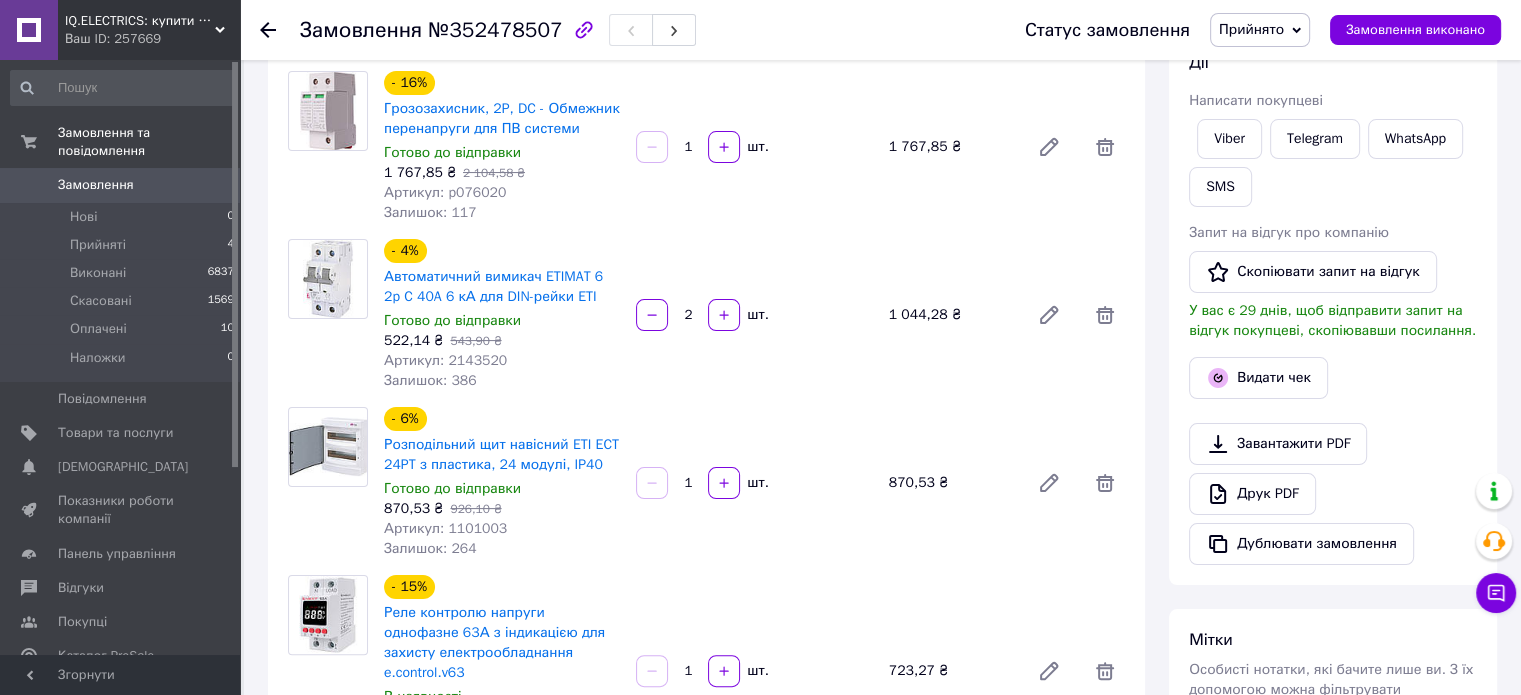 scroll, scrollTop: 0, scrollLeft: 0, axis: both 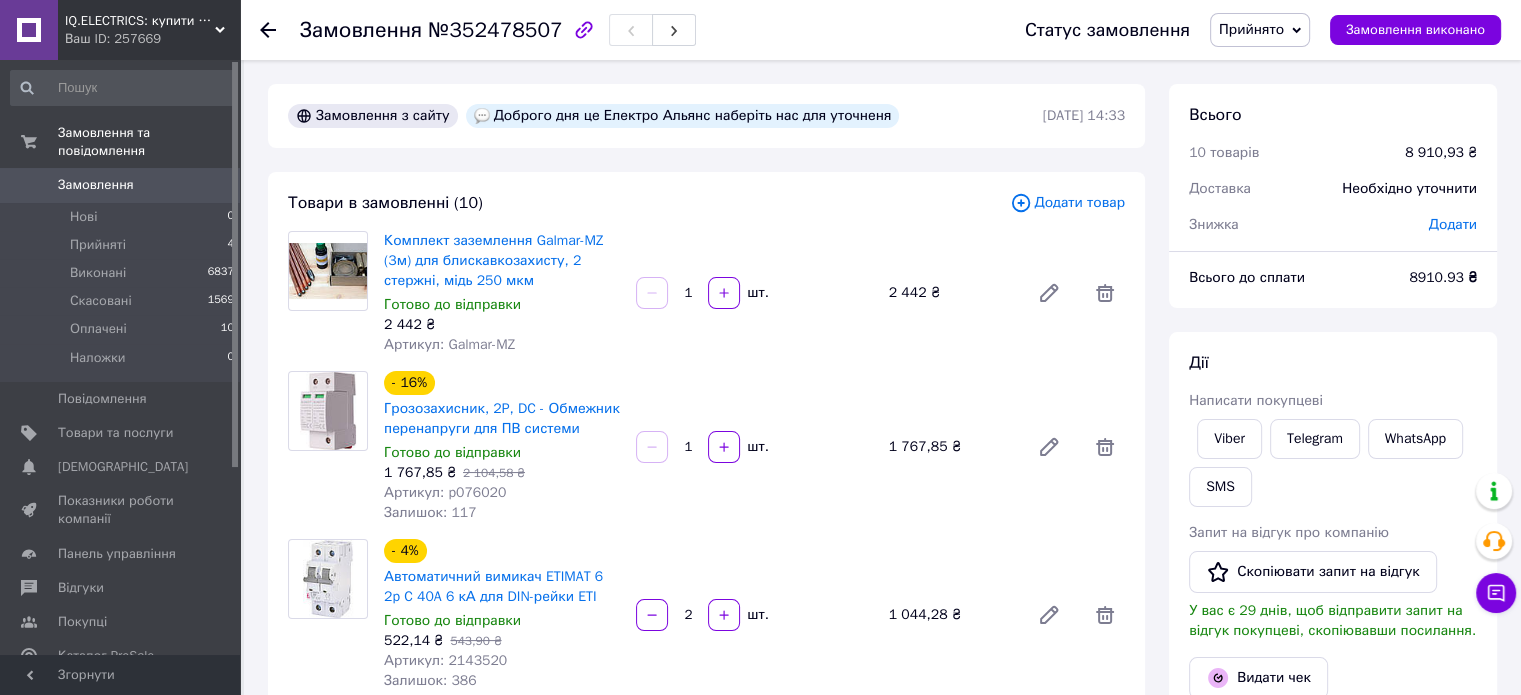 click on "Замовлення №352478507 Статус замовлення Прийнято Виконано Скасовано Оплачено Наложки Замовлення виконано Замовлення з сайту Доброго дня це Електро Альянс наберіть нас для уточненя  13.07.2025 | 14:33 Товари в замовленні (10) Додати товар Комплект заземлення Galmar-MZ (3м) для блискавкозахисту, 2 стержні, мідь 250 мкм Готово до відправки 2 442 ₴ Артикул: Galmar-MZ 1   шт. 2 442 ₴ - 16% Грозозахисник, 2P, DC - Обмежник перенапруги для ПВ системи Готово до відправки 1 767,85 ₴   2 104,58 ₴ Артикул: p076020 Залишок: 117 1   шт. 1 767,85 ₴ - 4% Автоматичний вимикач ETIMAT 6 2p C 40A 6 кА для DIN-рейки ETI 522,14 ₴   543,90 ₴ 2   1" at bounding box center [882, 1451] 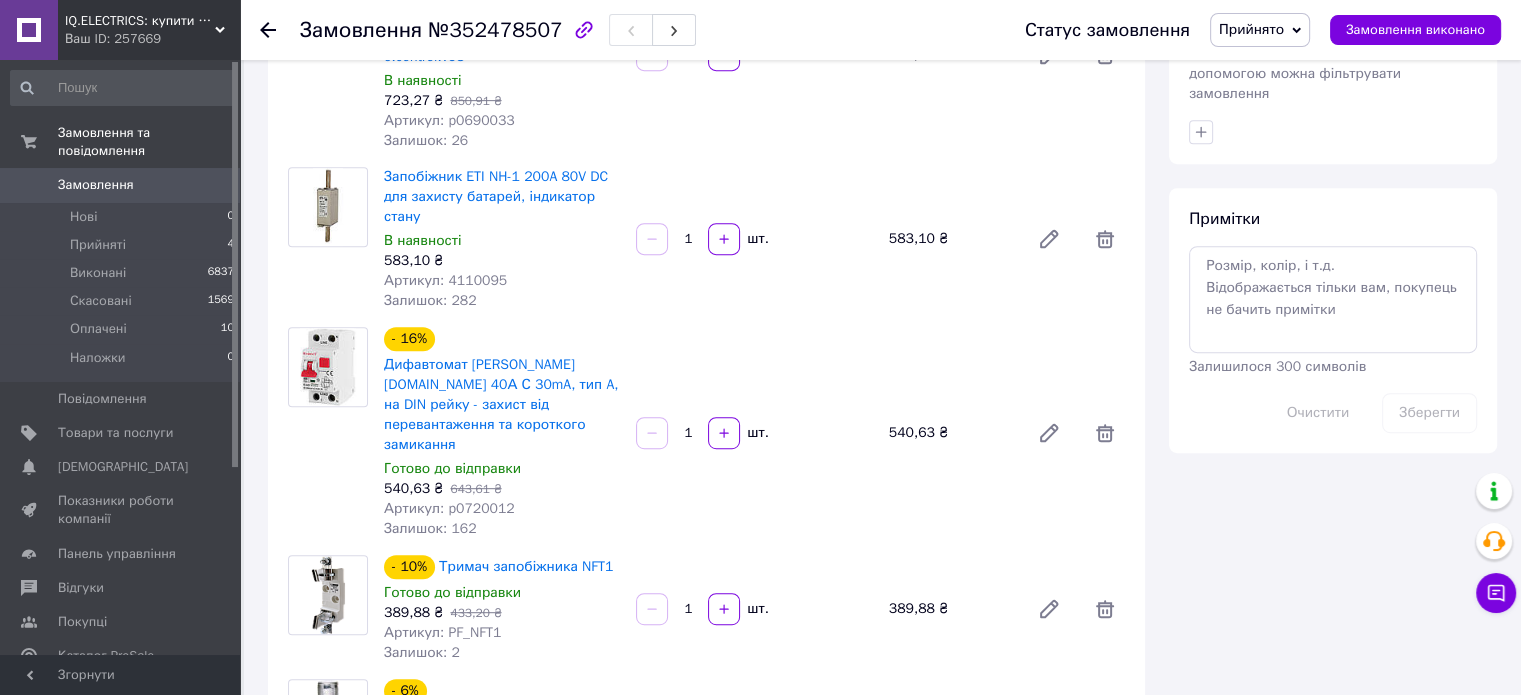 scroll, scrollTop: 1200, scrollLeft: 0, axis: vertical 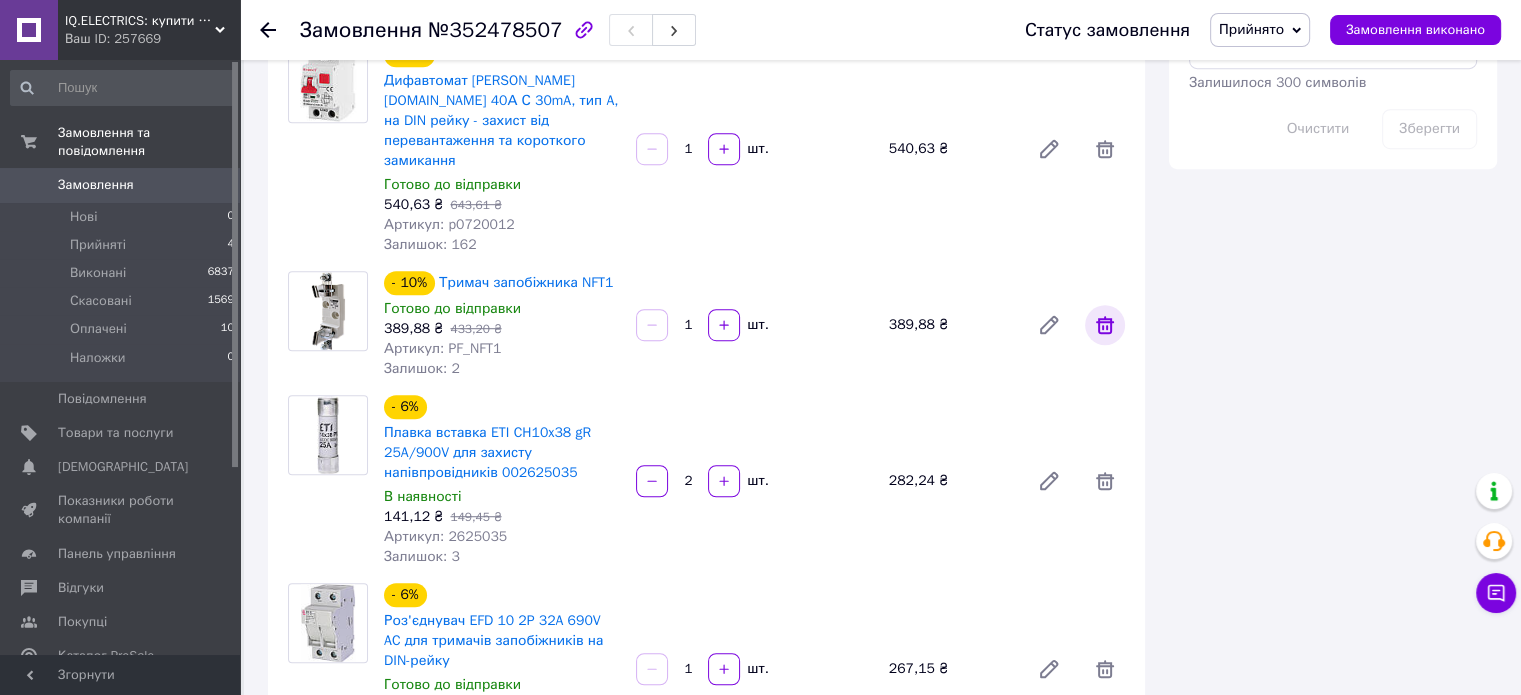 click 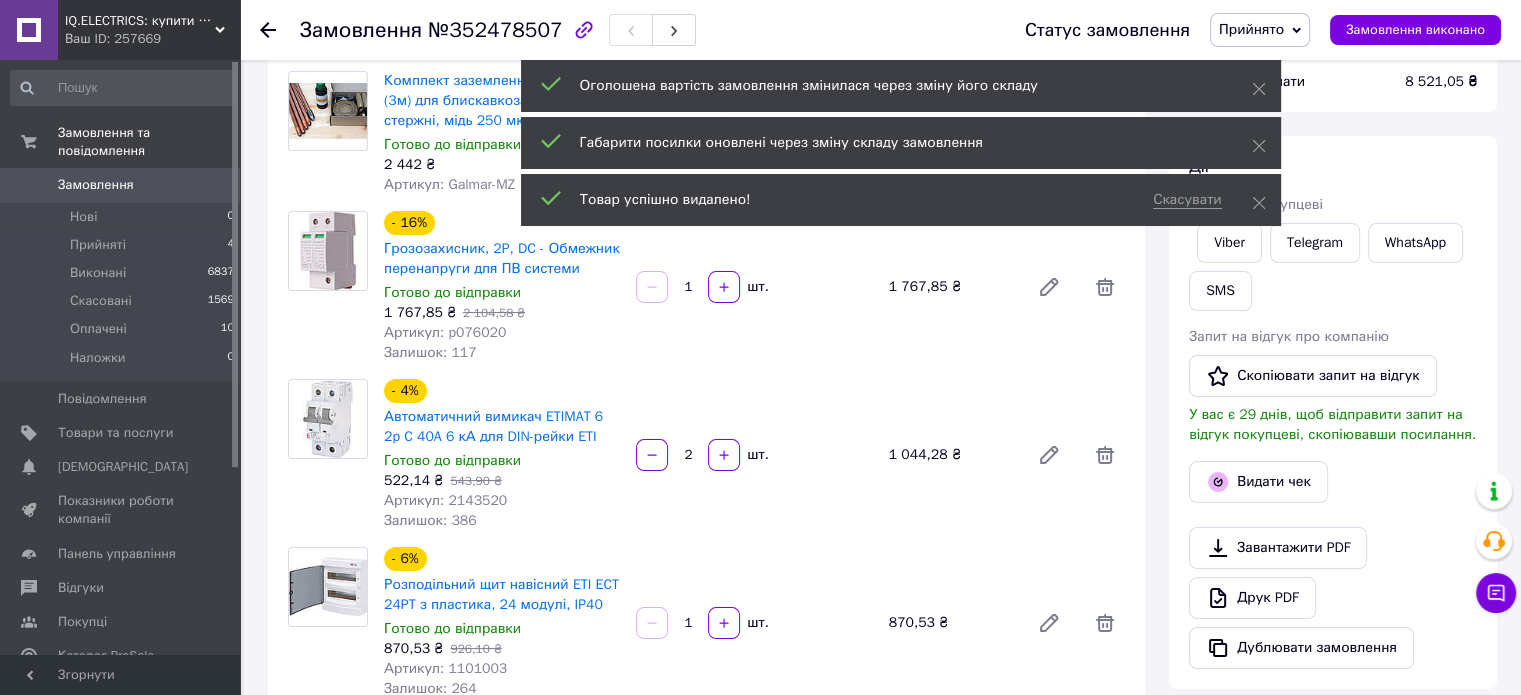 scroll, scrollTop: 0, scrollLeft: 0, axis: both 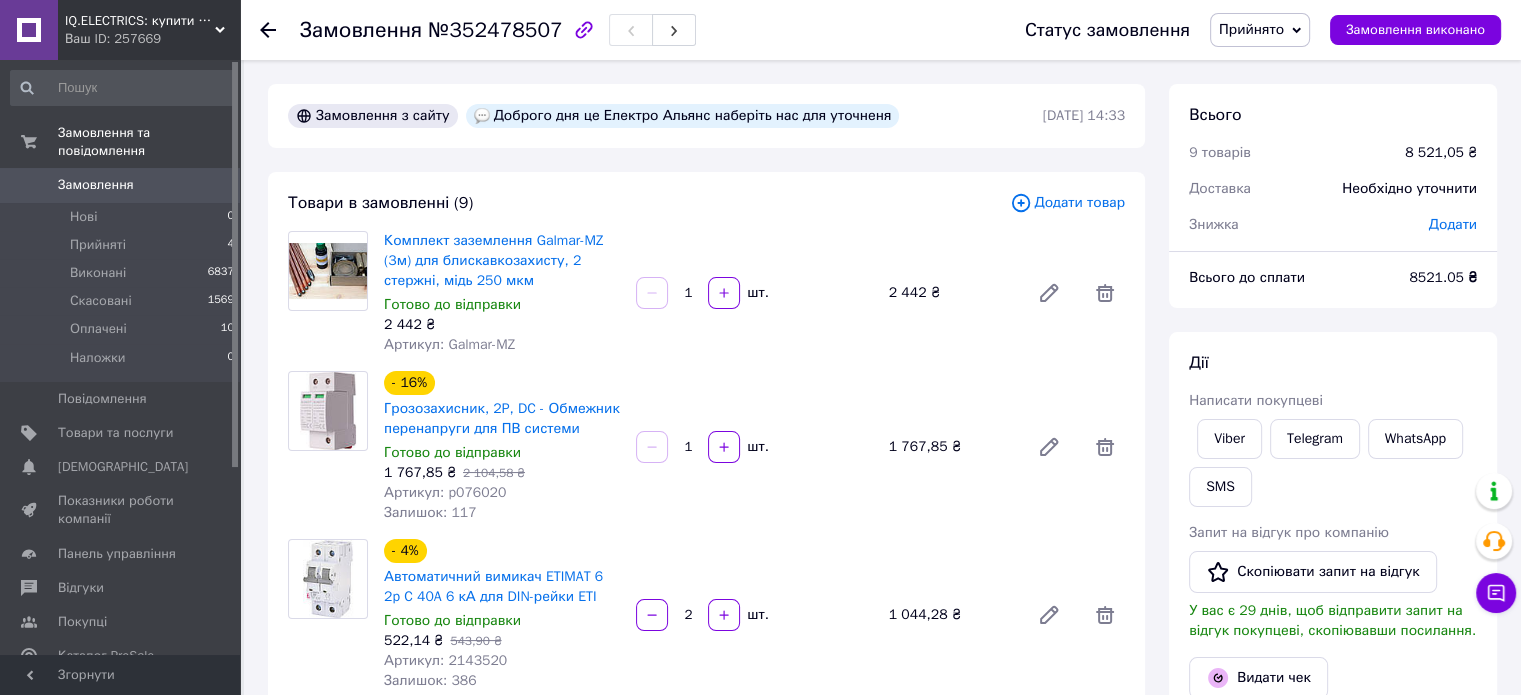 click on "Додати товар" at bounding box center [1067, 203] 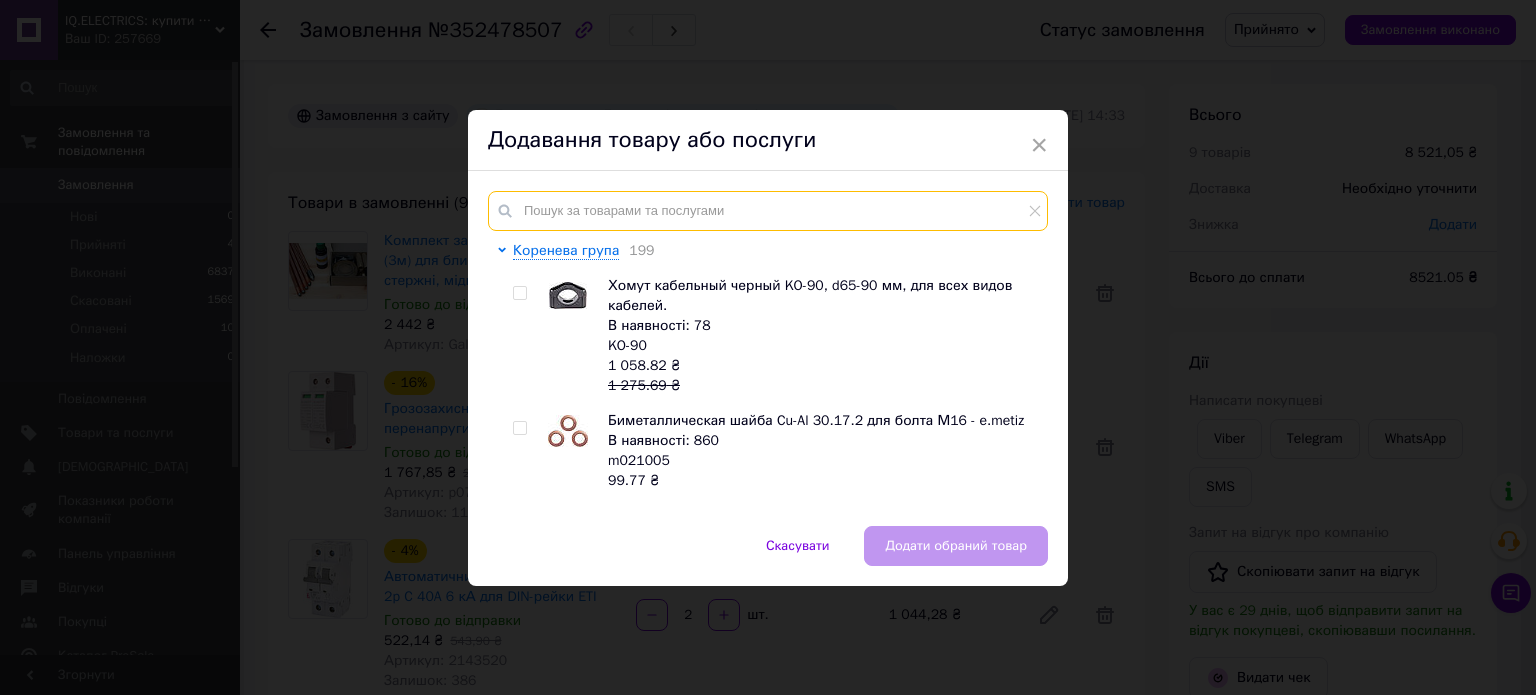 click at bounding box center (768, 211) 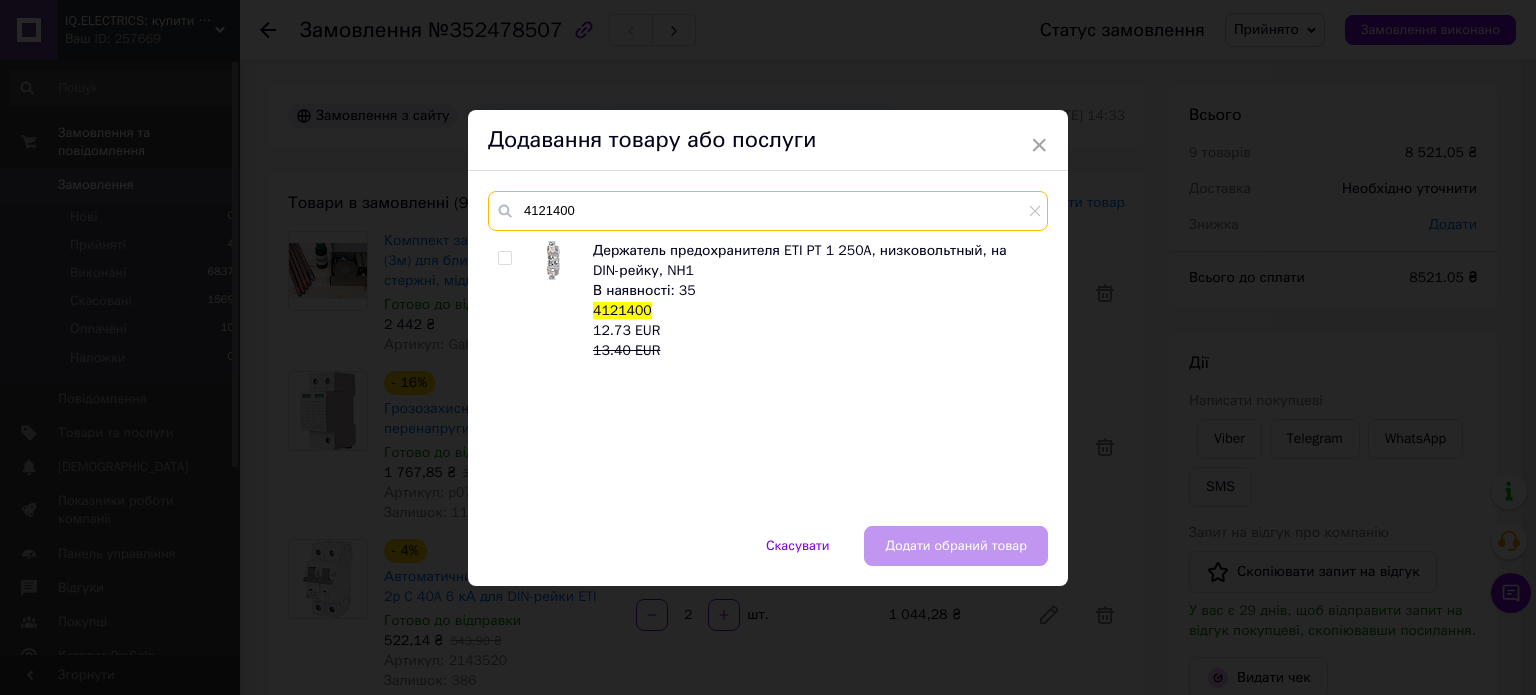 type on "4121400" 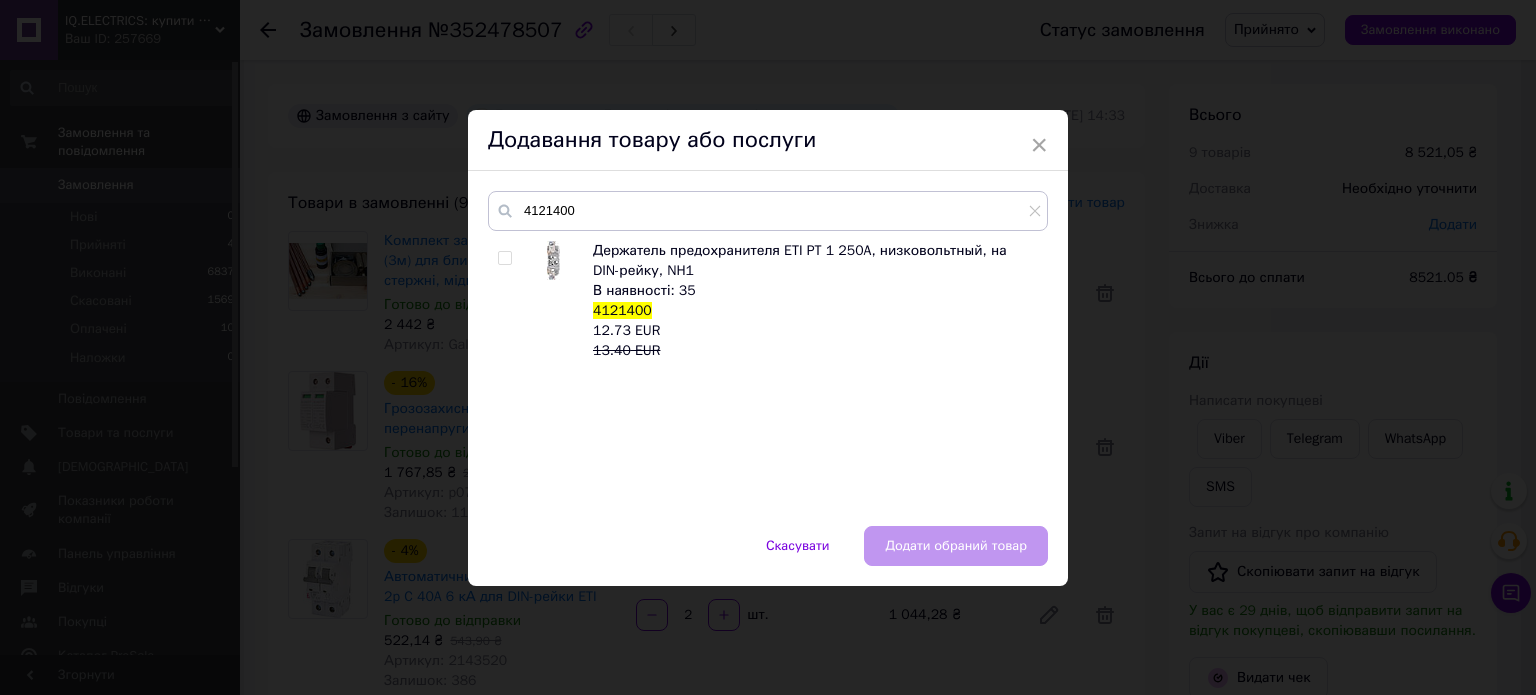 click at bounding box center (504, 258) 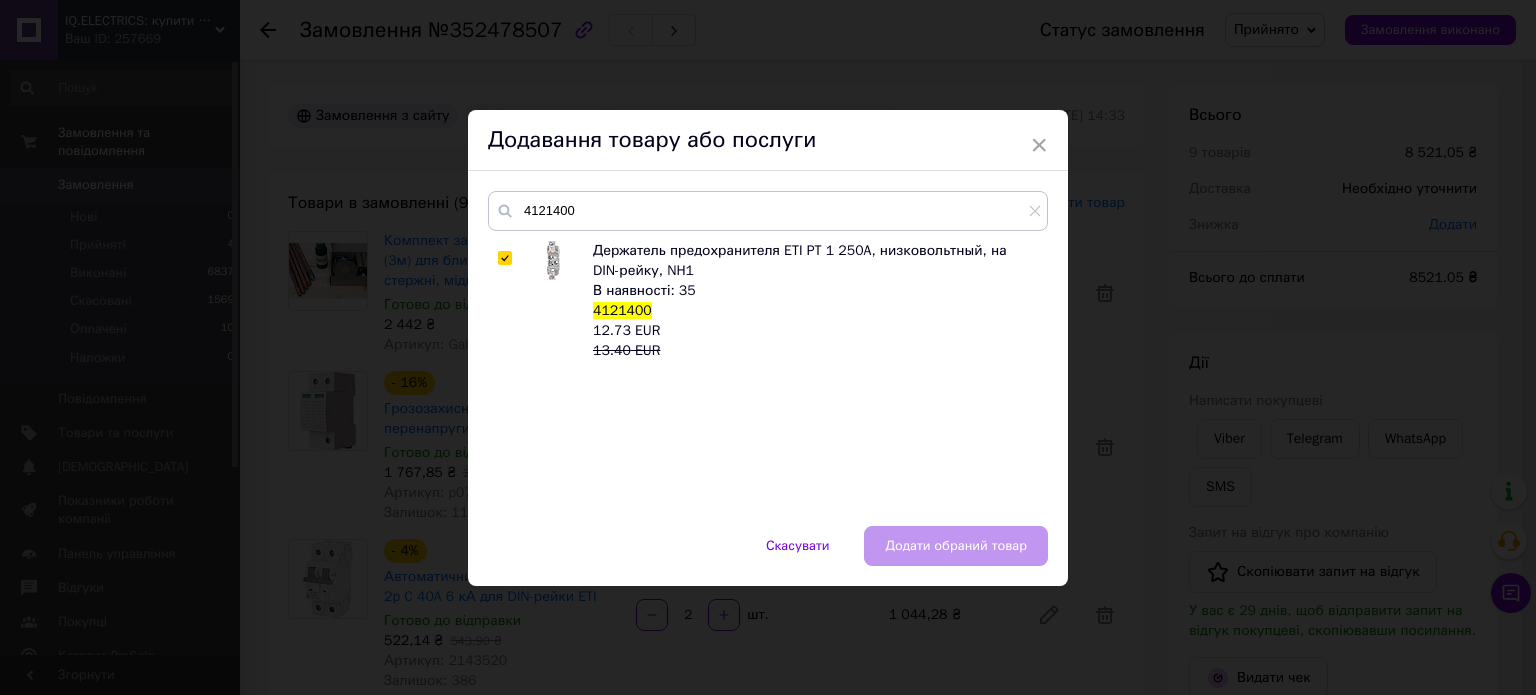 checkbox on "true" 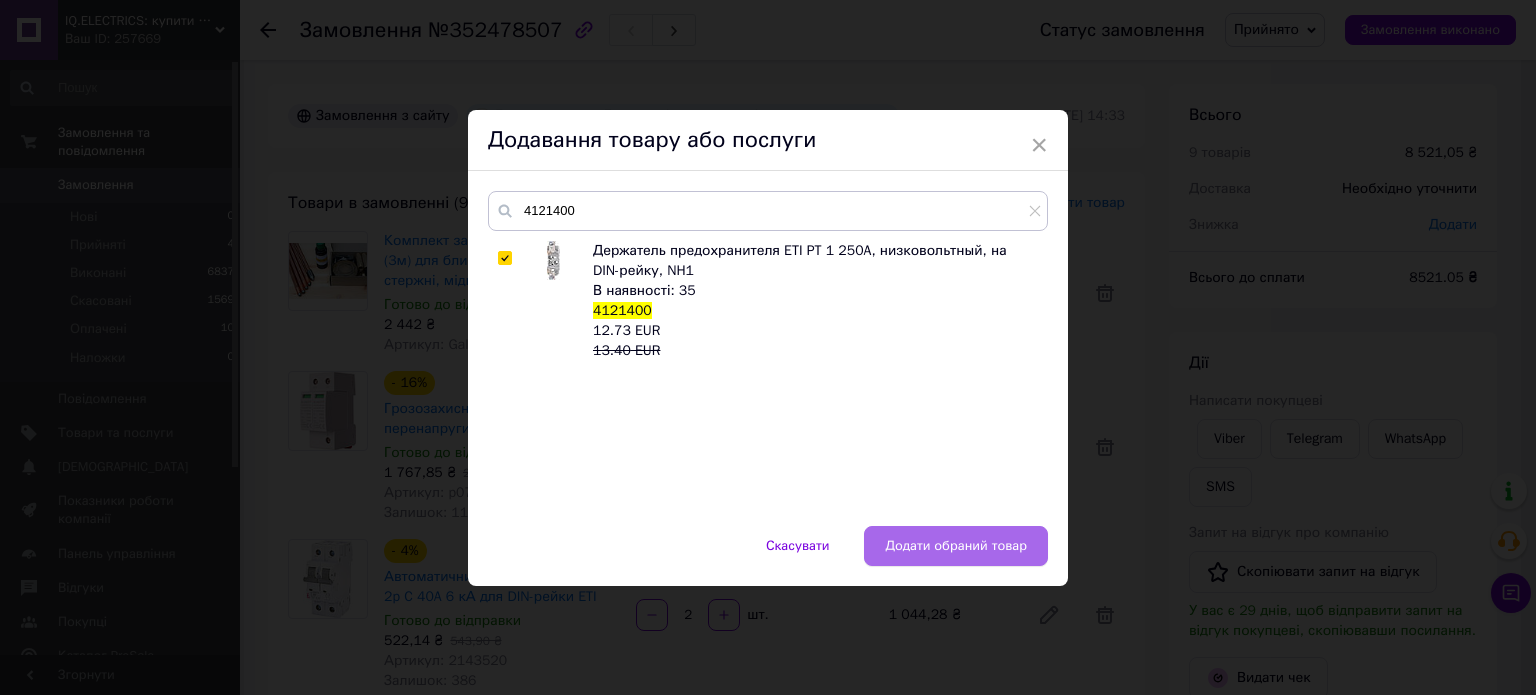 click on "Додати обраний товар" at bounding box center (956, 546) 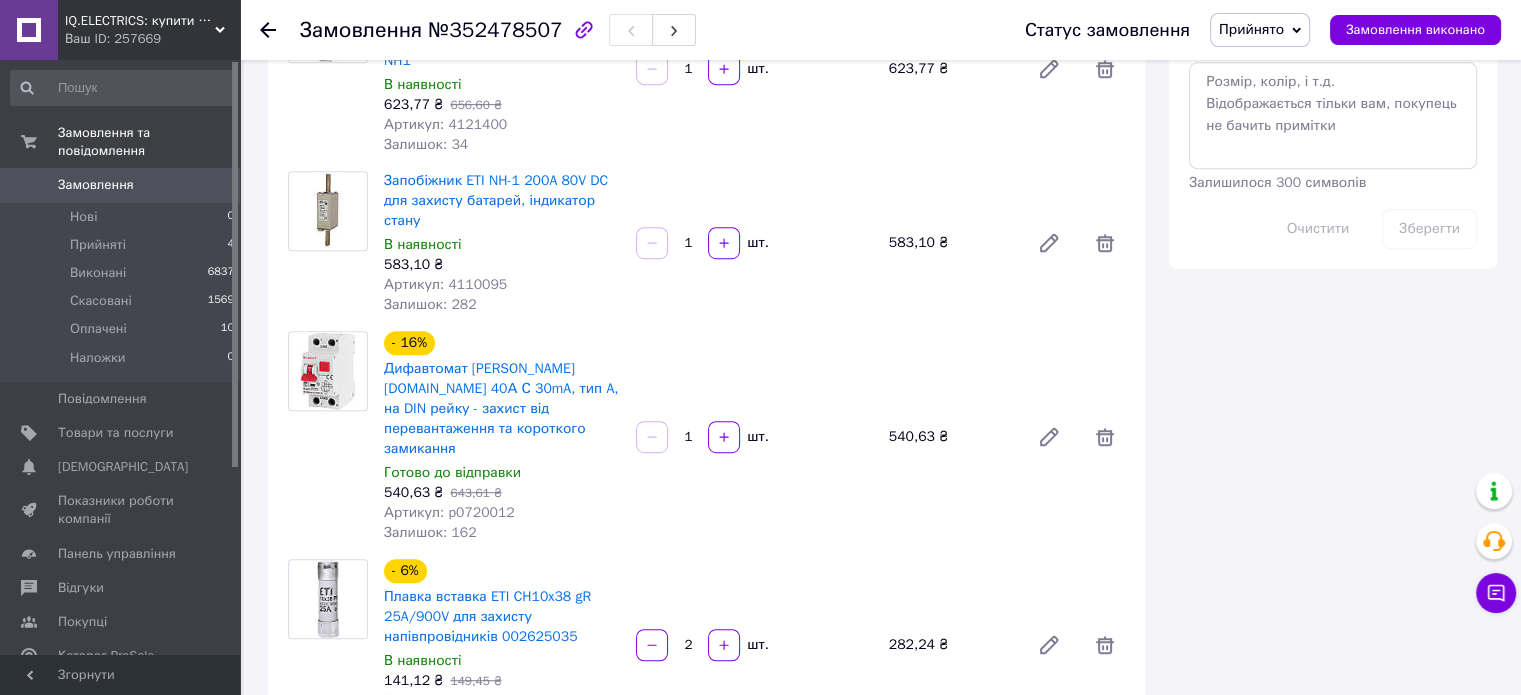 scroll, scrollTop: 200, scrollLeft: 0, axis: vertical 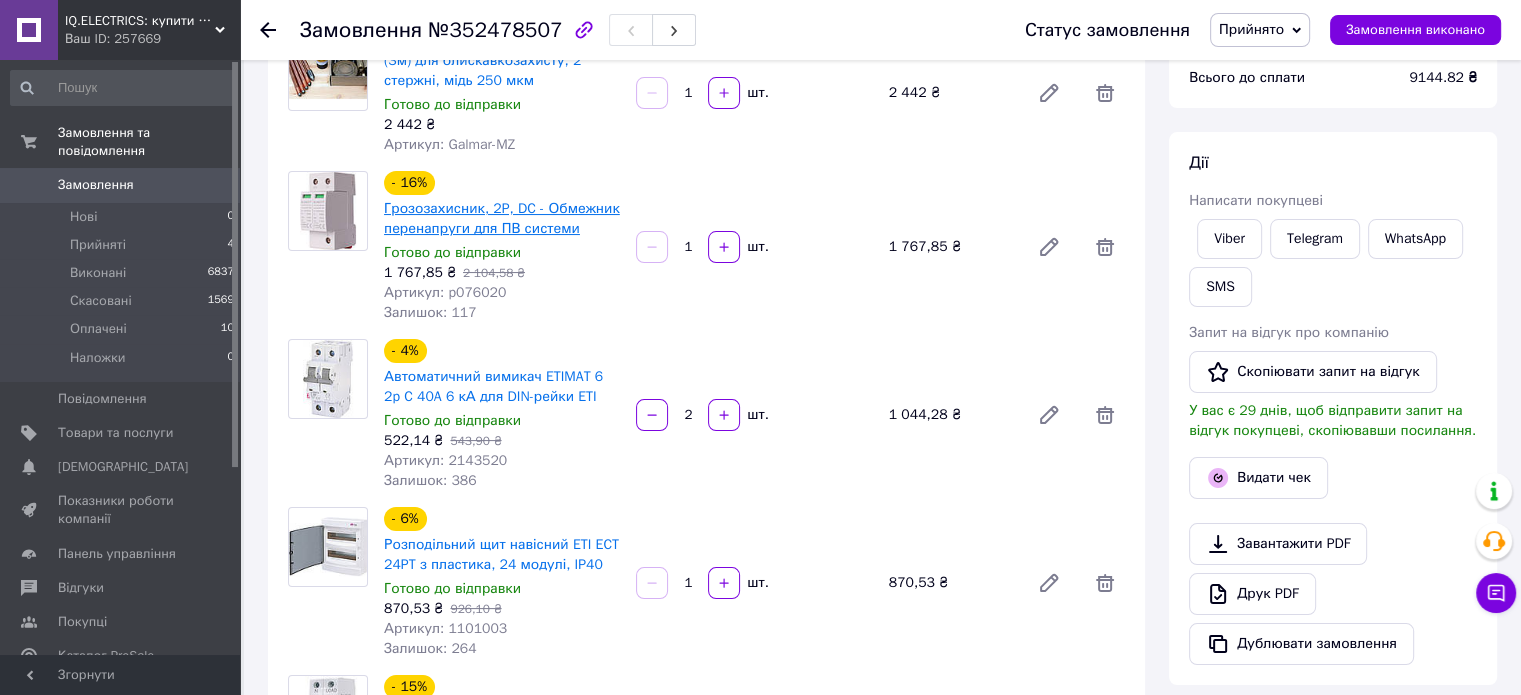 click on "Грозозахисник, 2P, DC - Обмежник перенапруги для ПВ системи" at bounding box center [502, 218] 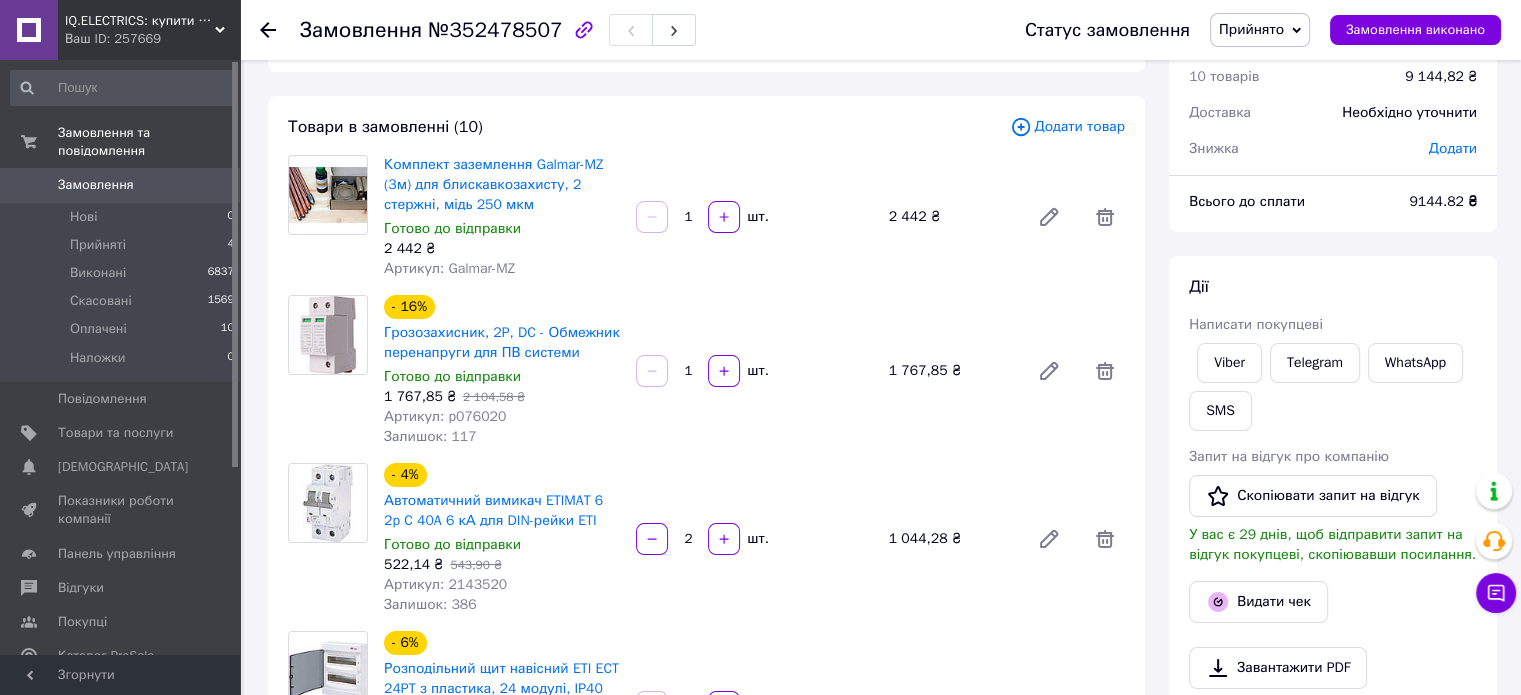 scroll, scrollTop: 0, scrollLeft: 0, axis: both 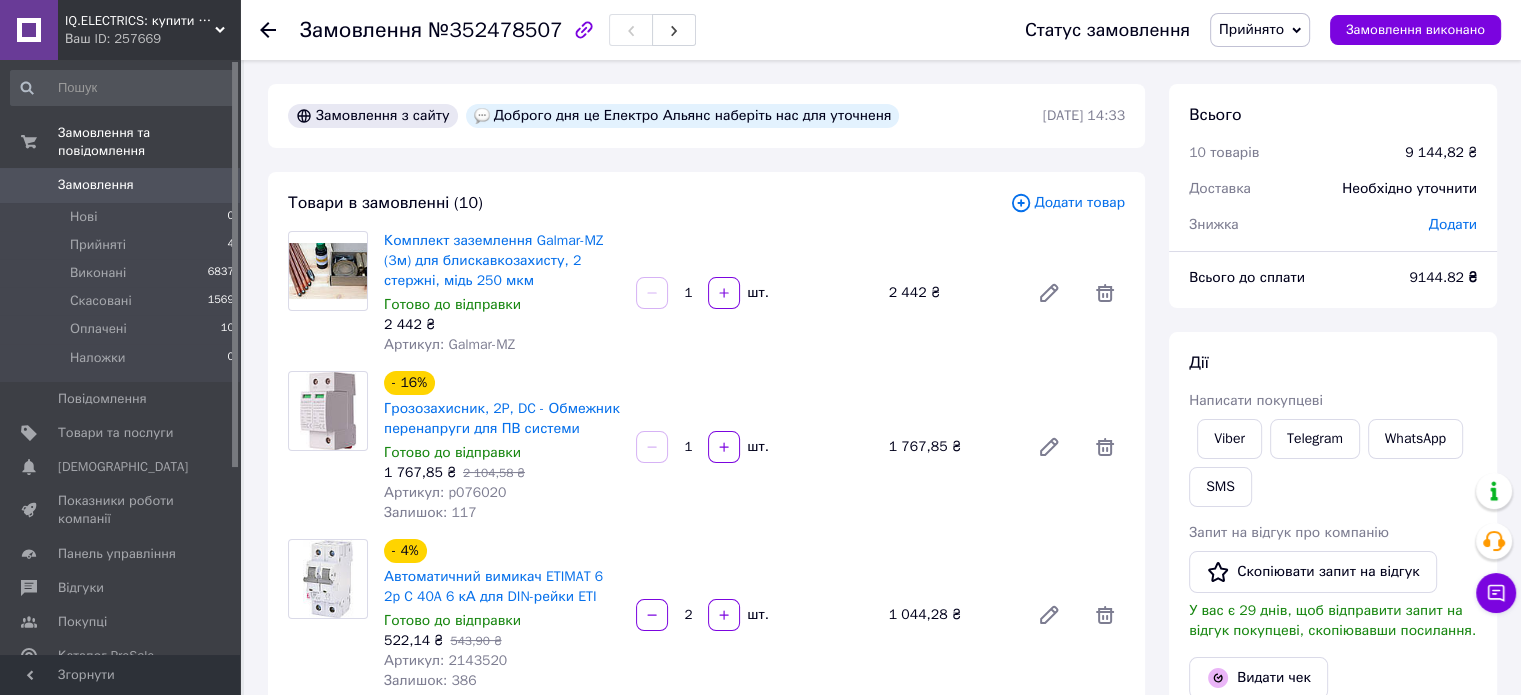click on "- 16% Грозозахисник, 2P, DC - Обмежник перенапруги для ПВ системи Готово до відправки 1 767,85 ₴   2 104,58 ₴ Артикул: p076020 Залишок: 117 1   шт. 1 767,85 ₴" at bounding box center (754, 447) 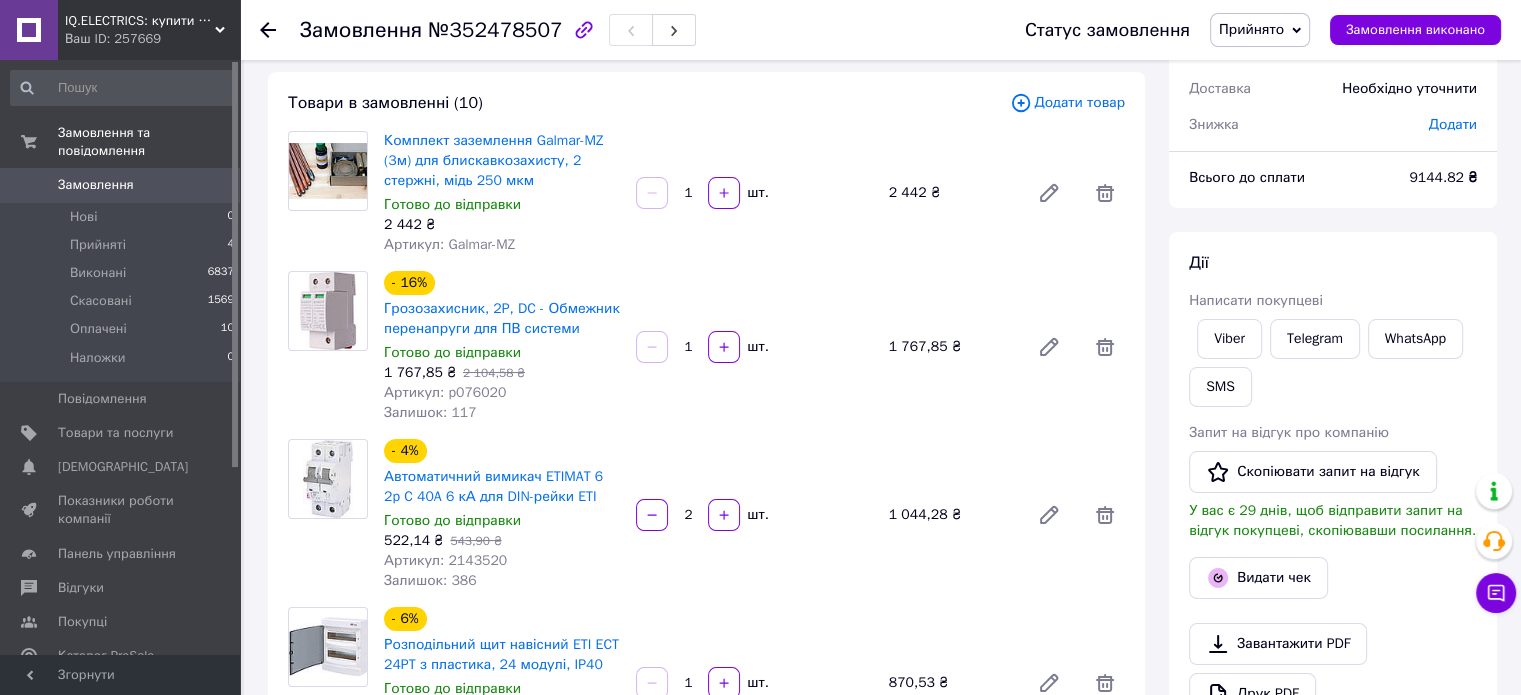 click on "Артикул: p076020" at bounding box center [445, 392] 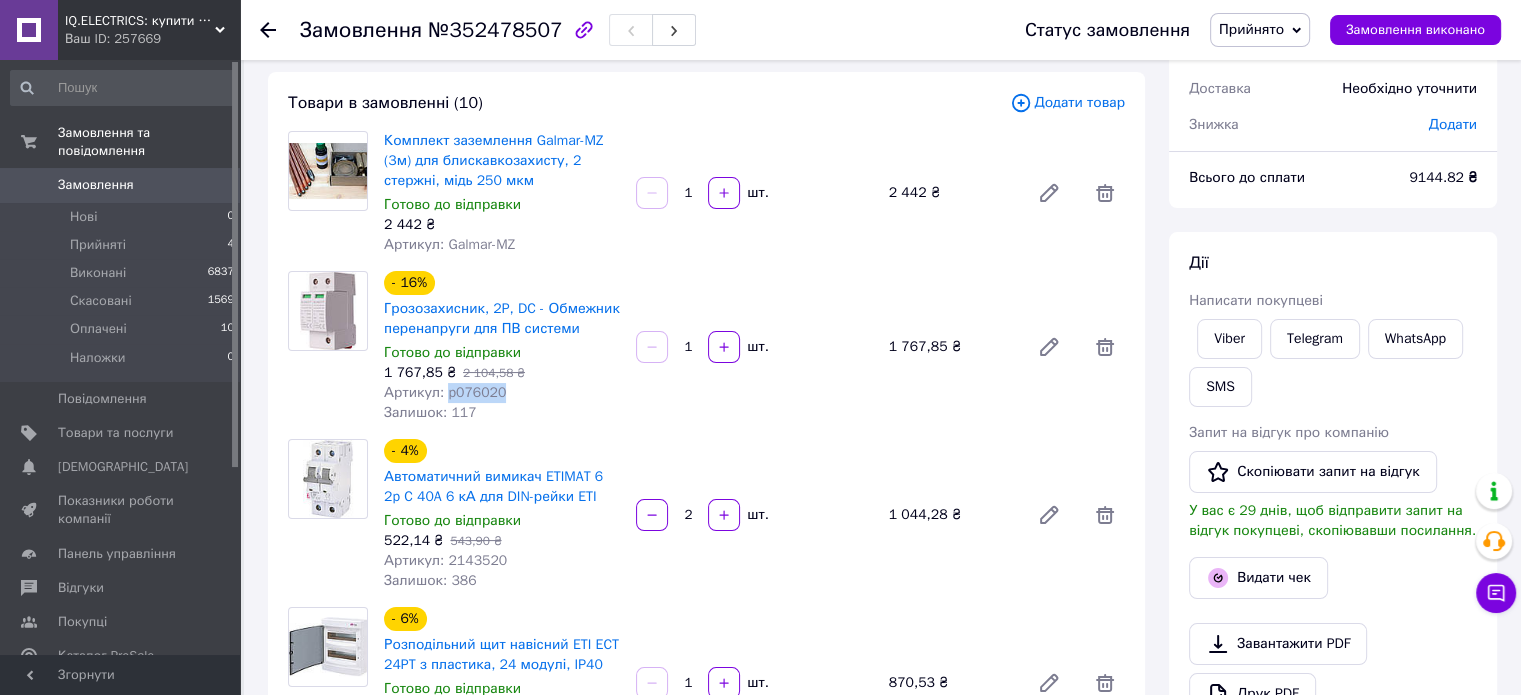 click on "Артикул: p076020" at bounding box center (445, 392) 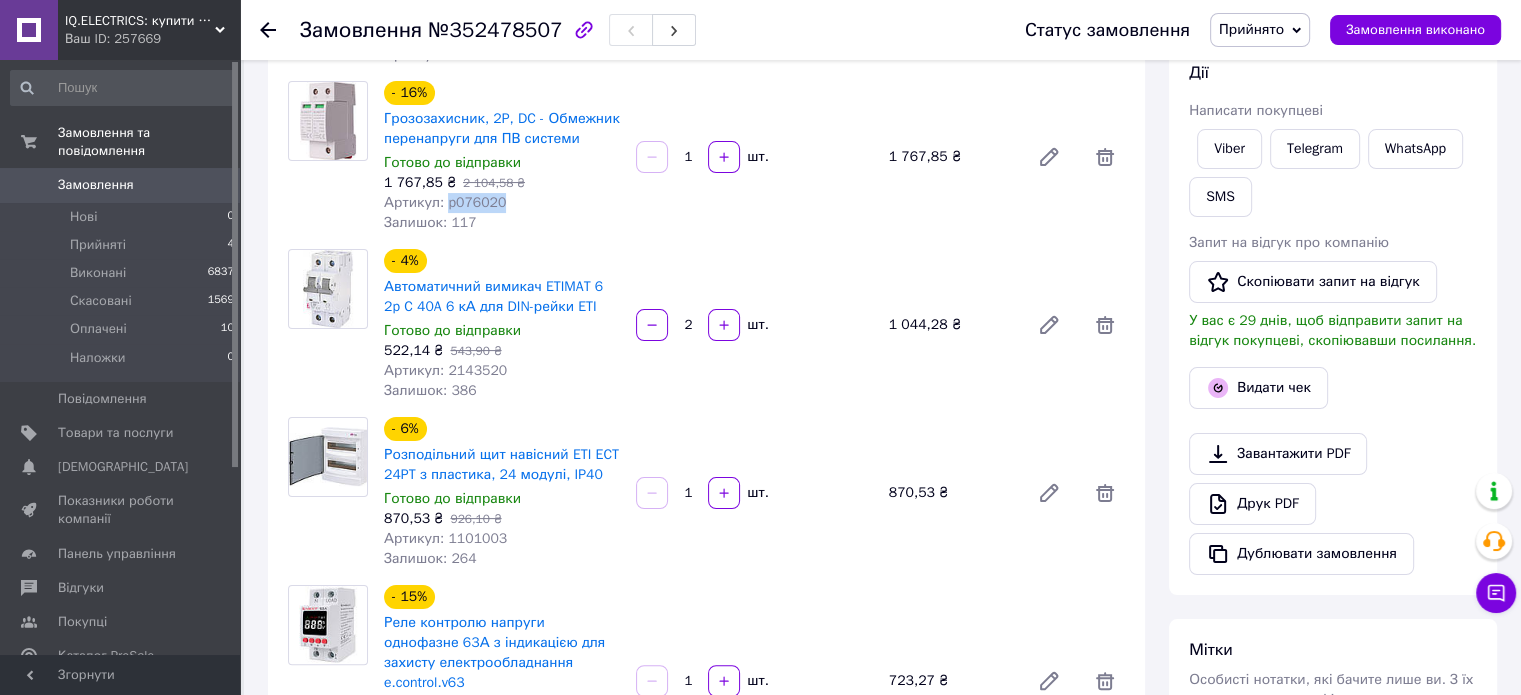 scroll, scrollTop: 300, scrollLeft: 0, axis: vertical 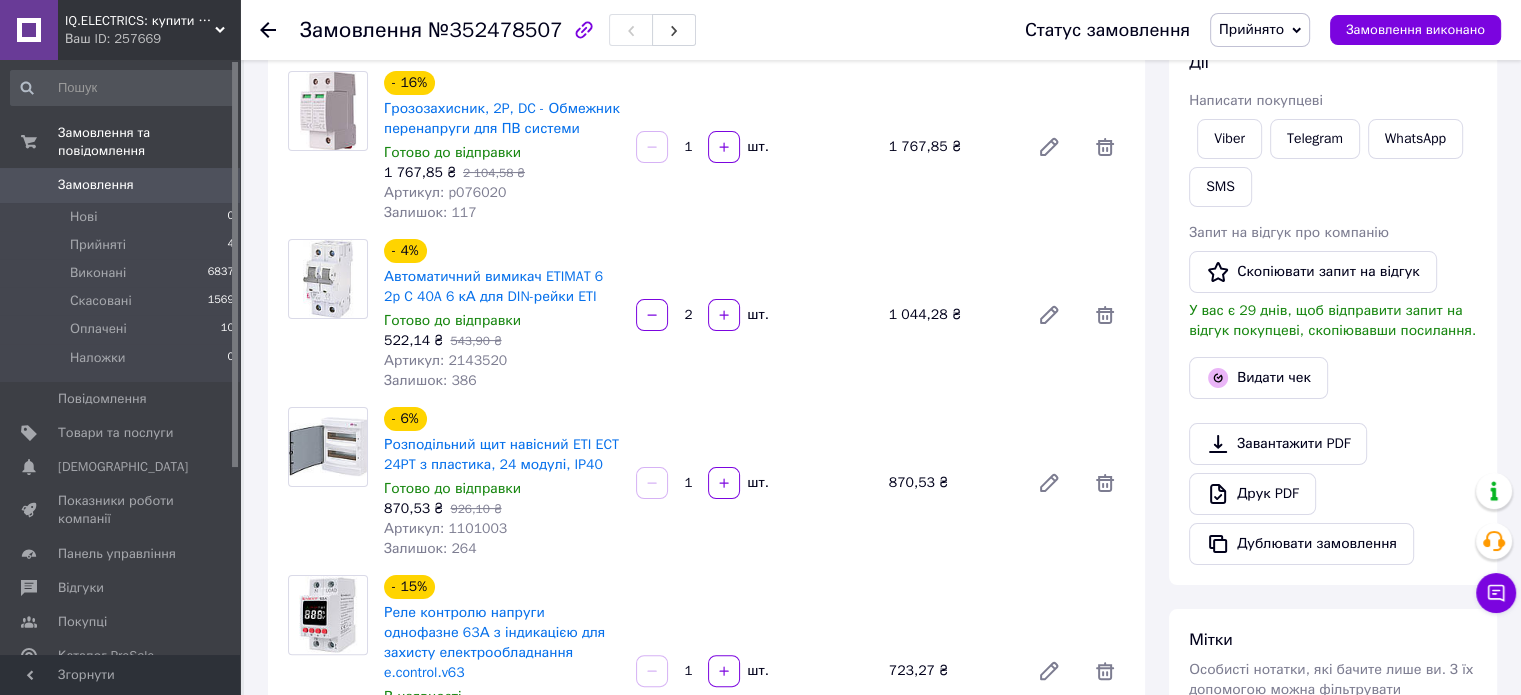 click on "Артикул: 2143520" at bounding box center (445, 360) 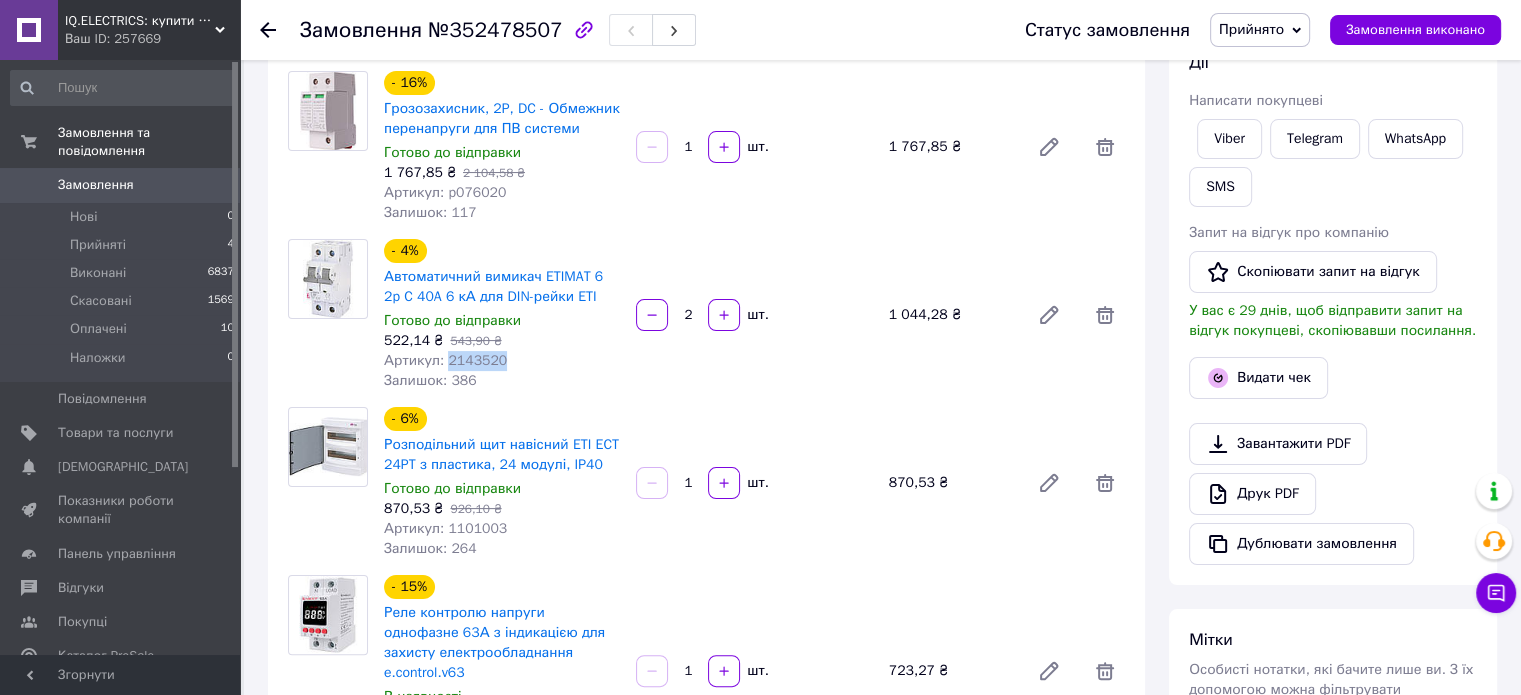 click on "Артикул: 2143520" at bounding box center [445, 360] 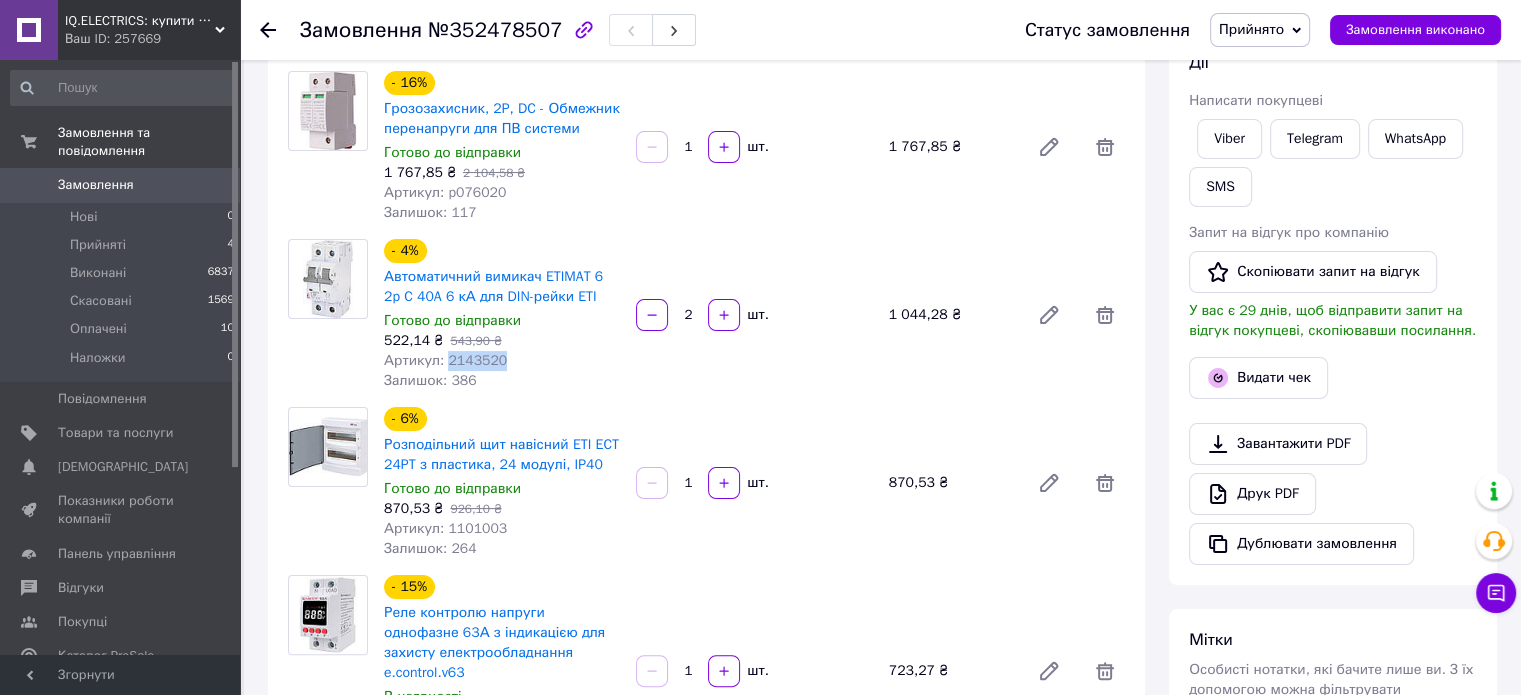copy on "2143520" 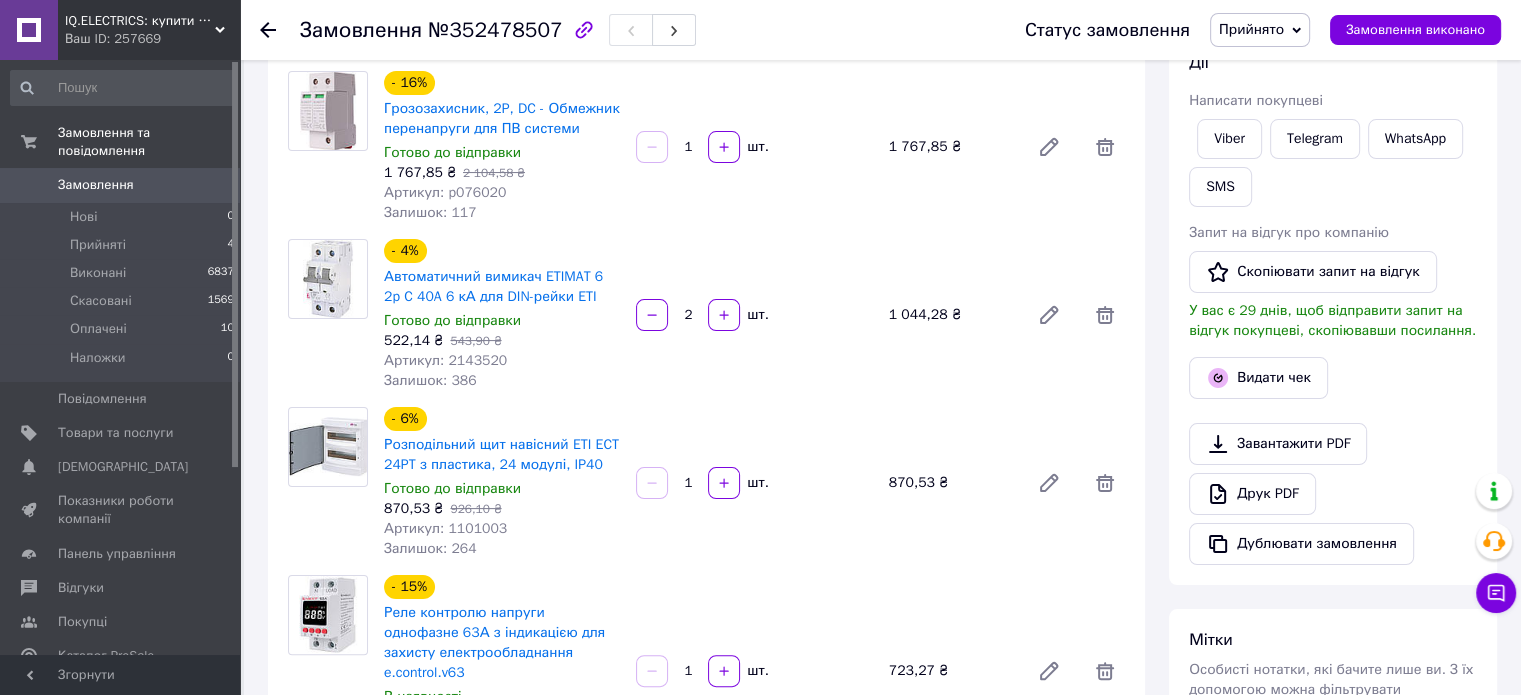 click on "Артикул: 1101003" at bounding box center [445, 528] 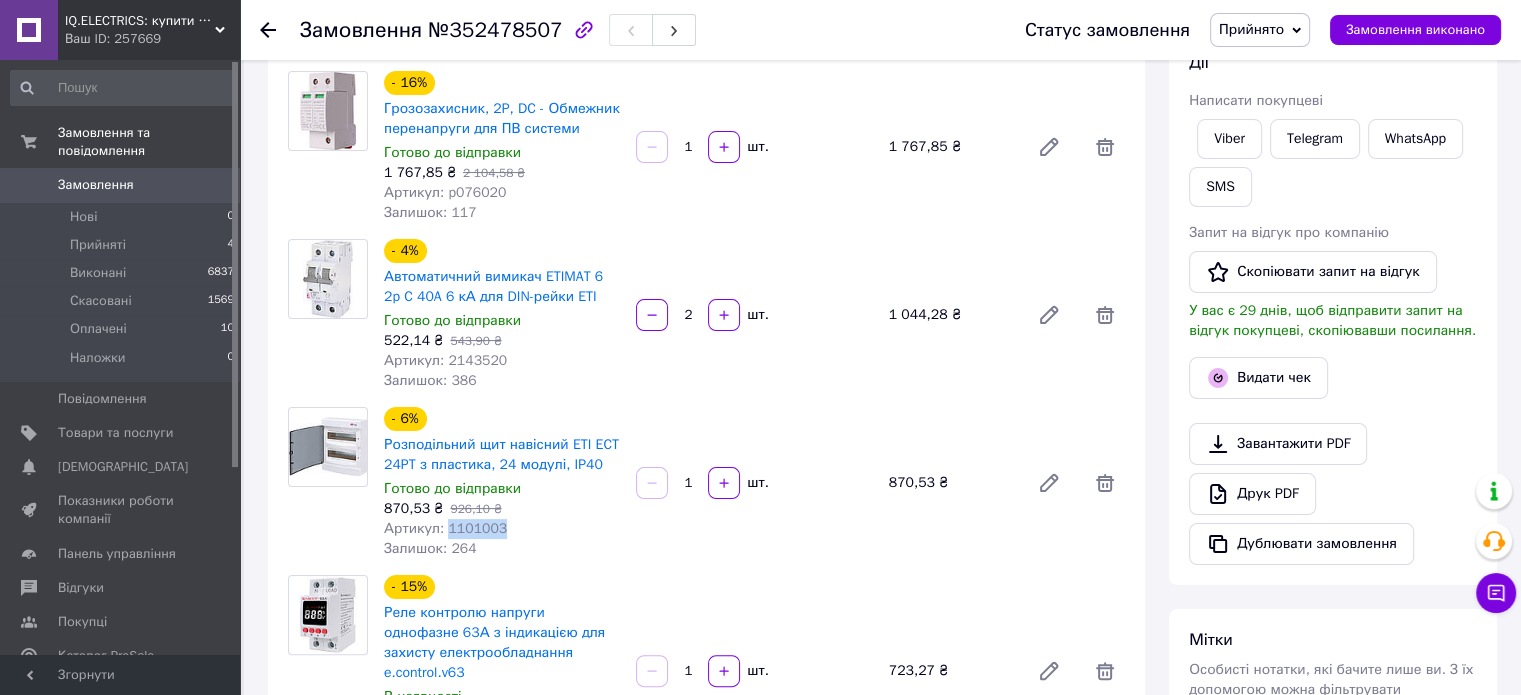 click on "Артикул: 1101003" at bounding box center (445, 528) 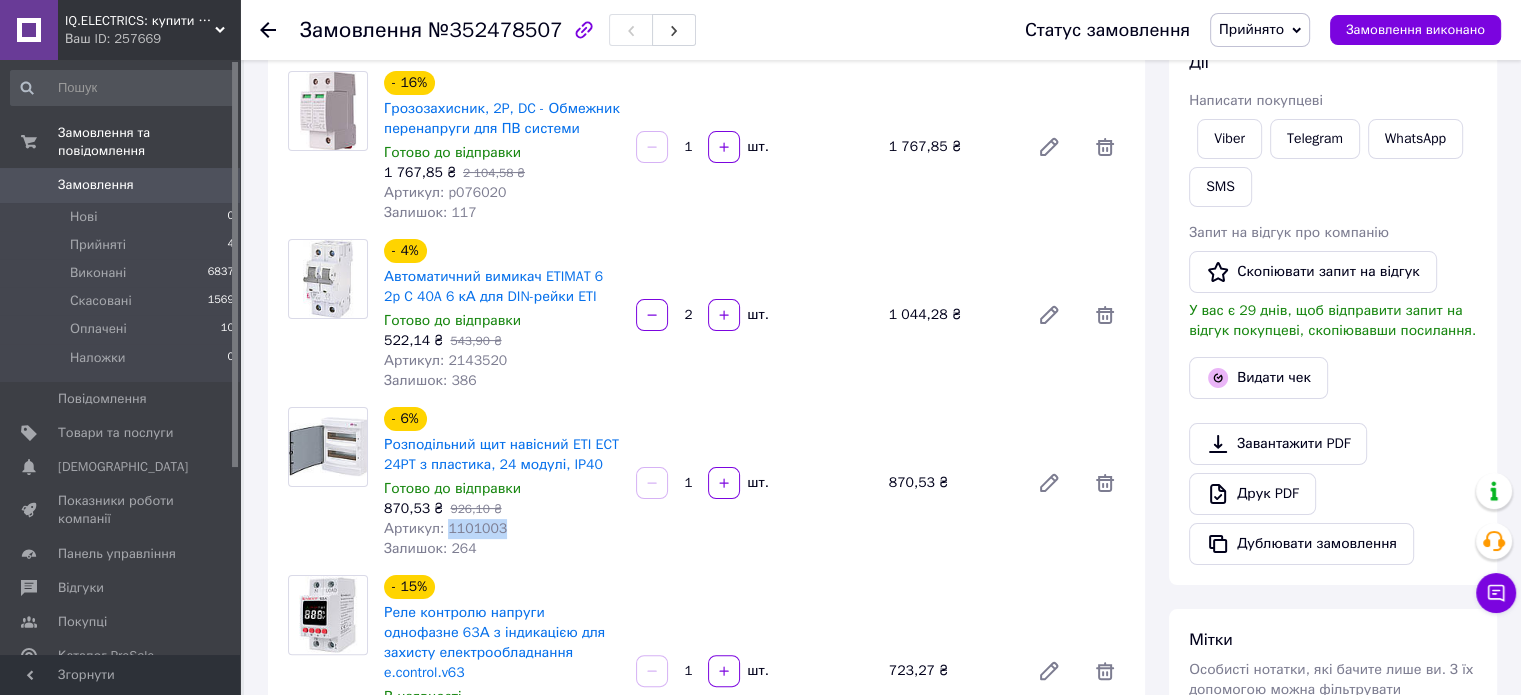 copy on "1101003" 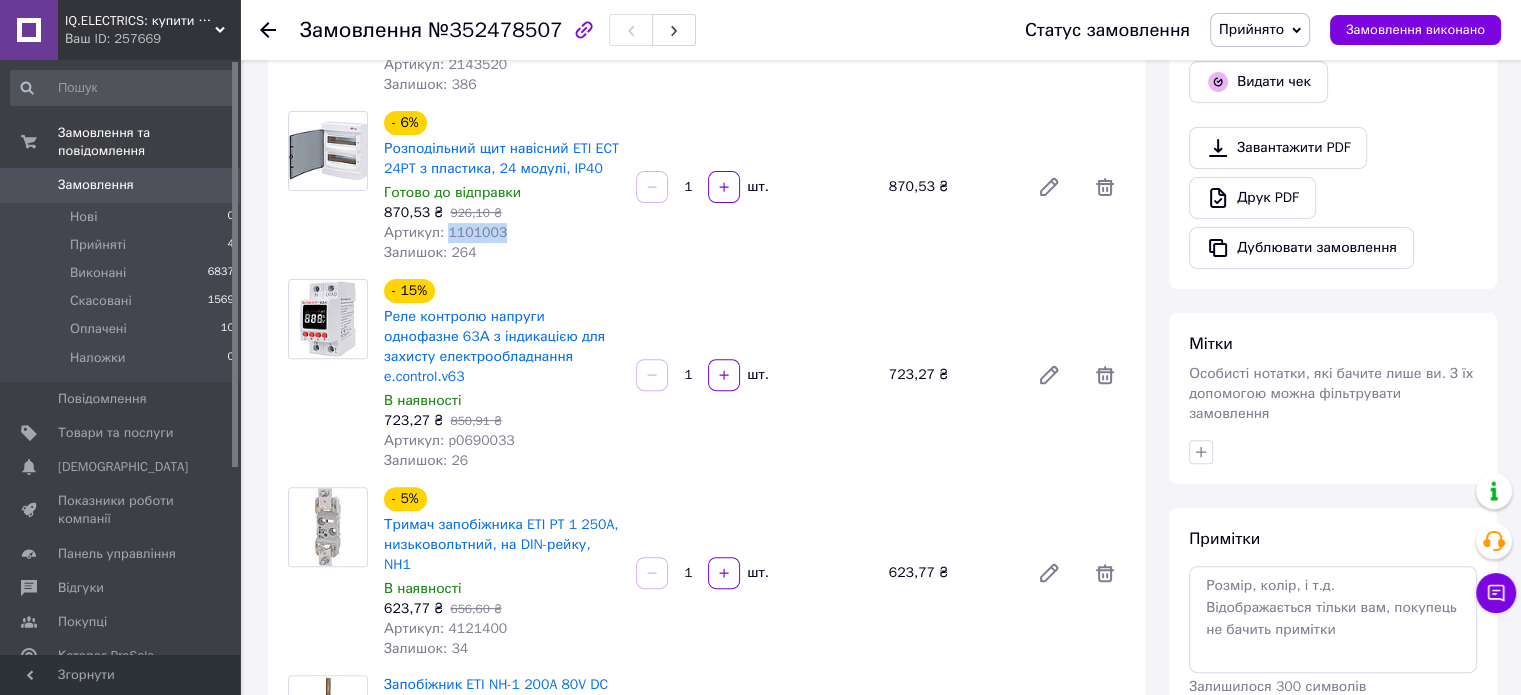 scroll, scrollTop: 600, scrollLeft: 0, axis: vertical 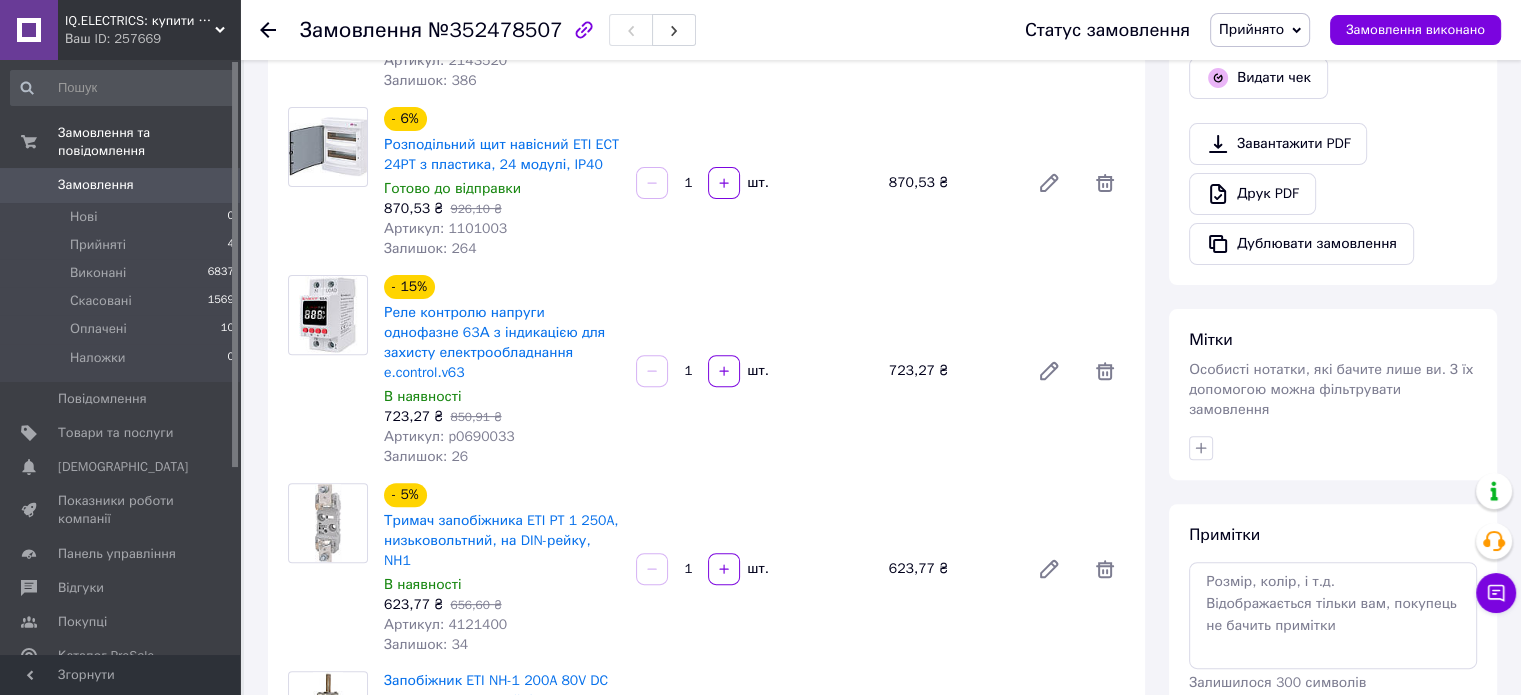 click on "Артикул: p0690033" at bounding box center [449, 436] 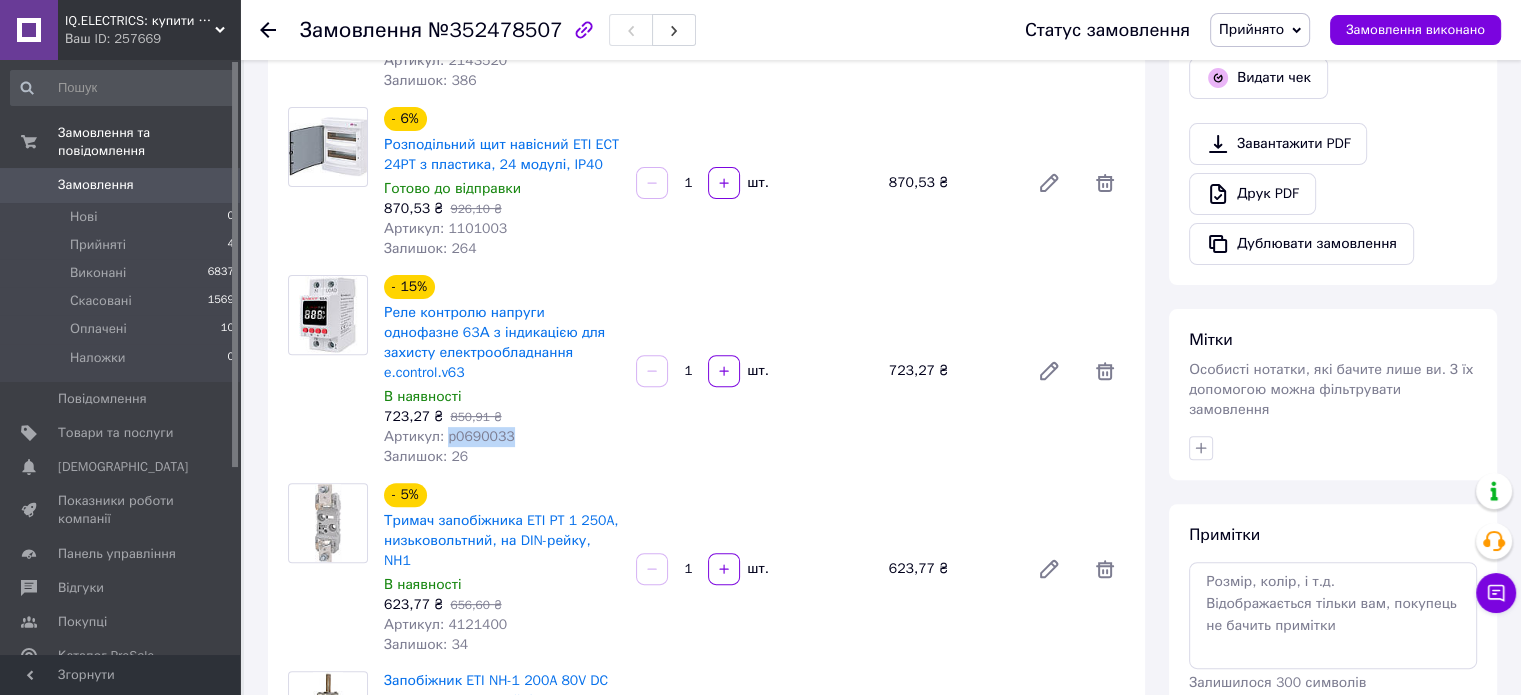 click on "Артикул: p0690033" at bounding box center [449, 436] 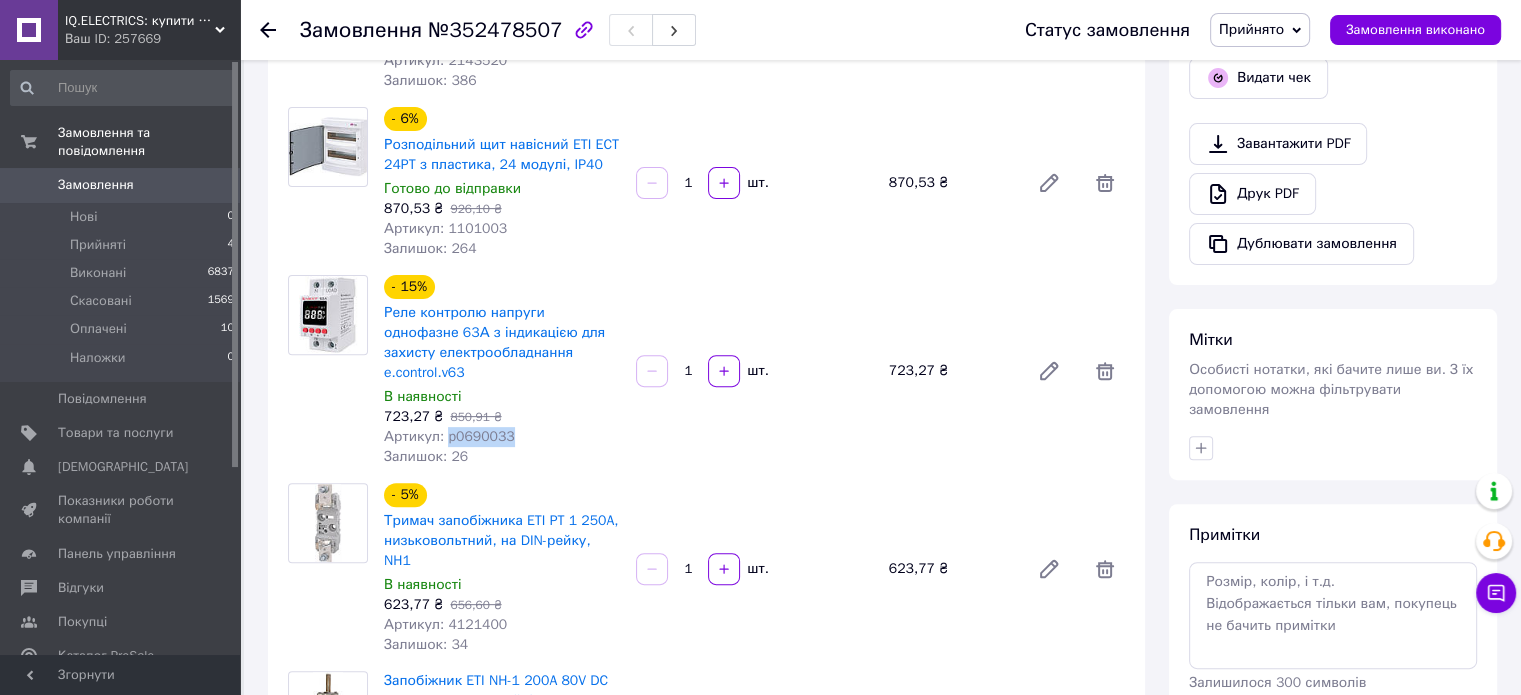copy on "p0690033" 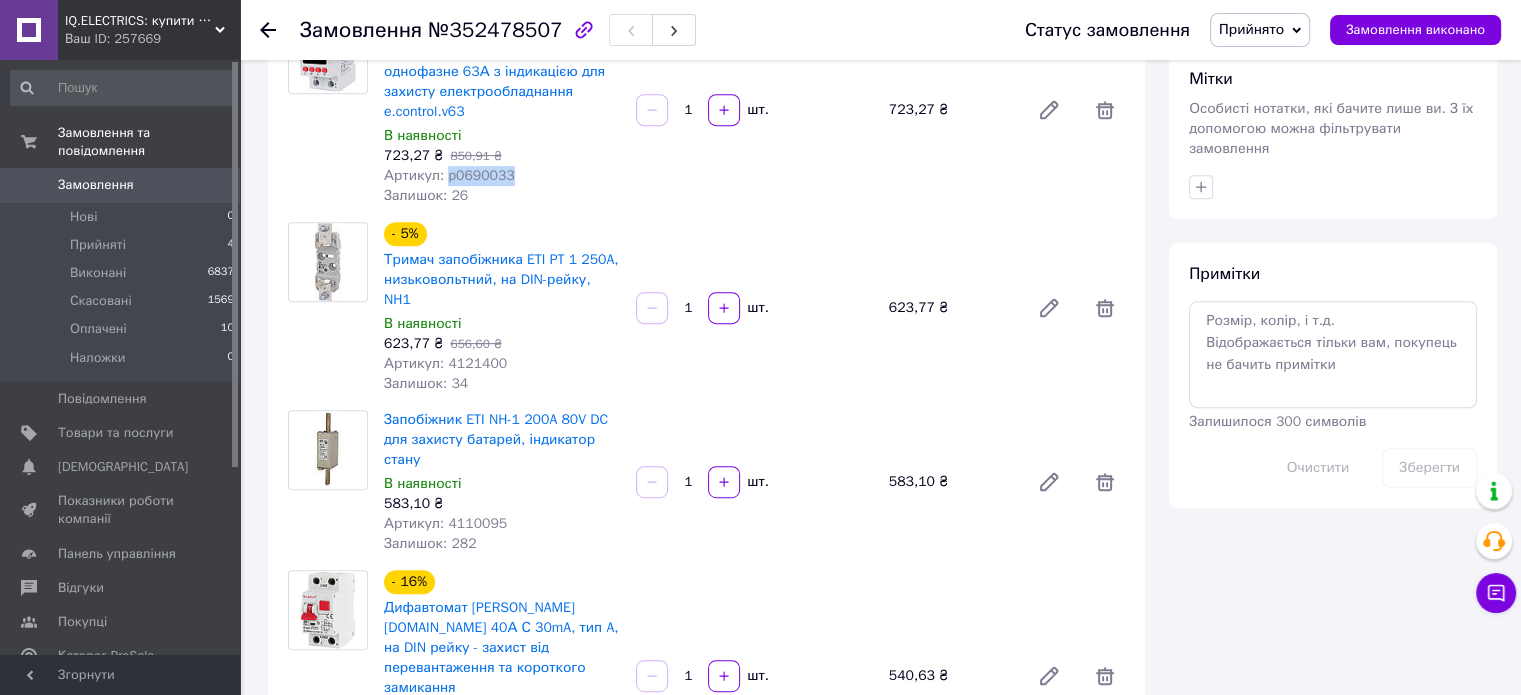 scroll, scrollTop: 900, scrollLeft: 0, axis: vertical 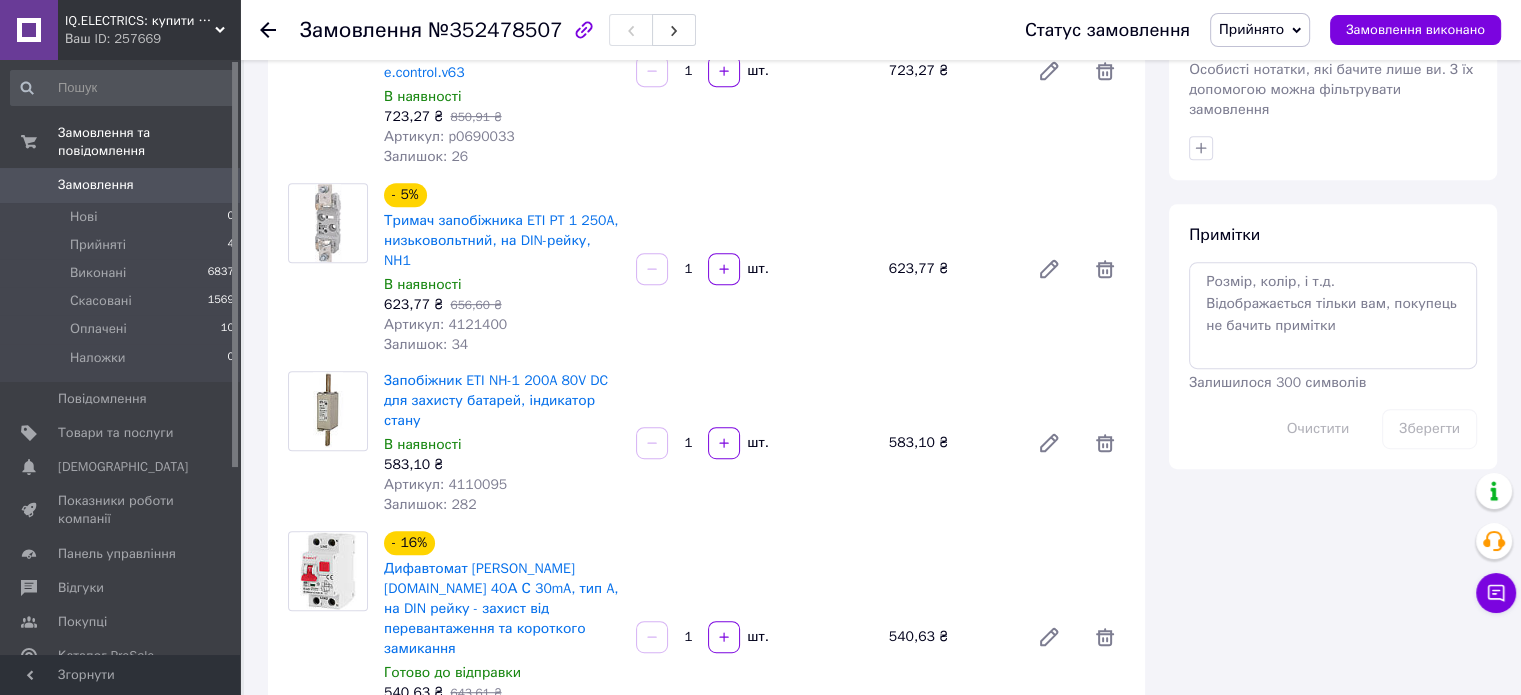 click on "Артикул: 4121400" at bounding box center (445, 324) 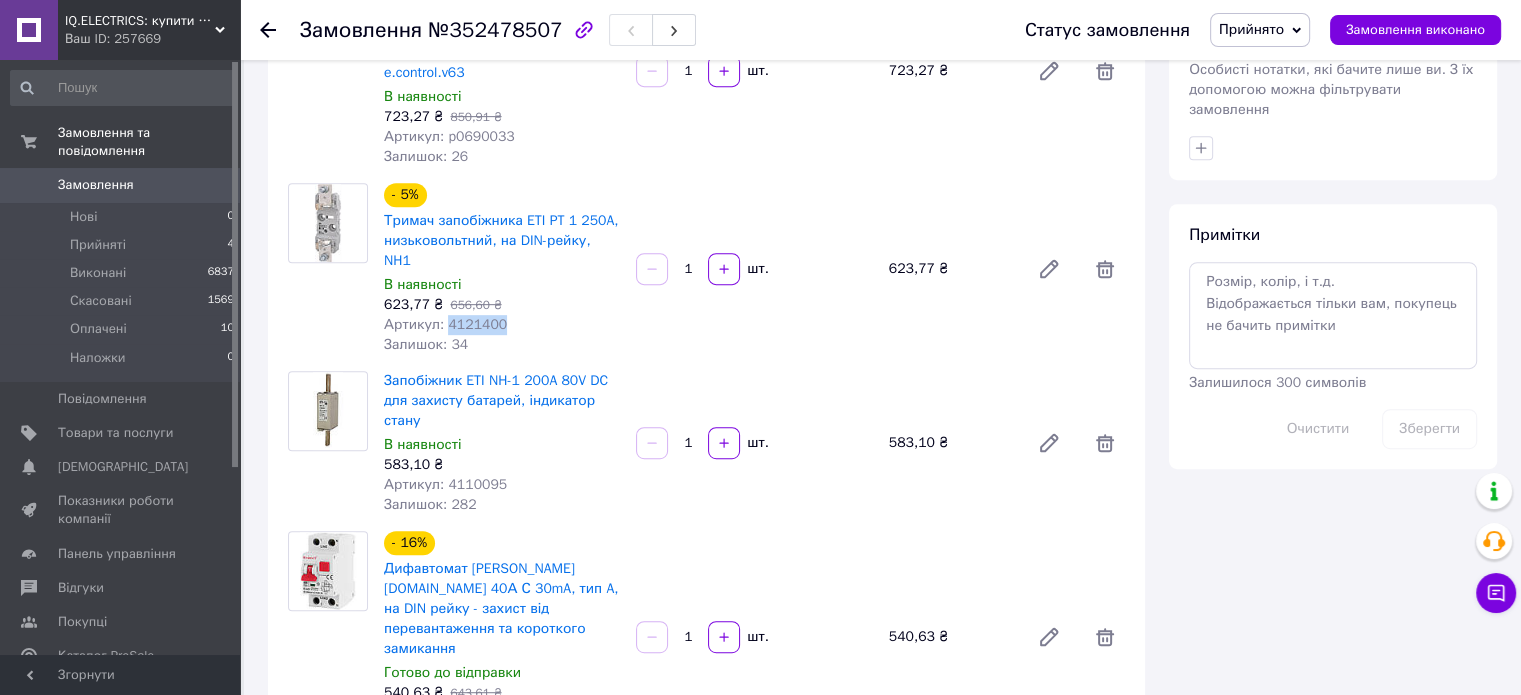 click on "Артикул: 4121400" at bounding box center (445, 324) 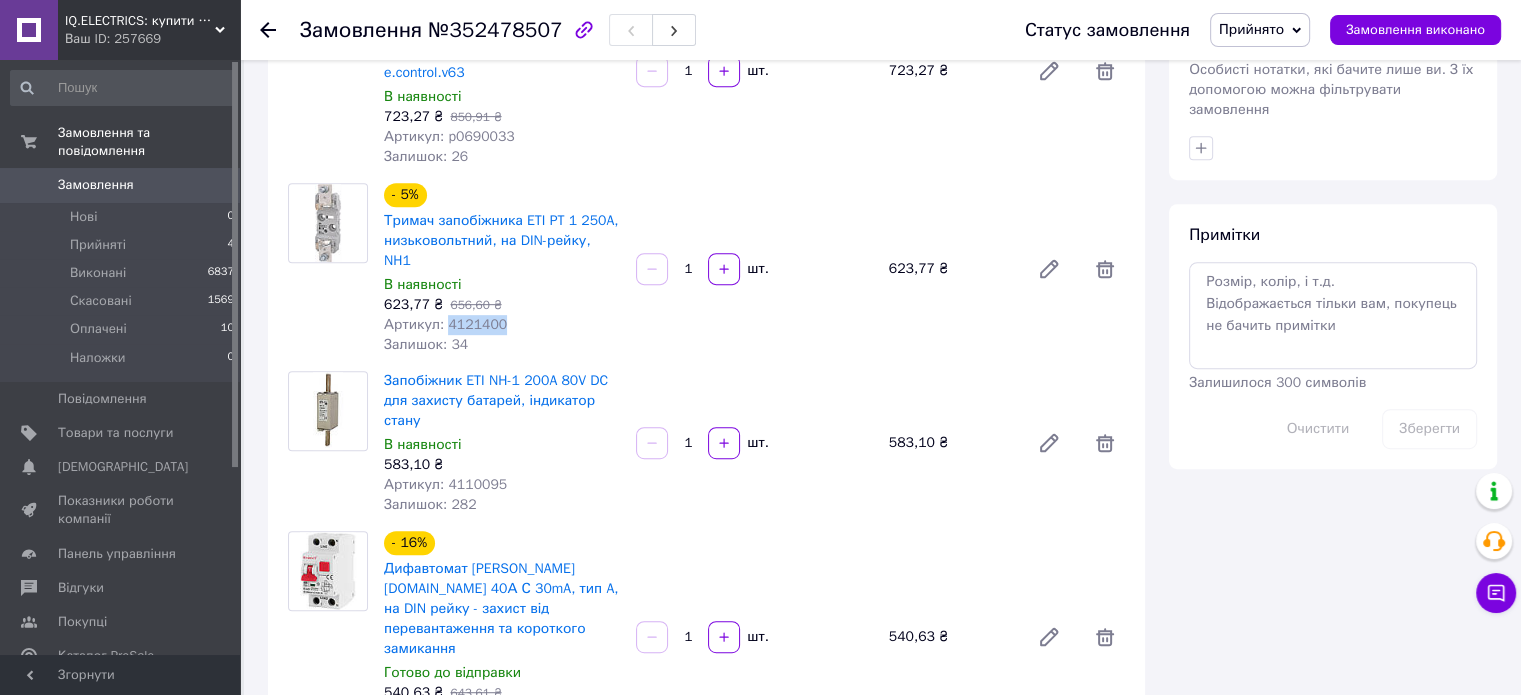 copy on "4121400" 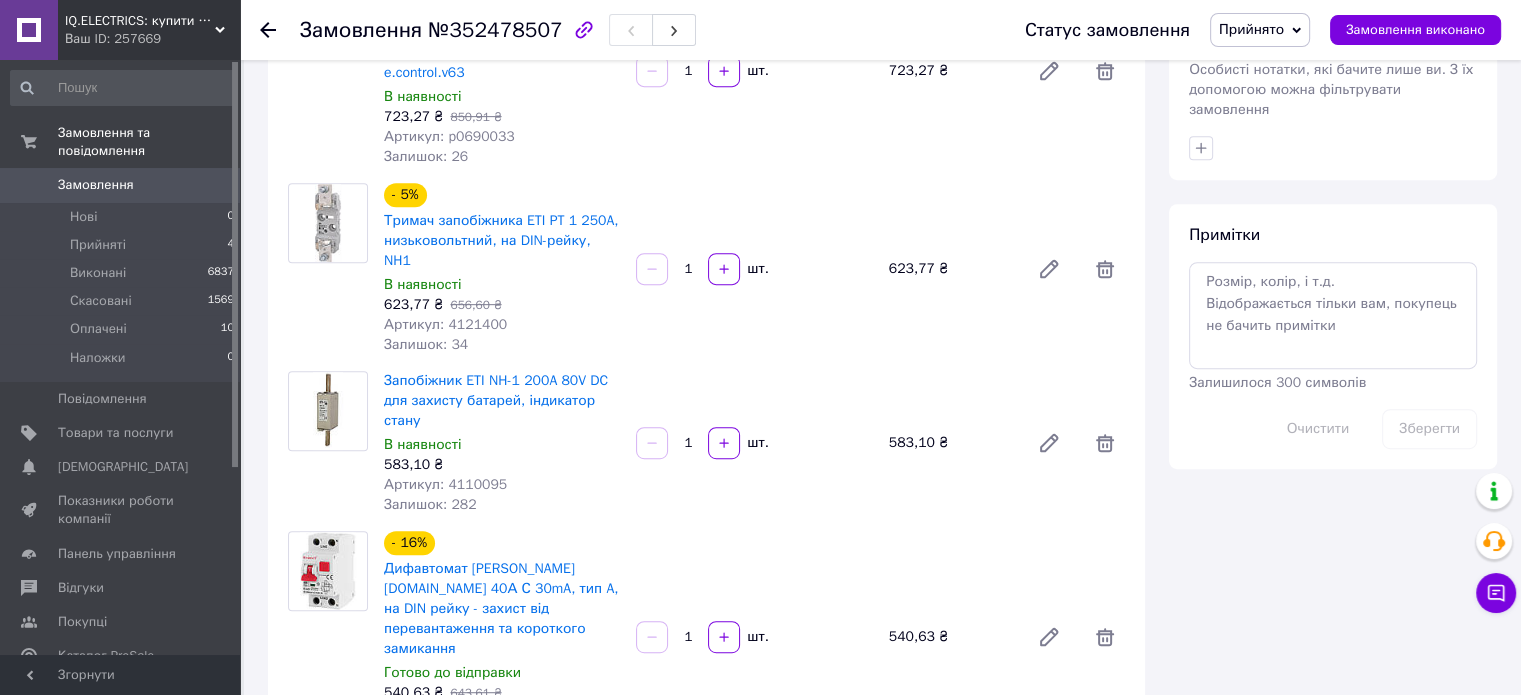 click on "Артикул: 4110095" at bounding box center [445, 484] 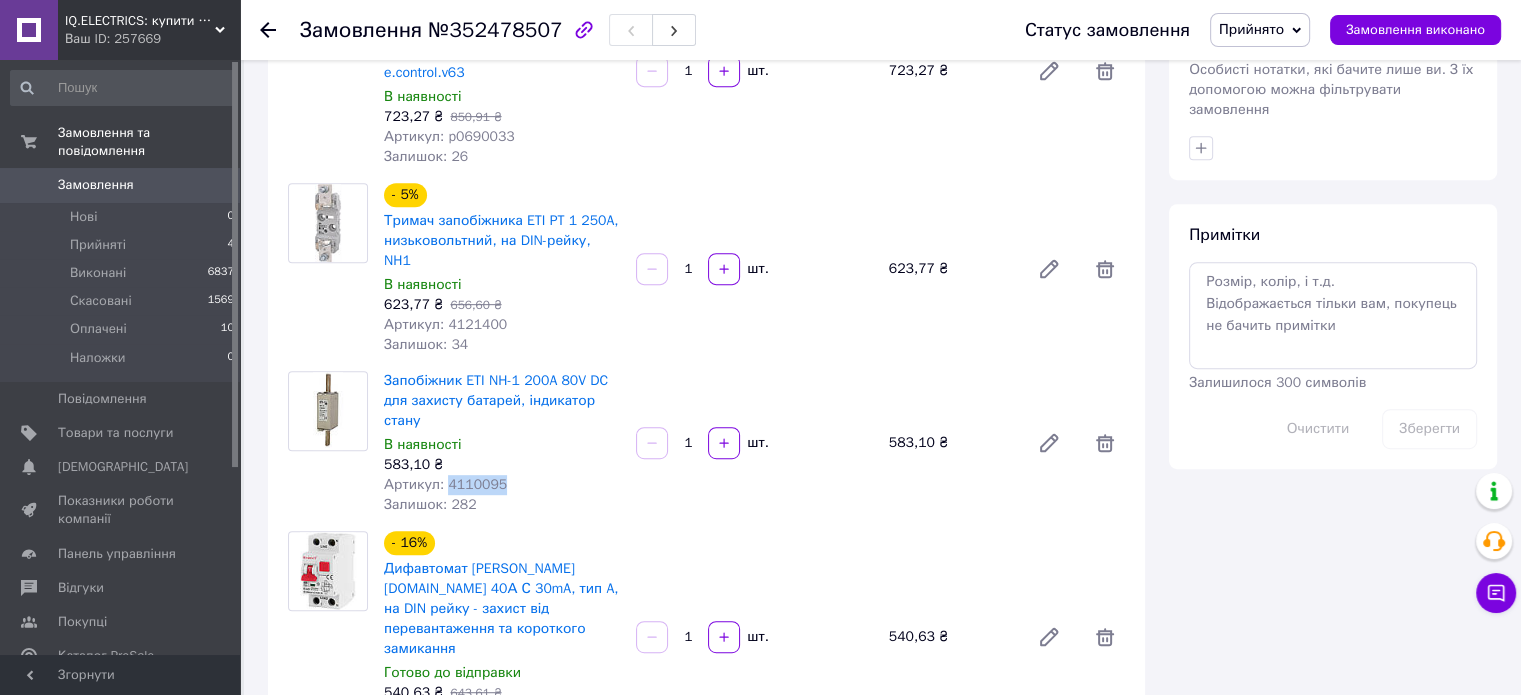 click on "Артикул: 4110095" at bounding box center (445, 484) 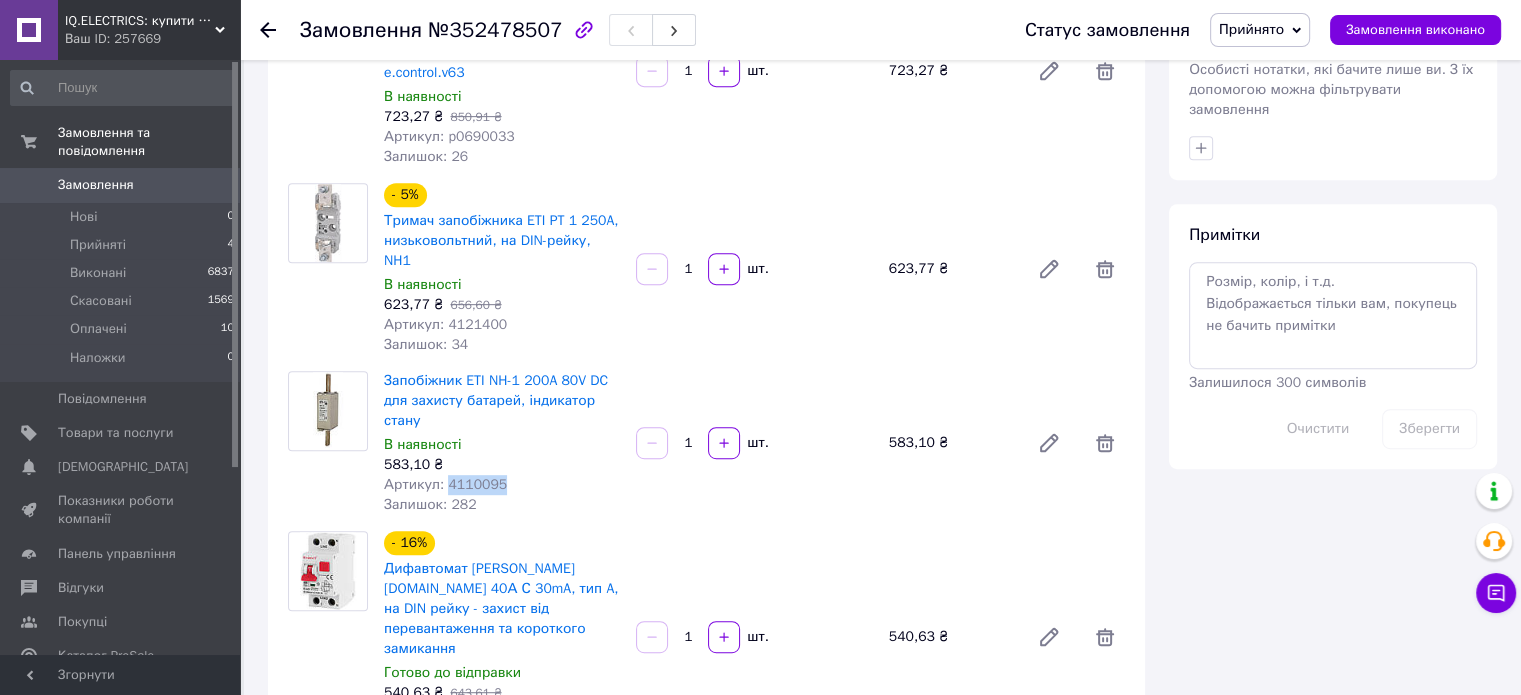 copy on "4110095" 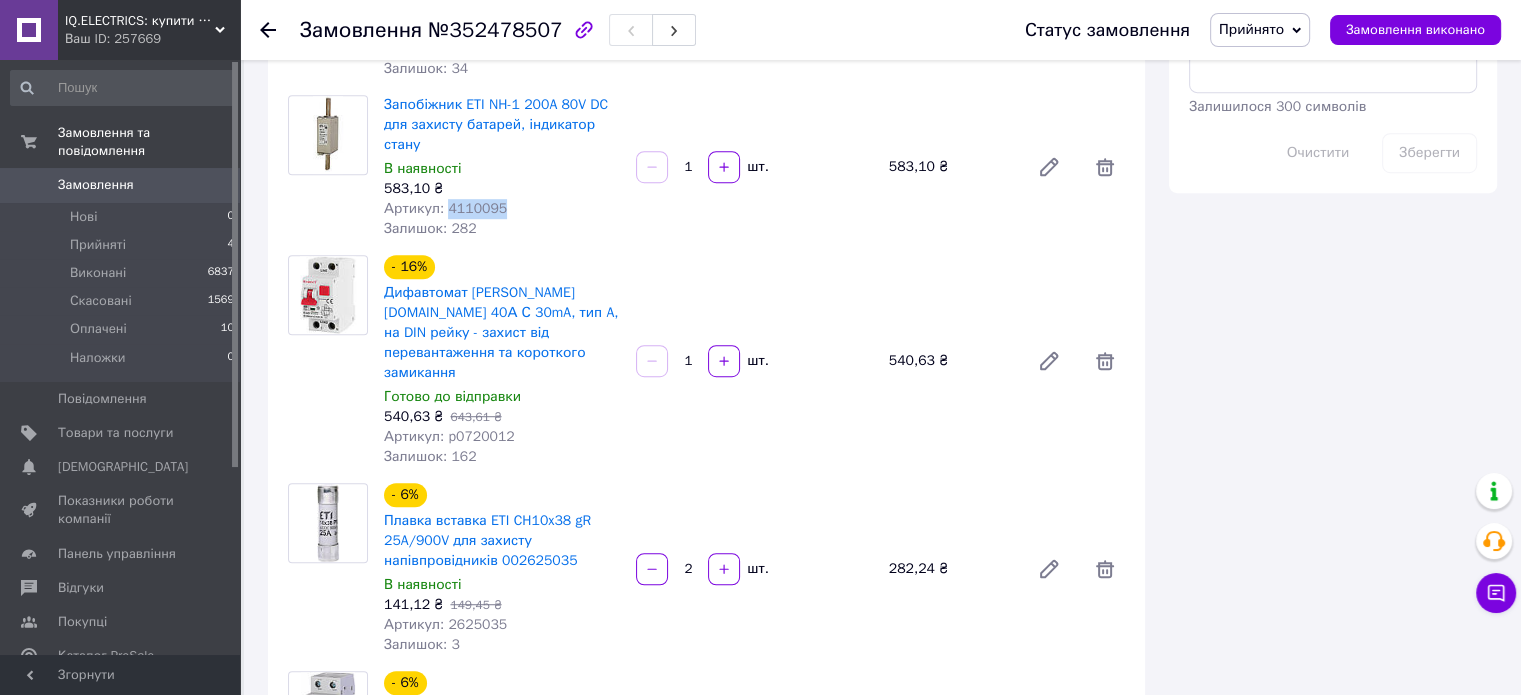 scroll, scrollTop: 1200, scrollLeft: 0, axis: vertical 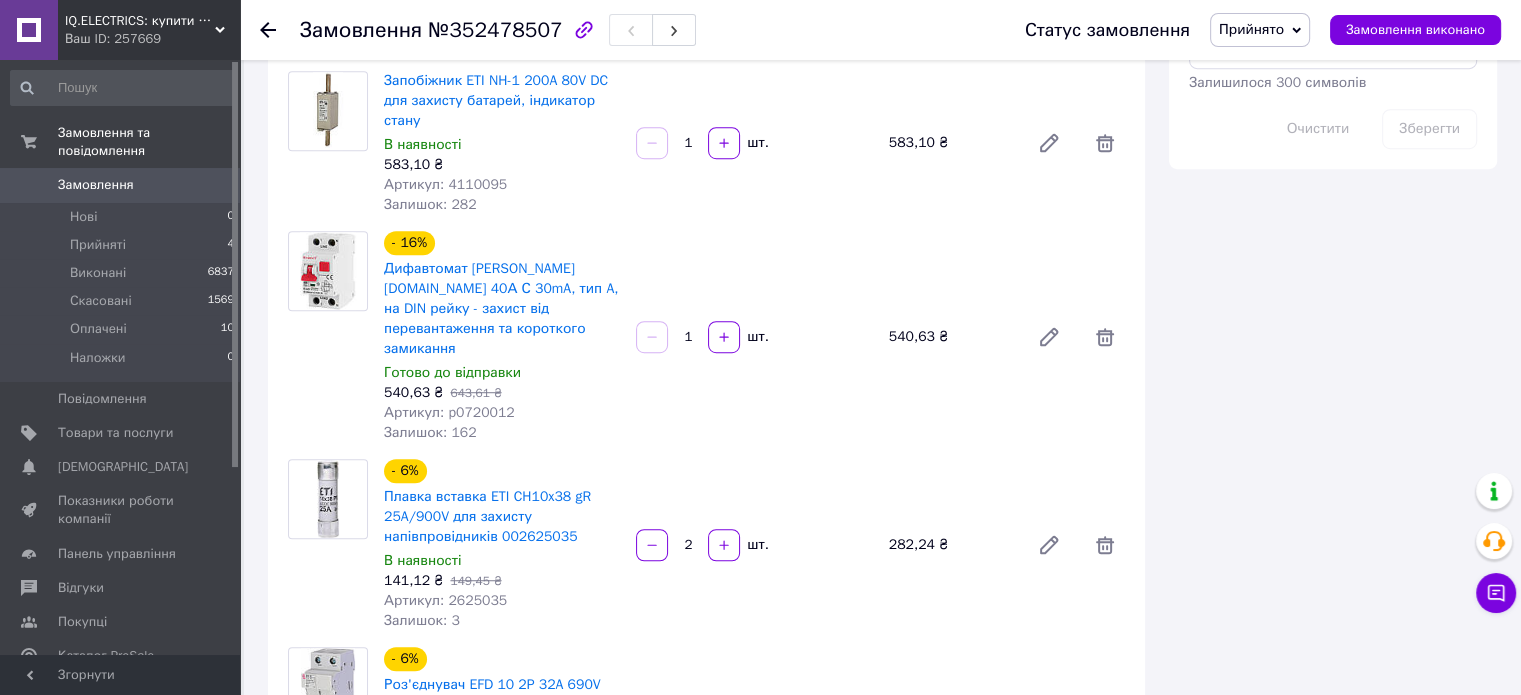 click on "Артикул: p0720012" at bounding box center (449, 412) 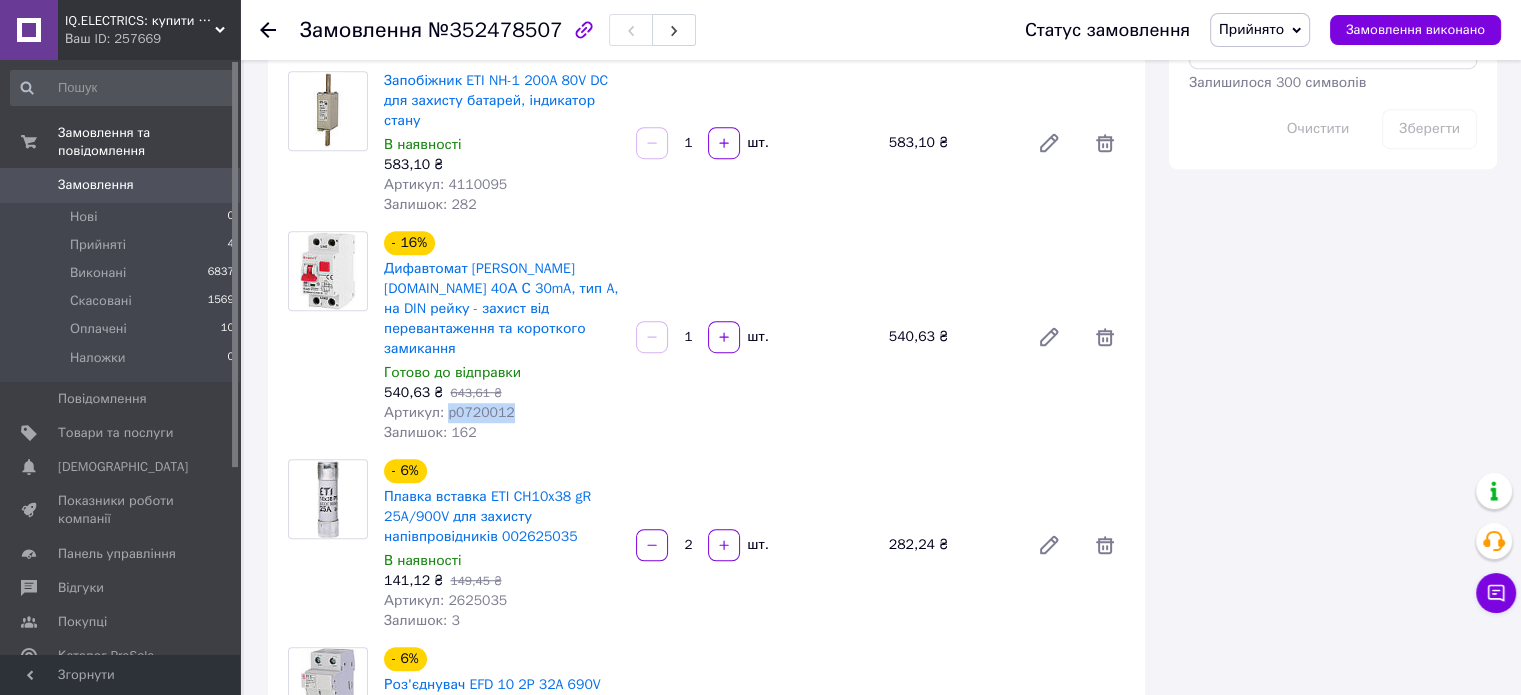 click on "Артикул: p0720012" at bounding box center [449, 412] 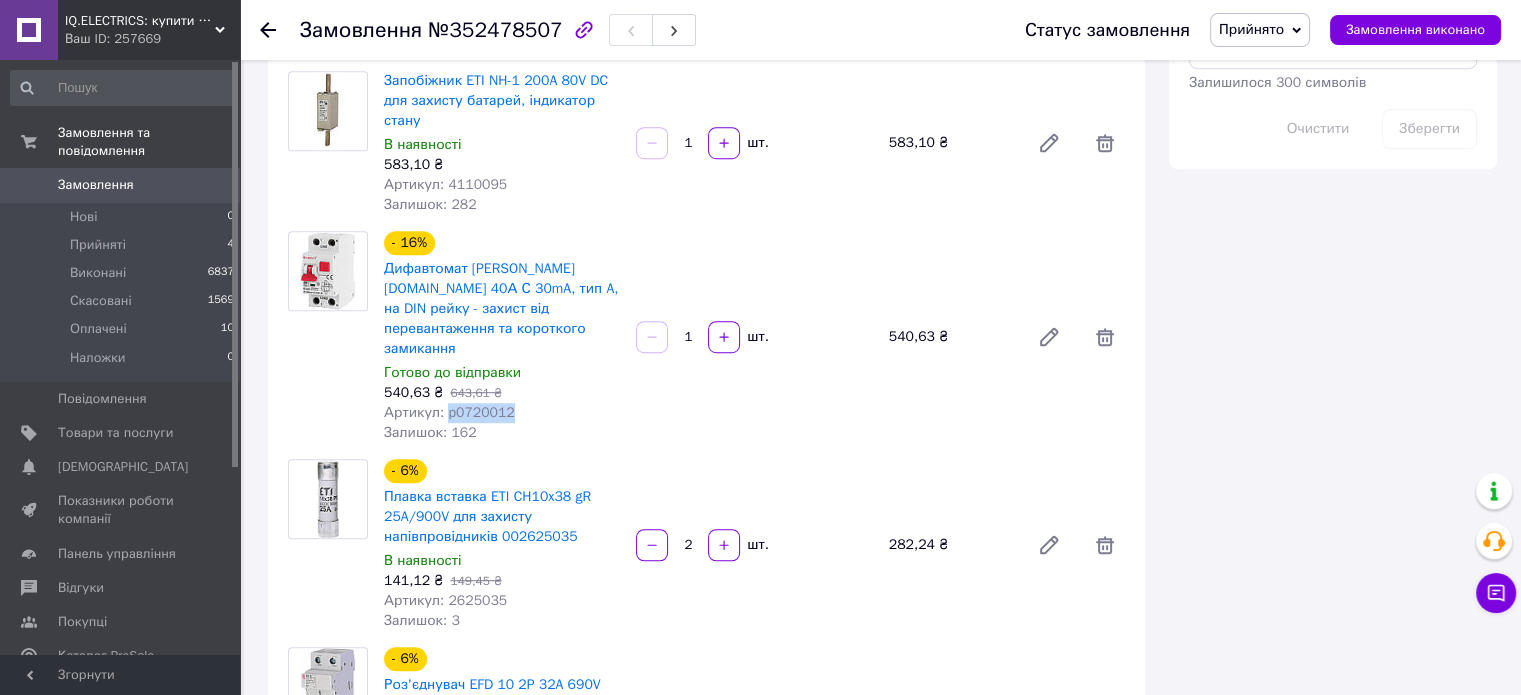 copy on "p0720012" 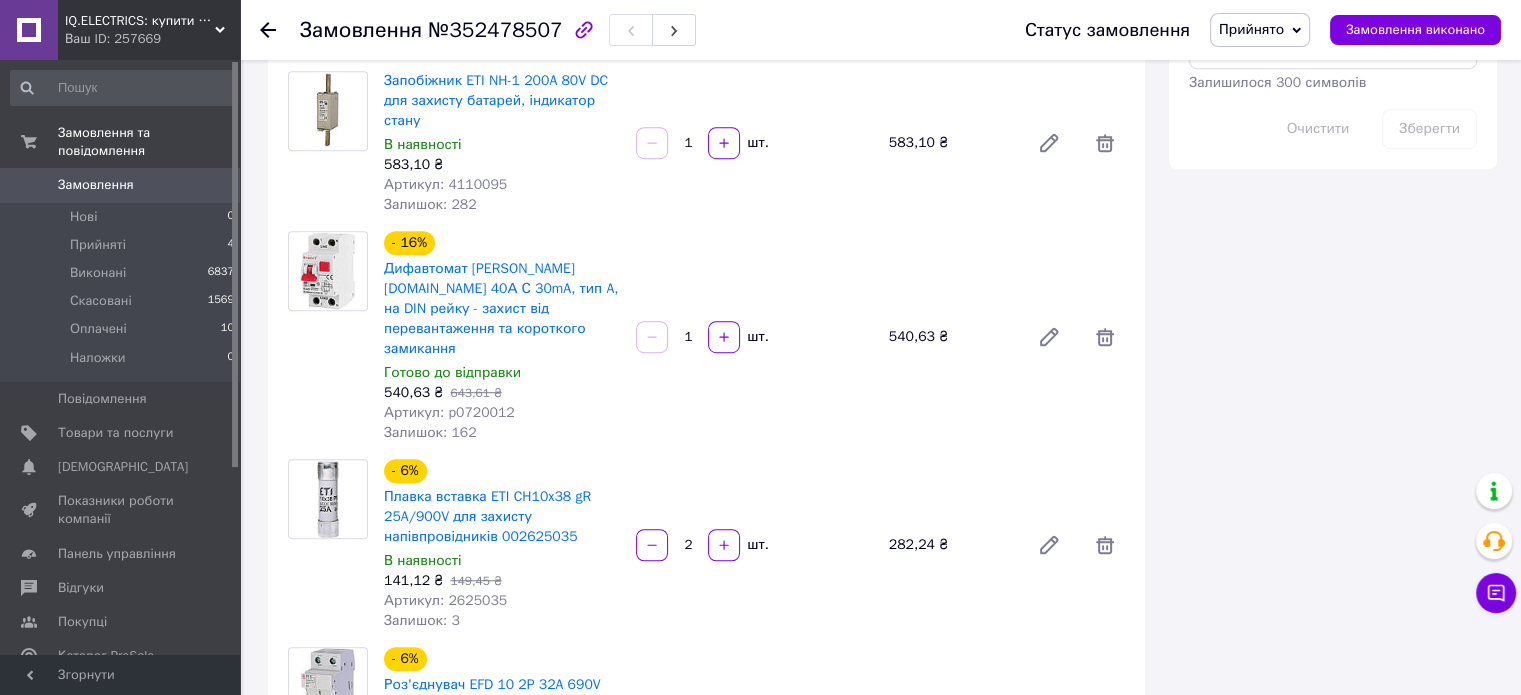 click on "Артикул: 2625035" at bounding box center [445, 600] 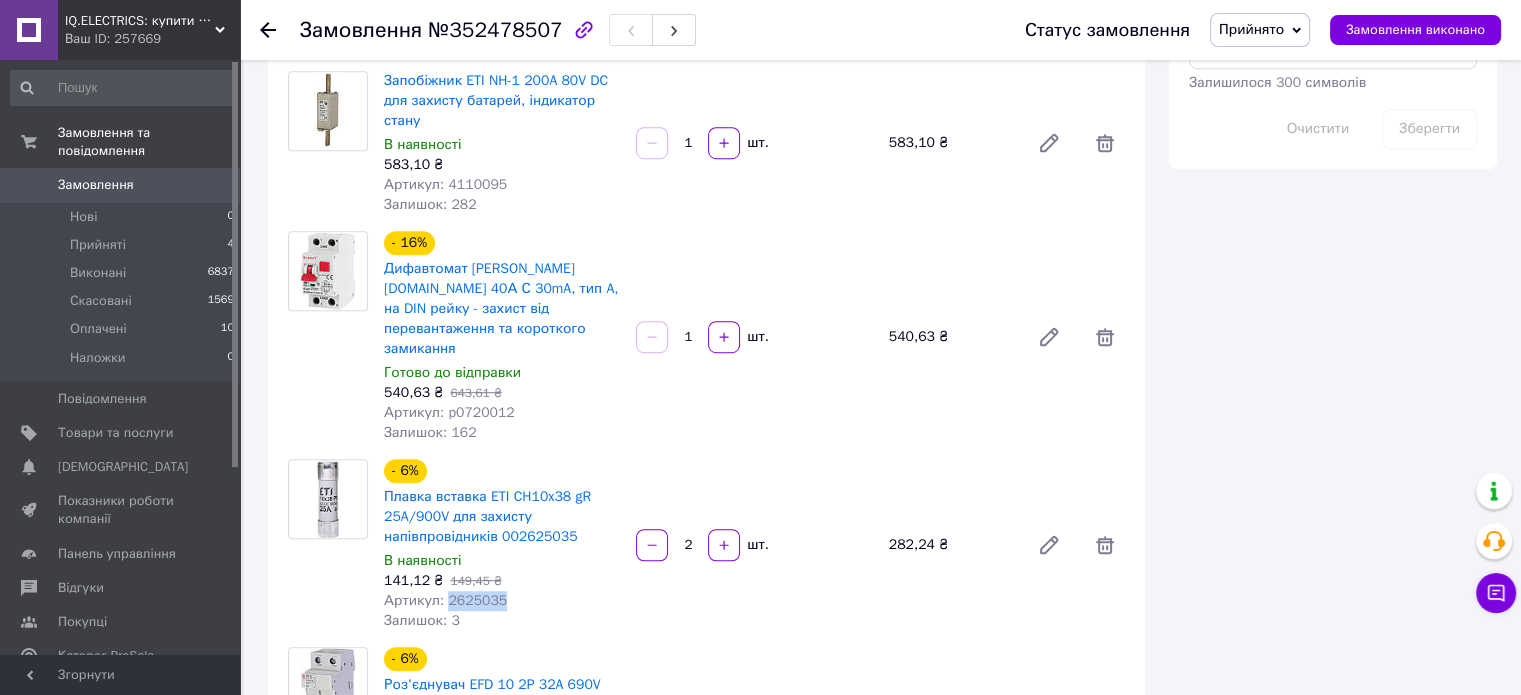 click on "Артикул: 2625035" at bounding box center [445, 600] 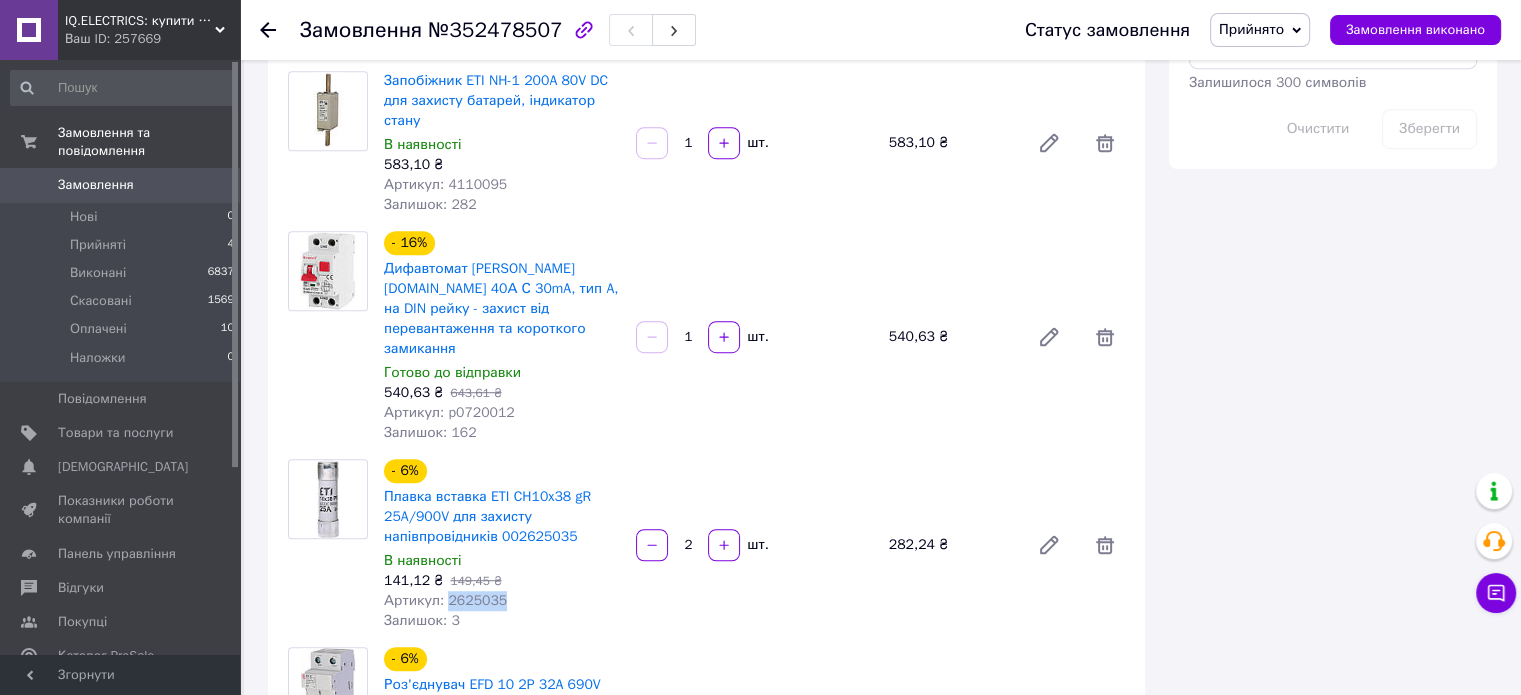 copy on "2625035" 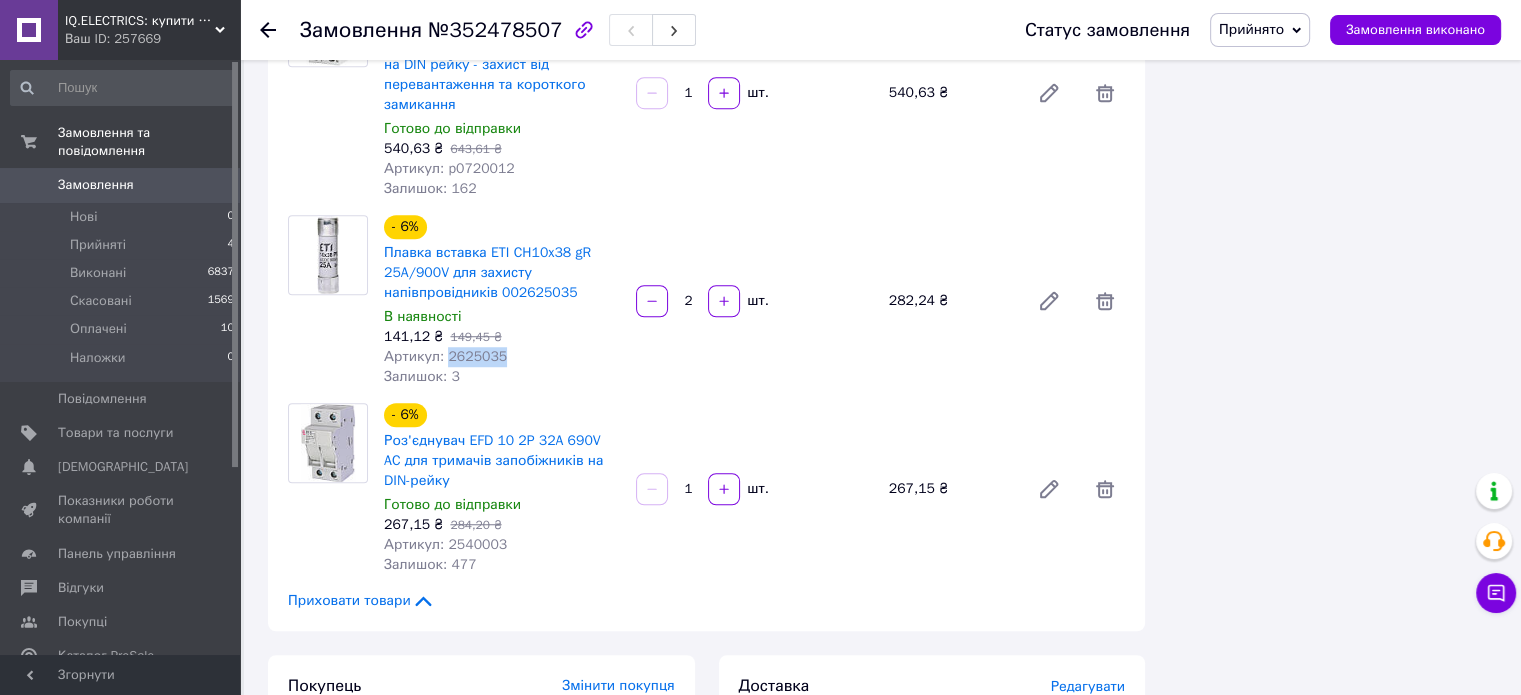 scroll, scrollTop: 1500, scrollLeft: 0, axis: vertical 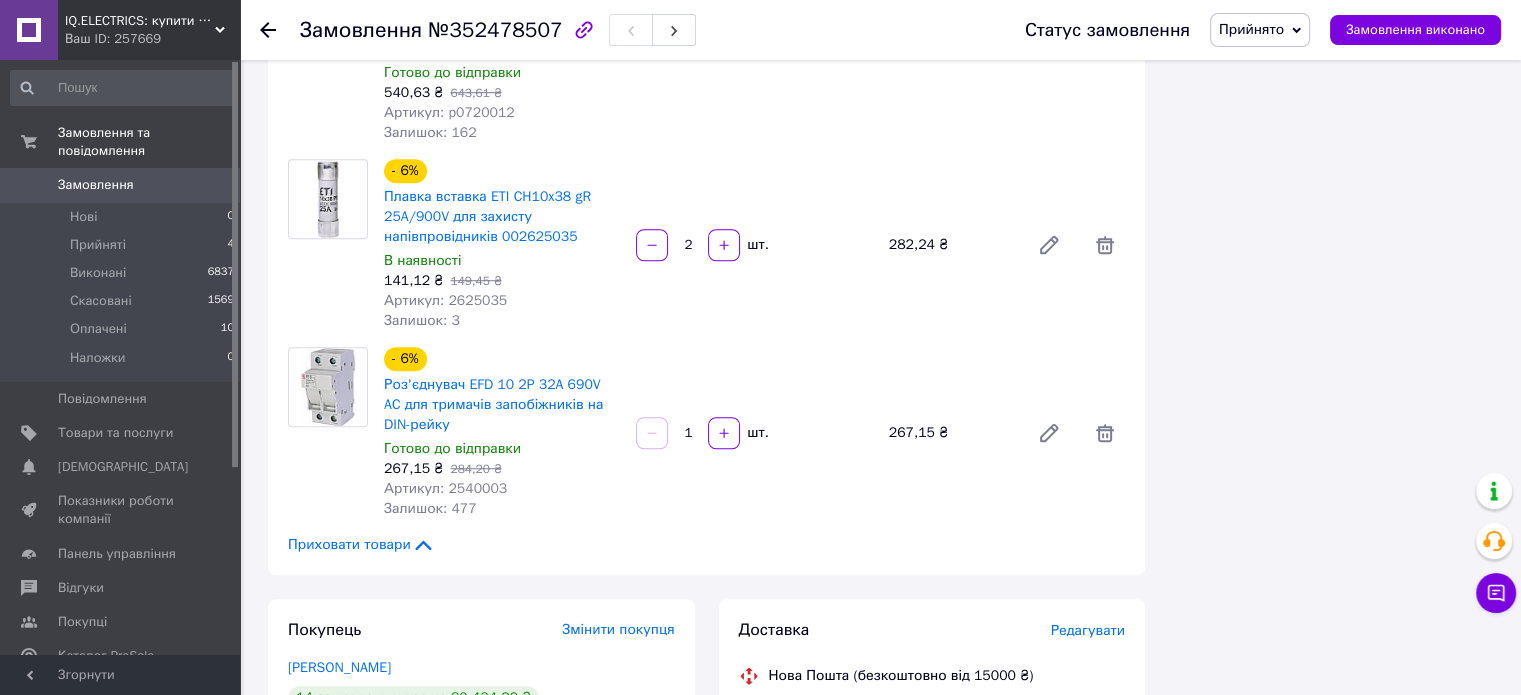 click on "Артикул: 2540003" at bounding box center [445, 488] 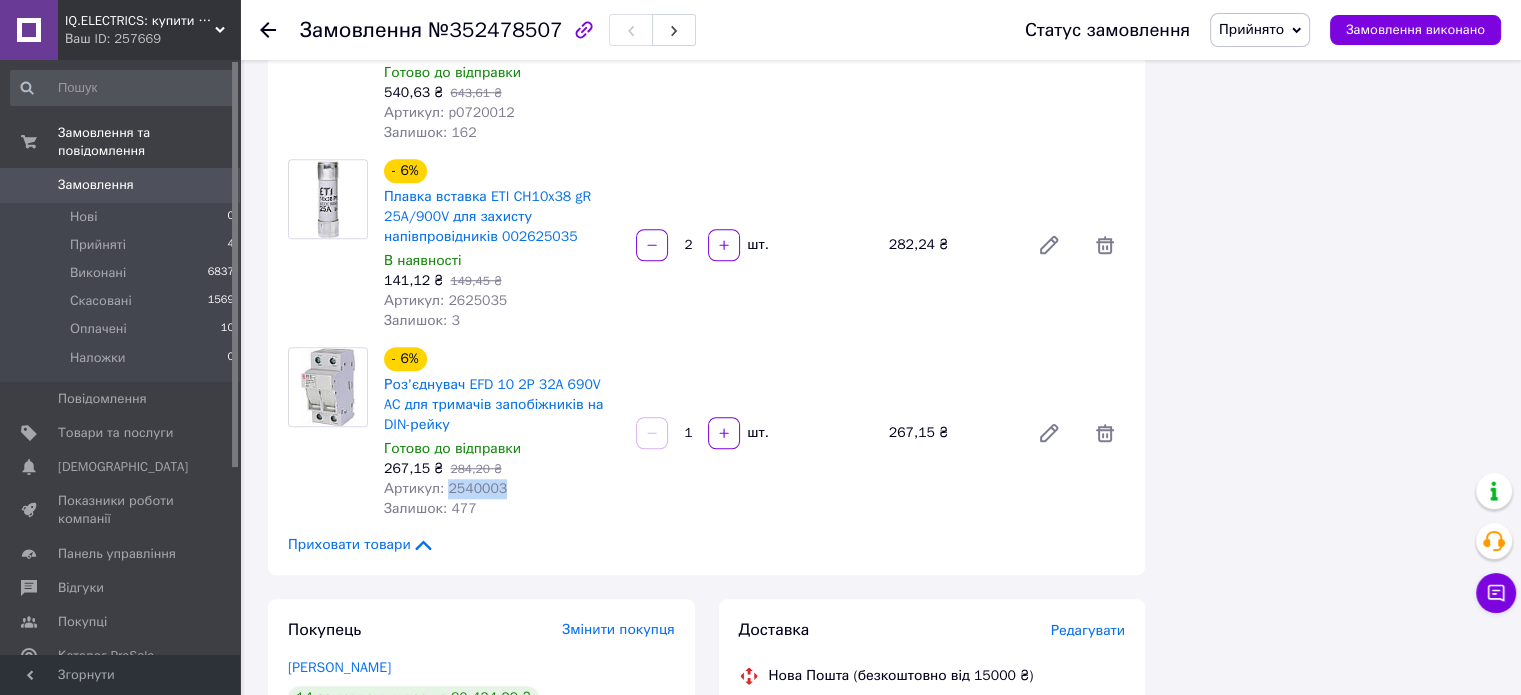 click on "Артикул: 2540003" at bounding box center [445, 488] 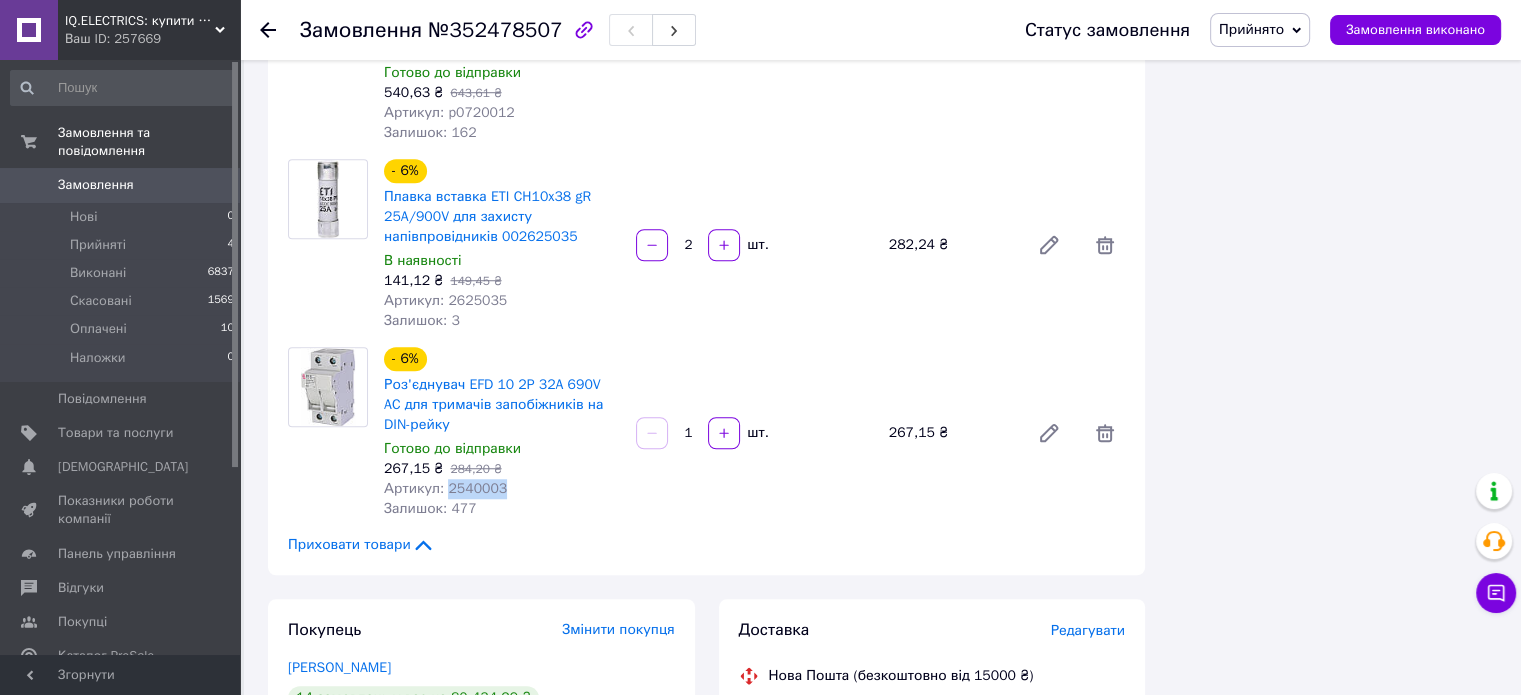 copy on "2540003" 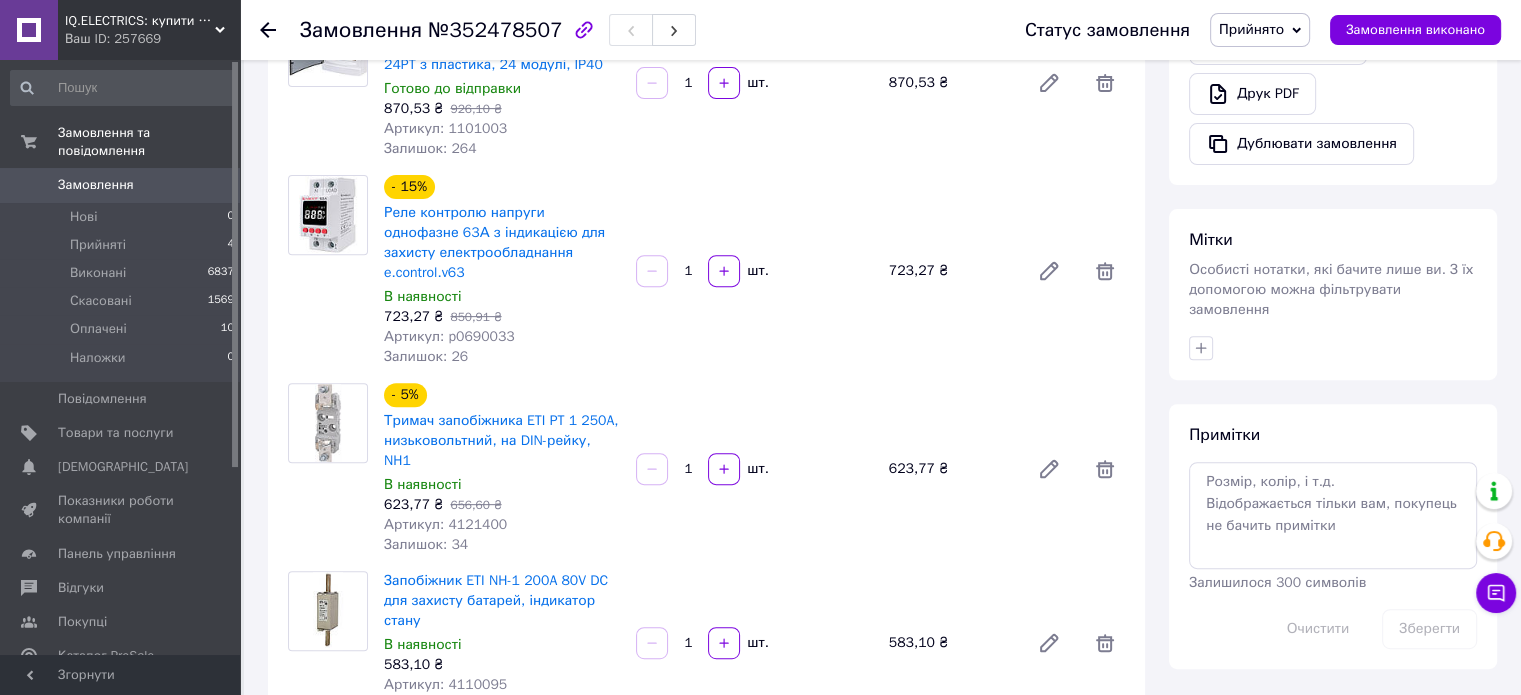scroll, scrollTop: 0, scrollLeft: 0, axis: both 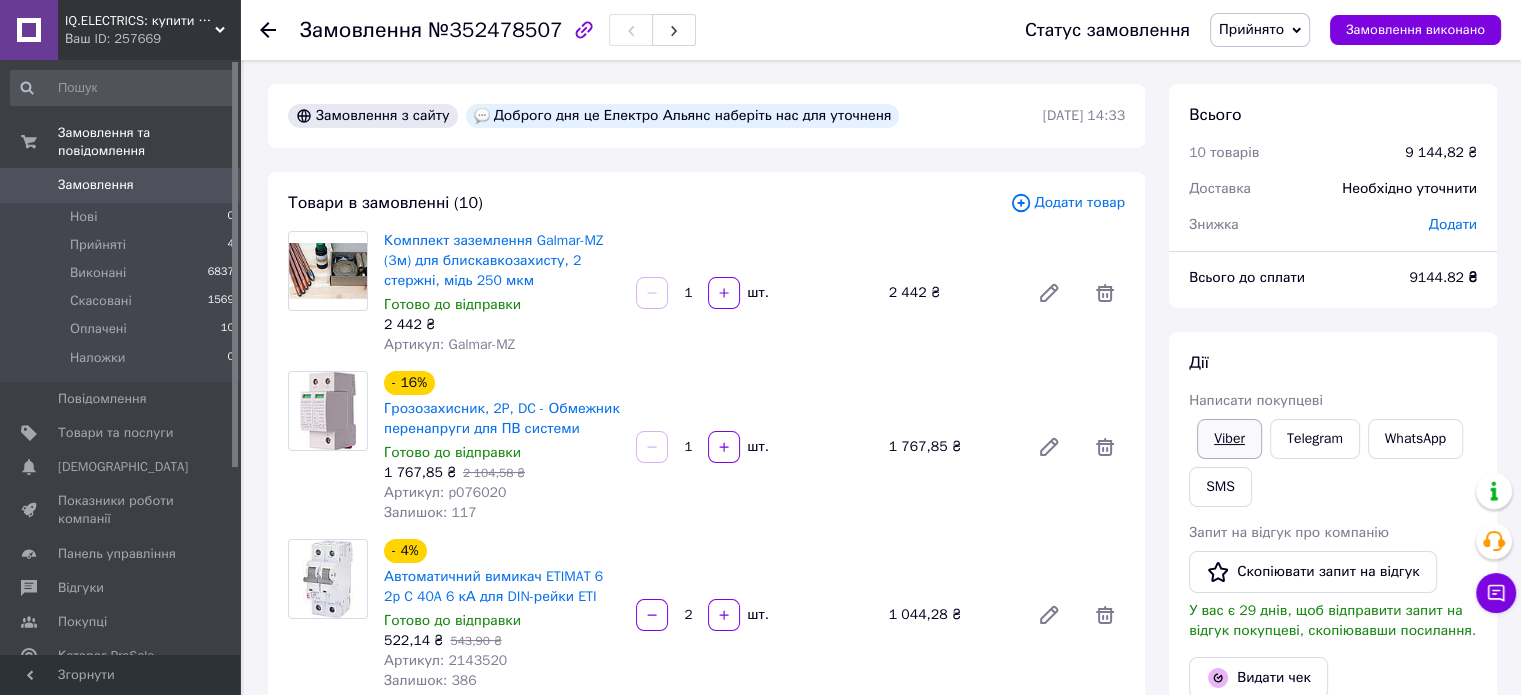 click on "Viber" at bounding box center [1229, 439] 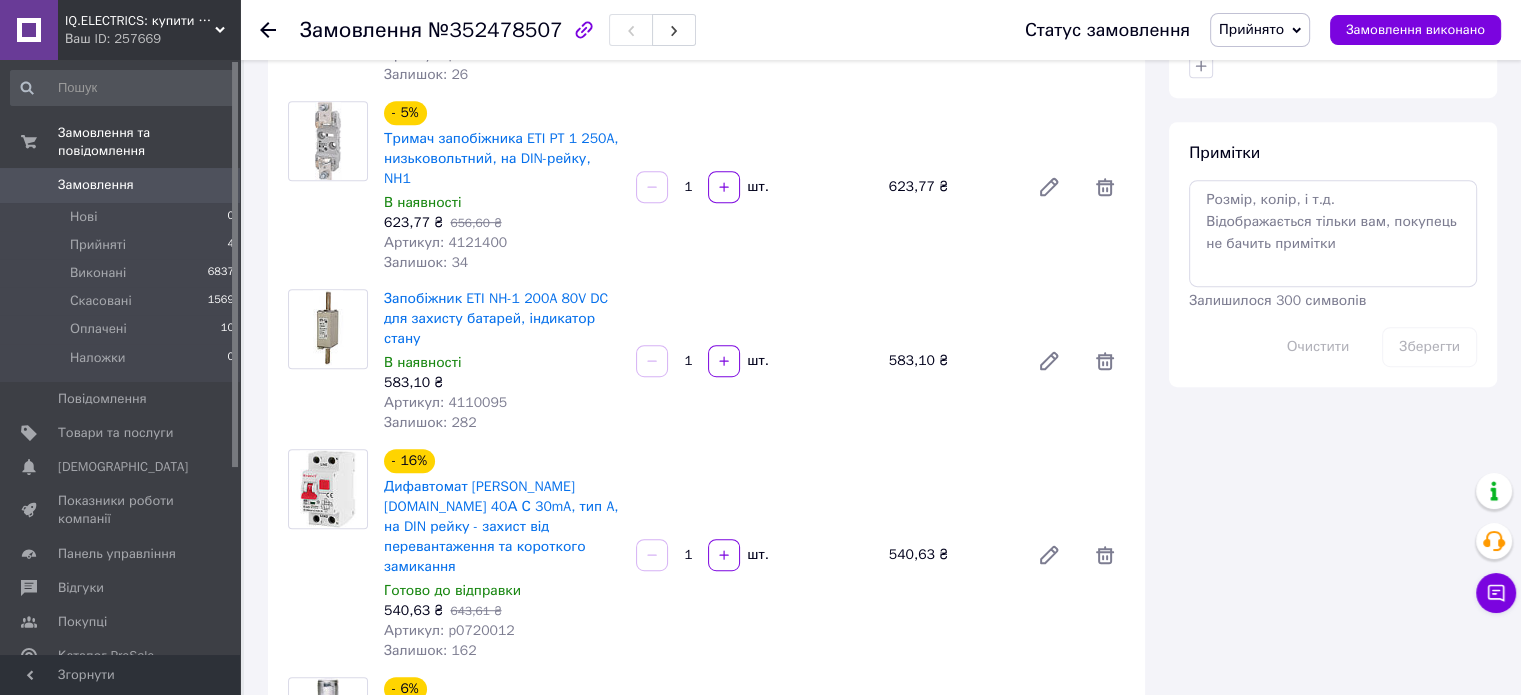 scroll, scrollTop: 800, scrollLeft: 0, axis: vertical 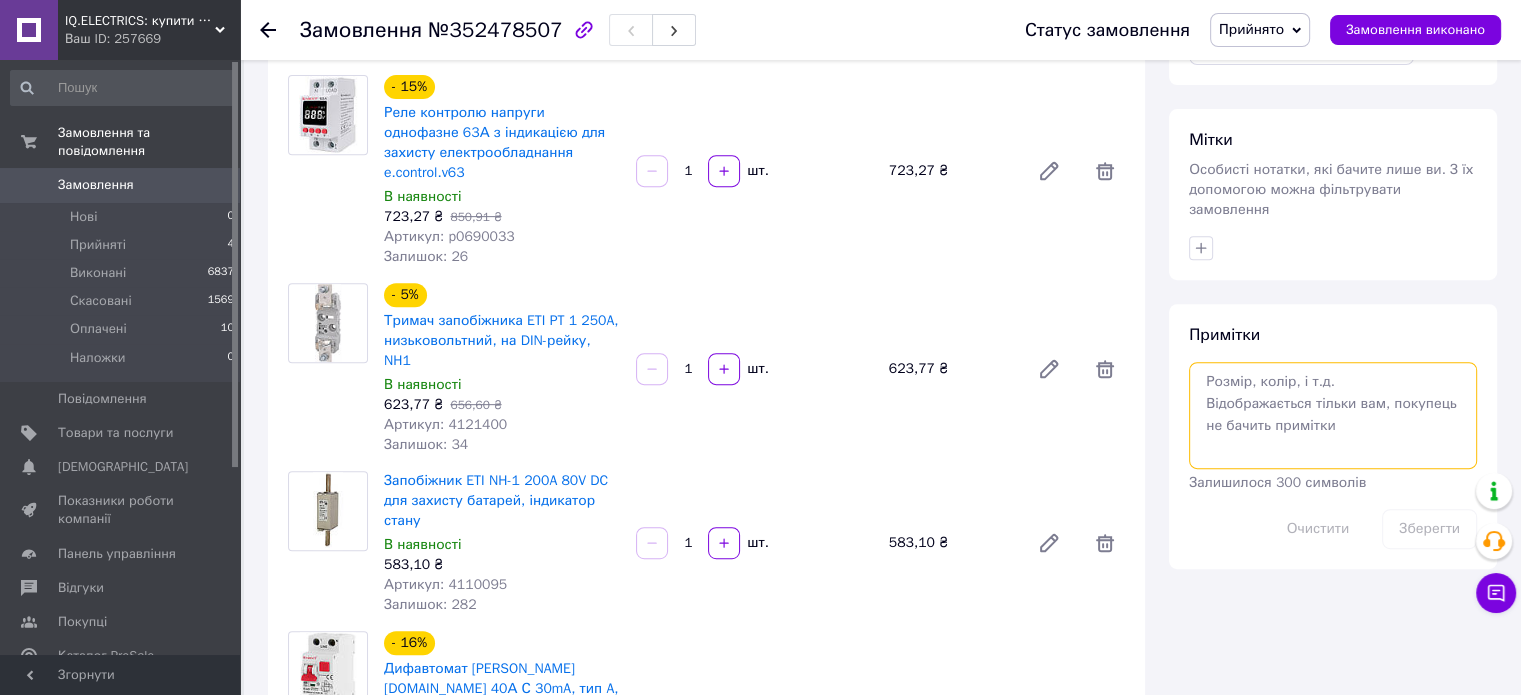 click at bounding box center (1333, 415) 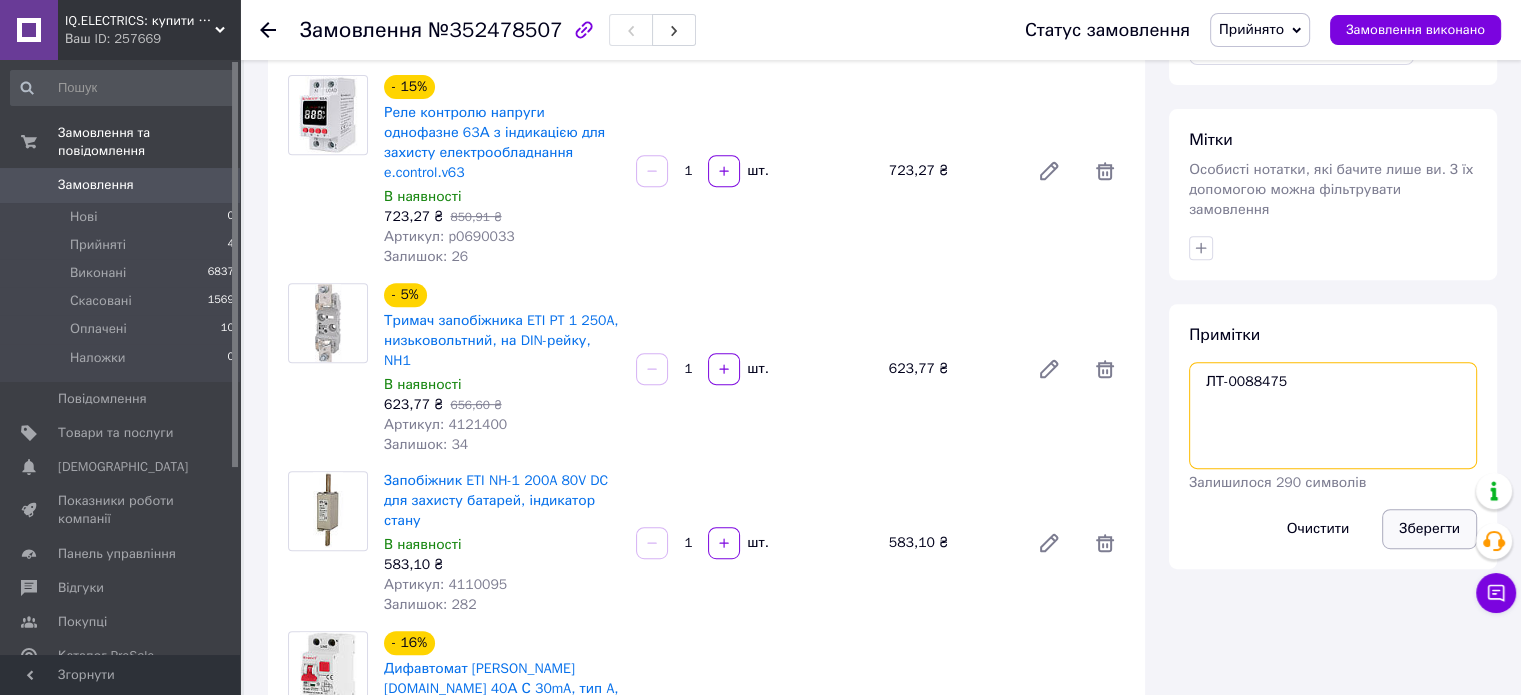 type on "ЛТ-0088475" 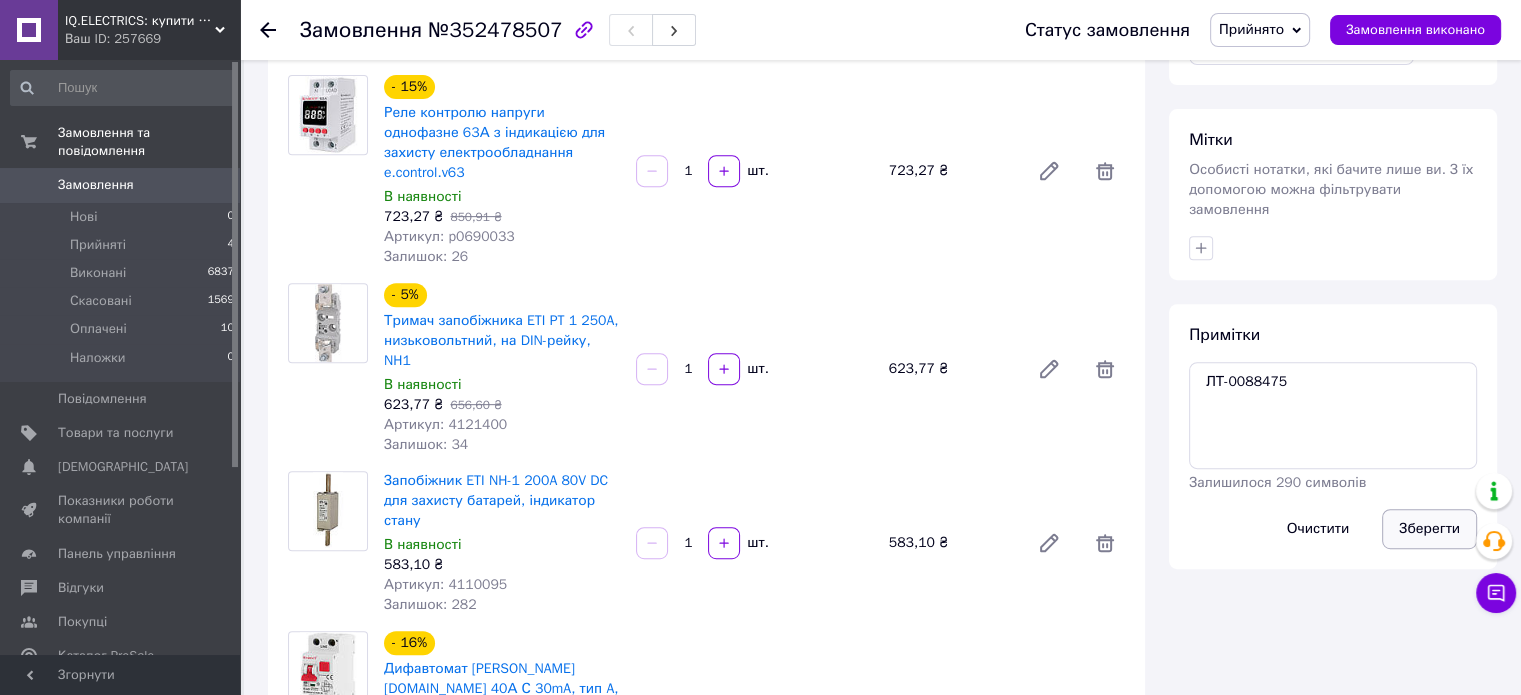 click on "Зберегти" at bounding box center [1429, 529] 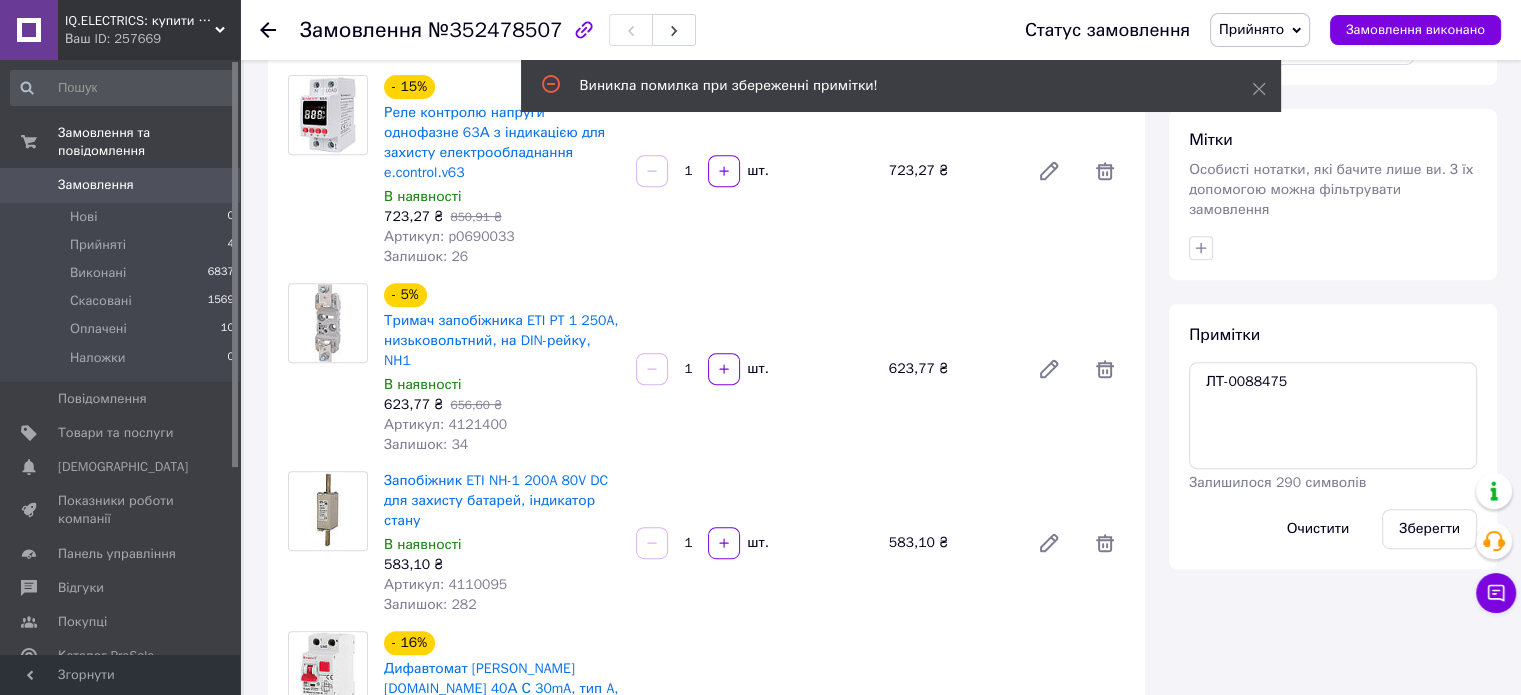 click on "Товари в замовленні (10) Додати товар Комплект заземлення Galmar-MZ (3м) для блискавкозахисту, 2 стержні, мідь 250 мкм Готово до відправки 2 442 ₴ Артикул: Galmar-MZ 1   шт. 2 442 ₴ - 16% Грозозахисник, 2P, DC - Обмежник перенапруги для ПВ системи Готово до відправки 1 767,85 ₴   2 104,58 ₴ Артикул: p076020 Залишок: 117 1   шт. 1 767,85 ₴ - 4% Автоматичний вимикач ETIMAT 6 2p C 40A 6 кА для DIN-рейки ETI Готово до відправки 522,14 ₴   543,90 ₴ Артикул: 2143520 Залишок: 386 2   шт. 1 044,28 ₴ - 6% Розподільний щит навісний ETI ECT 24PT з пластика, 24 модулі, IP40 Готово до відправки 870,53 ₴   926,10 ₴ Артикул: 1101003 Залишок: 264 1   шт. 870,53 ₴ - 15%" at bounding box center (706, 323) 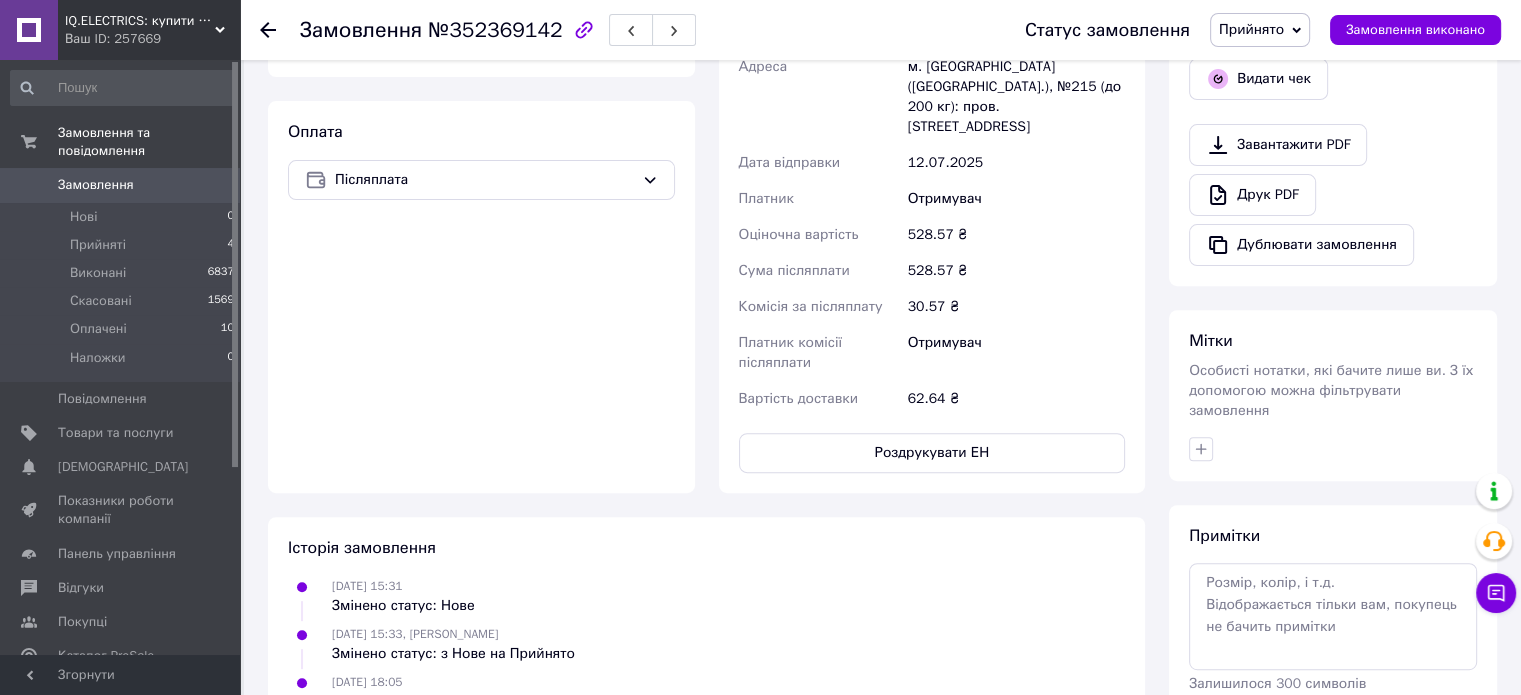 scroll, scrollTop: 744, scrollLeft: 0, axis: vertical 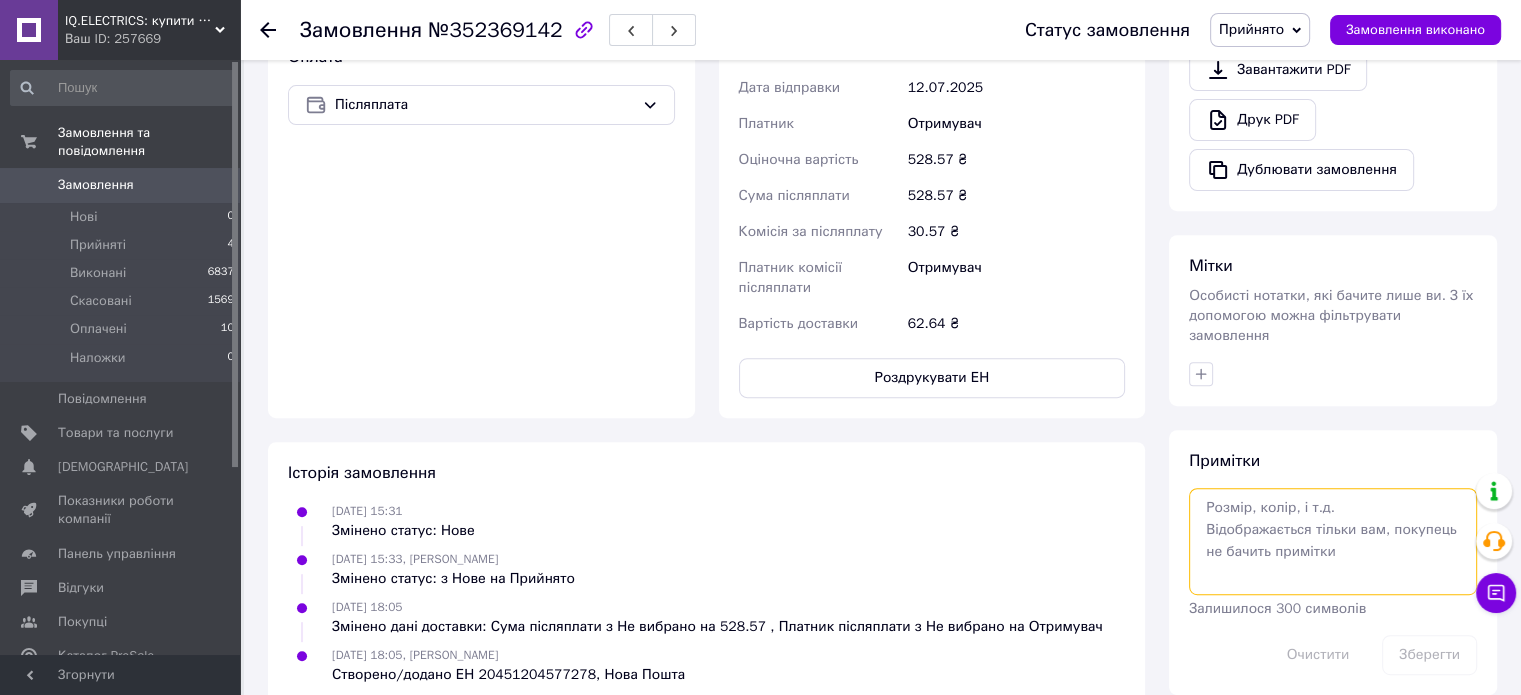 click at bounding box center (1333, 541) 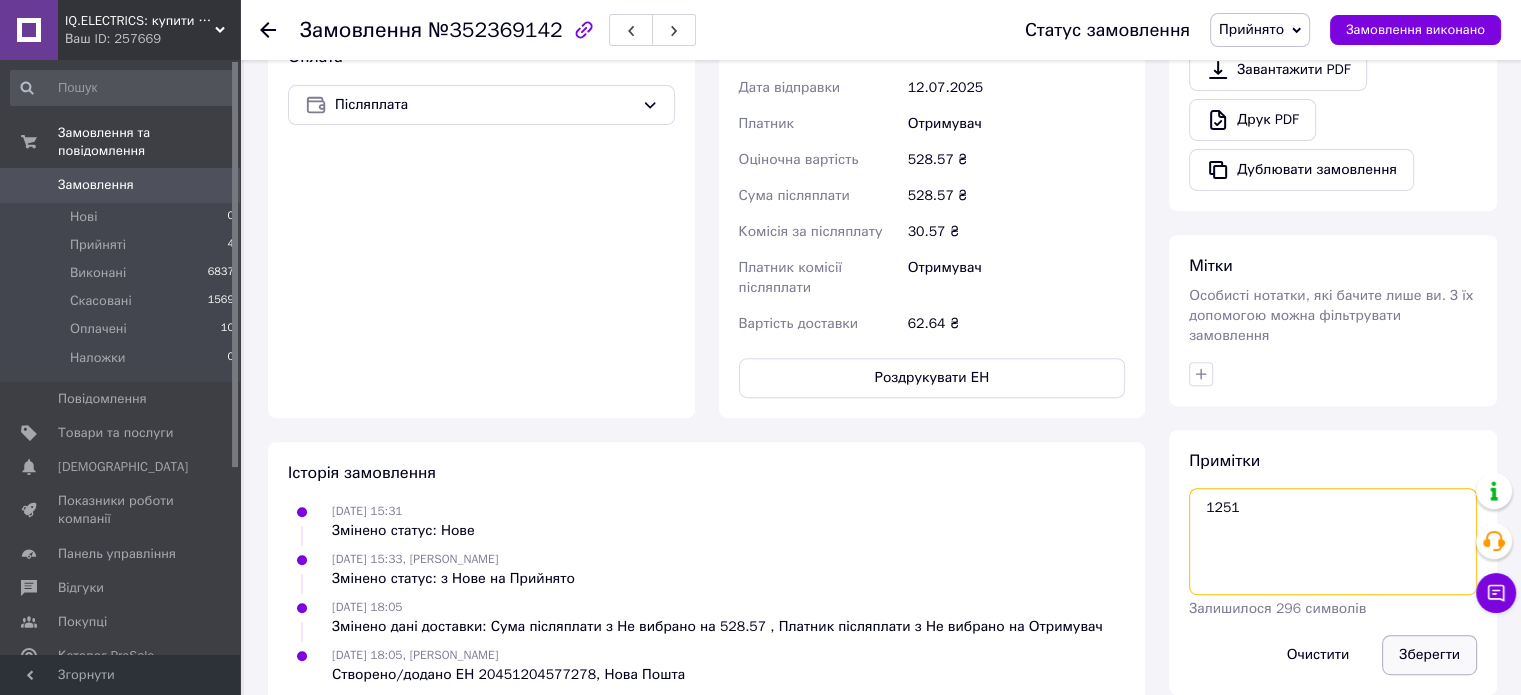 type on "1251" 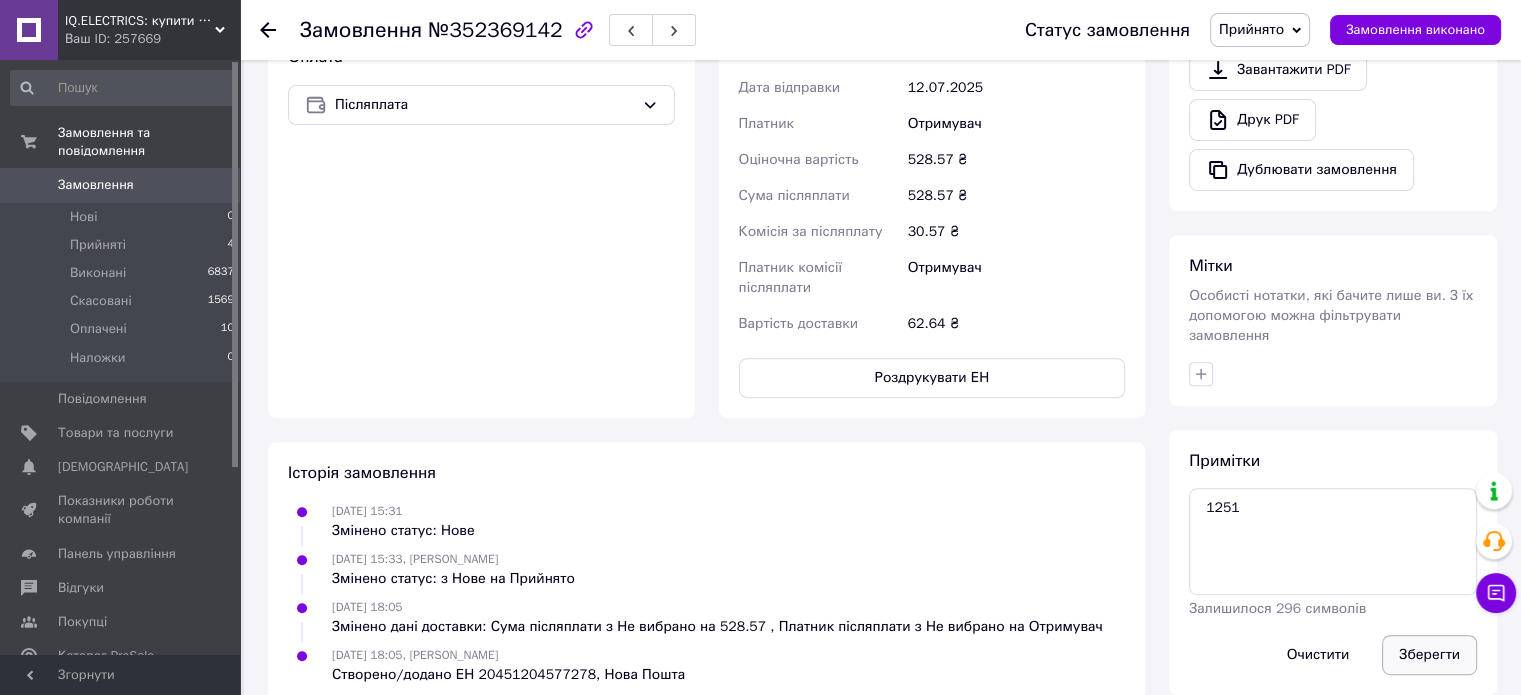 click on "Зберегти" at bounding box center [1429, 655] 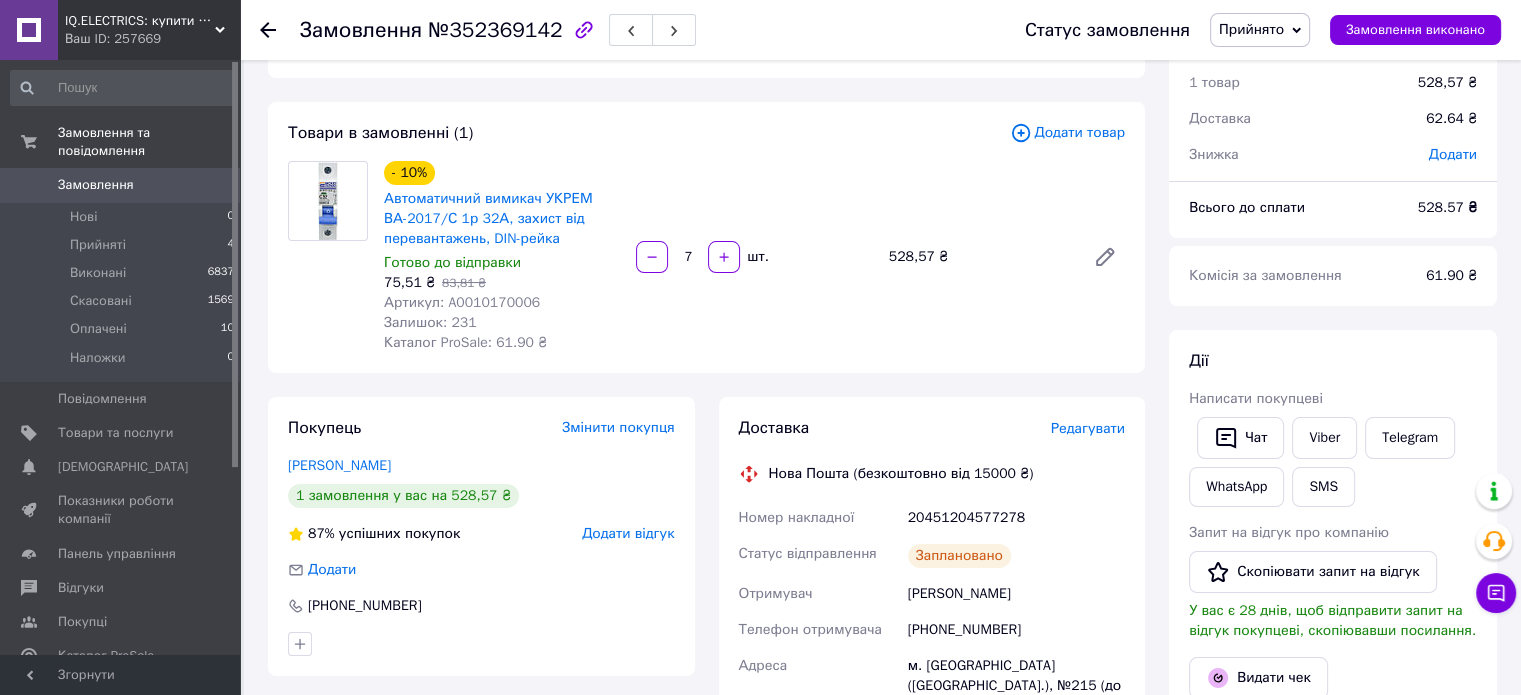 scroll, scrollTop: 200, scrollLeft: 0, axis: vertical 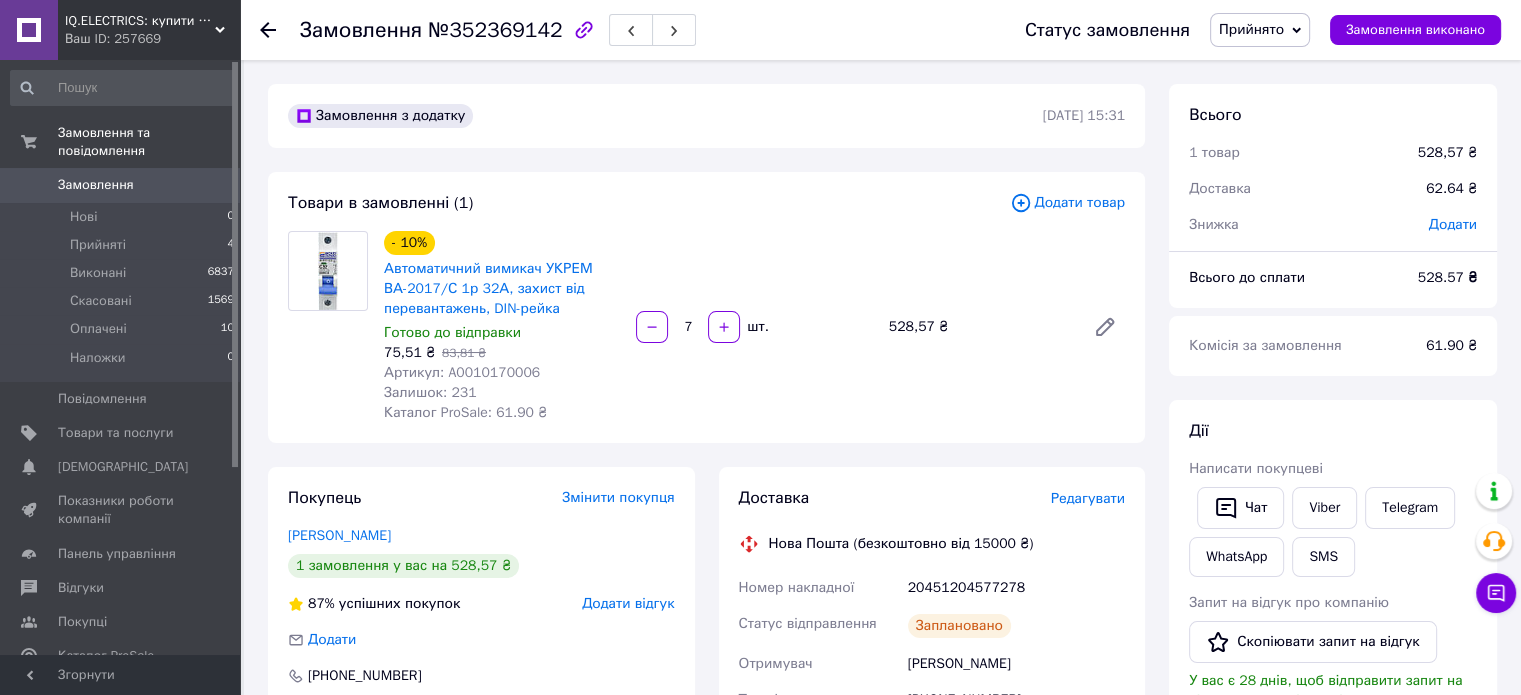click on "- 10% Автоматичний вимикач УКРЕМ ВА-2017/С 1р 32А, захист від перевантажень, DIN-рейка Готово до відправки 75,51 ₴   83,81 ₴ Артикул: A0010170006 Залишок: 231 Каталог ProSale: 61.90 ₴  7   шт. 528,57 ₴" at bounding box center [754, 327] 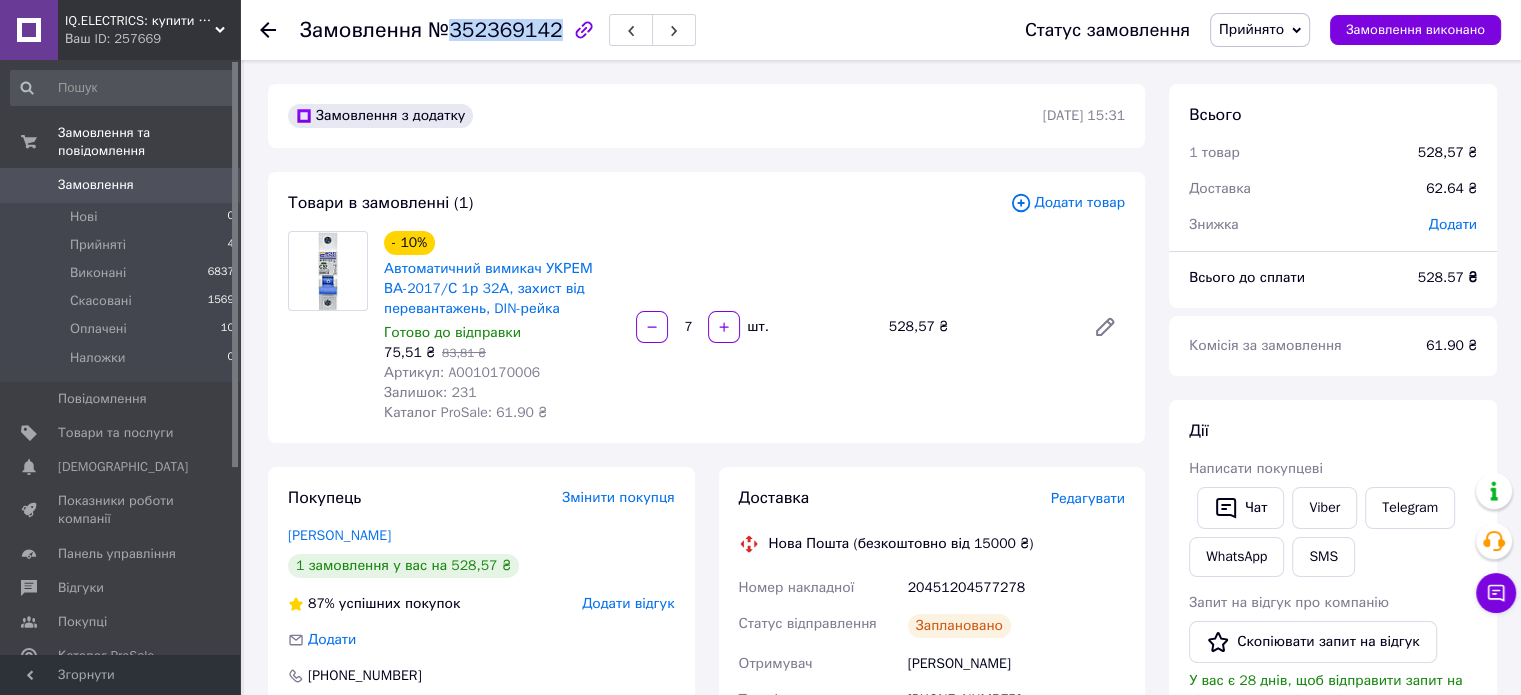 click on "№352369142" at bounding box center [495, 30] 